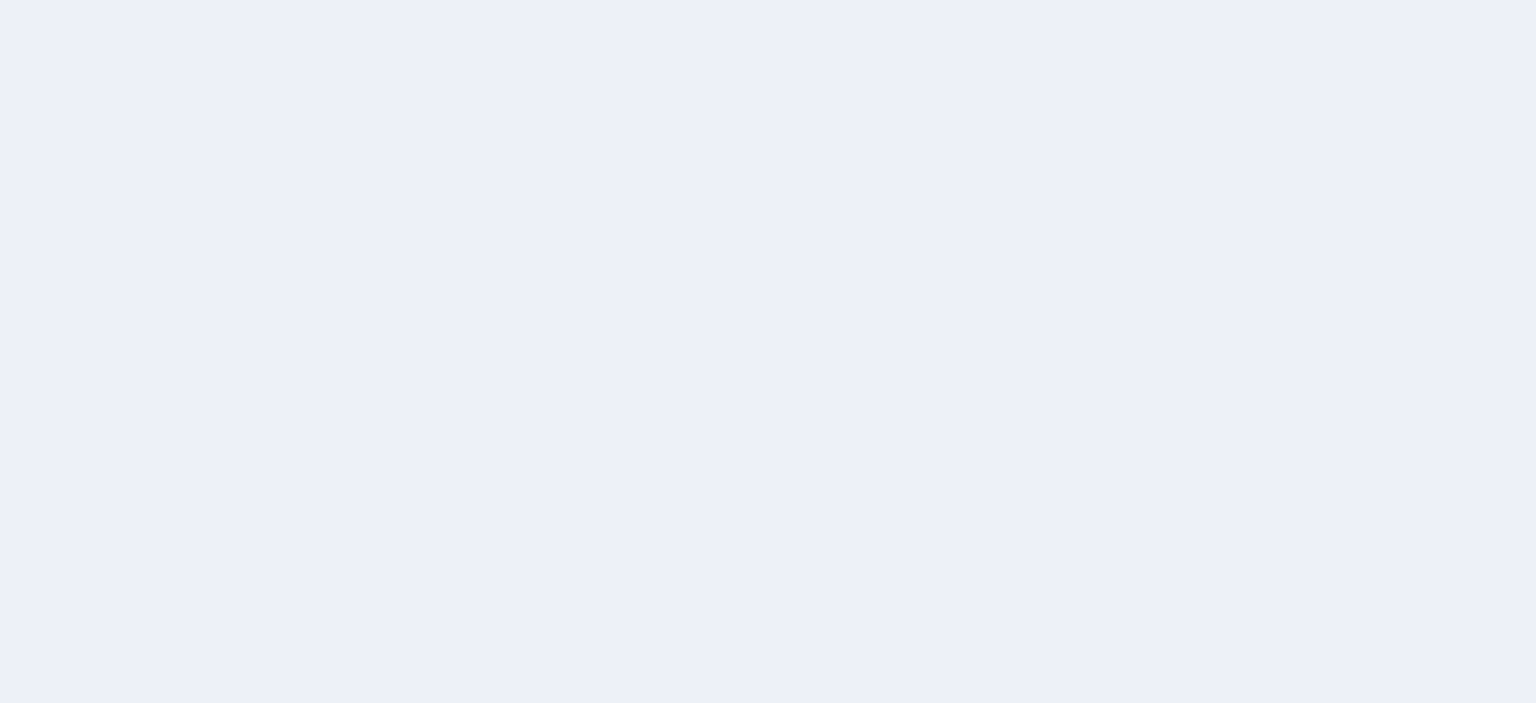 scroll, scrollTop: 0, scrollLeft: 0, axis: both 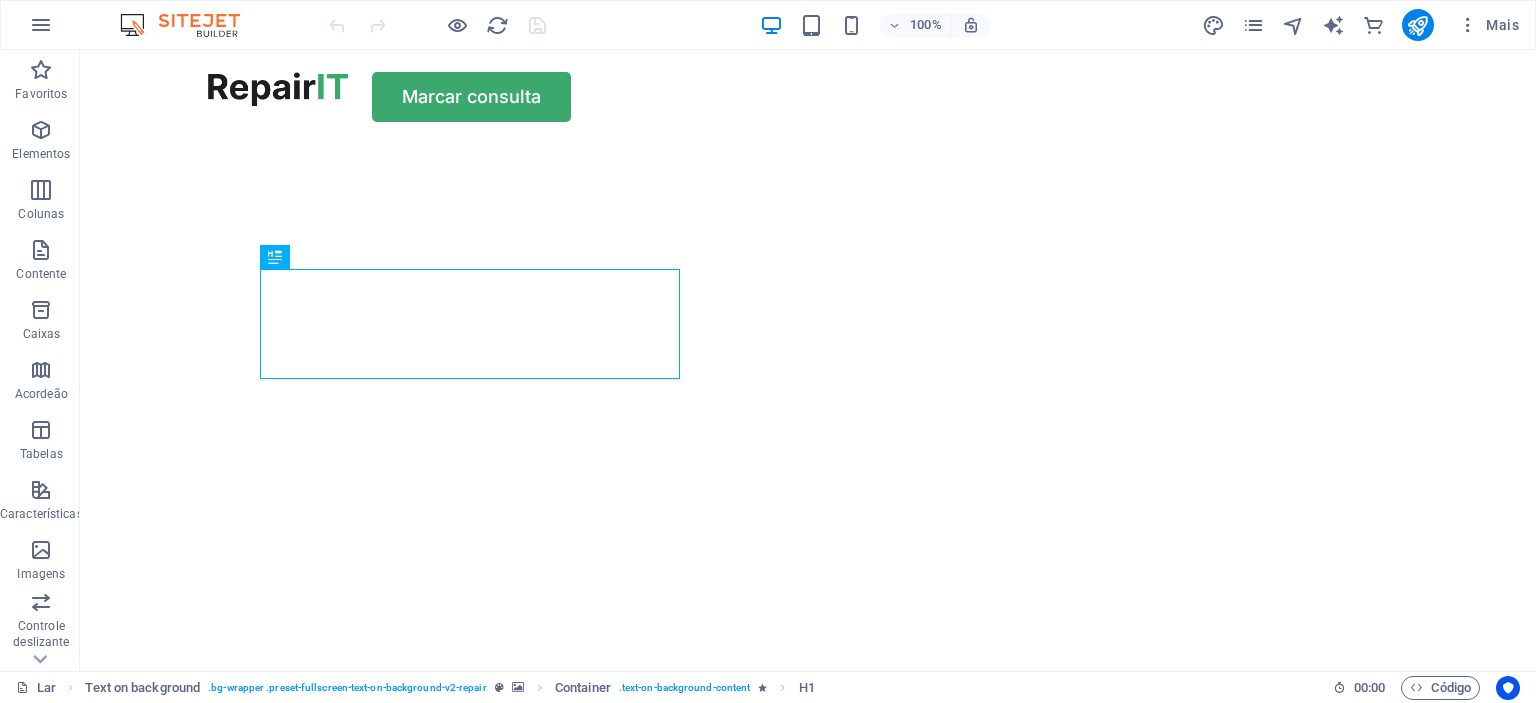 click at bounding box center (800, 144) 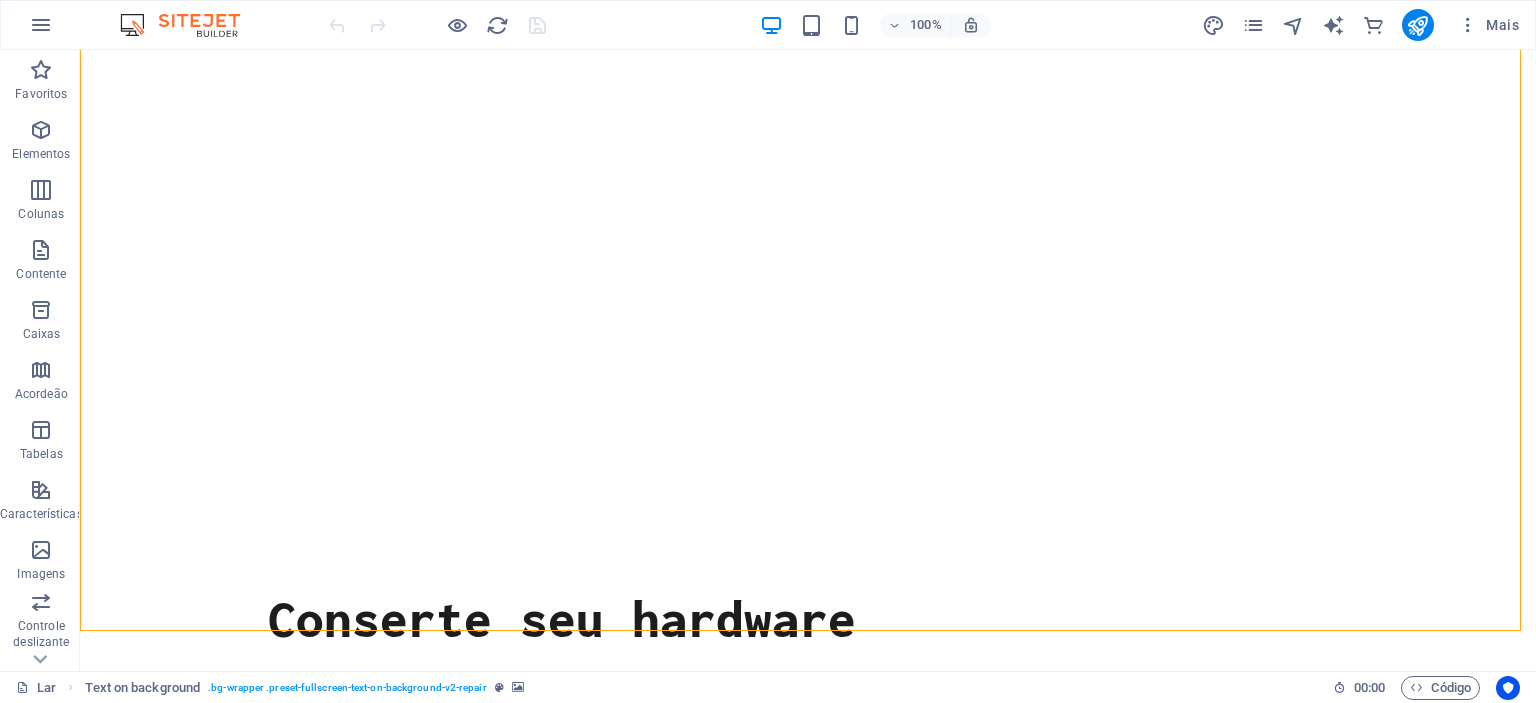 scroll, scrollTop: 300, scrollLeft: 0, axis: vertical 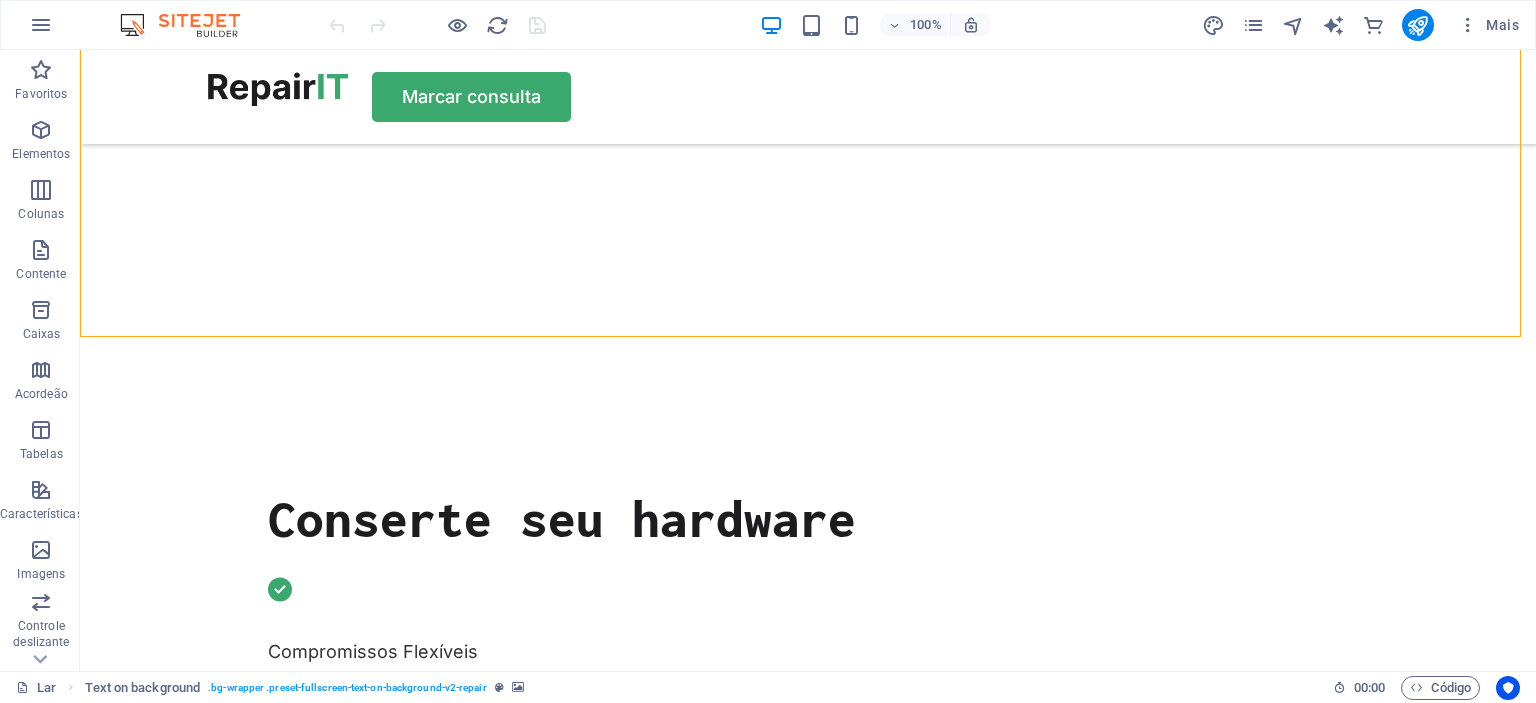 click at bounding box center [800, -156] 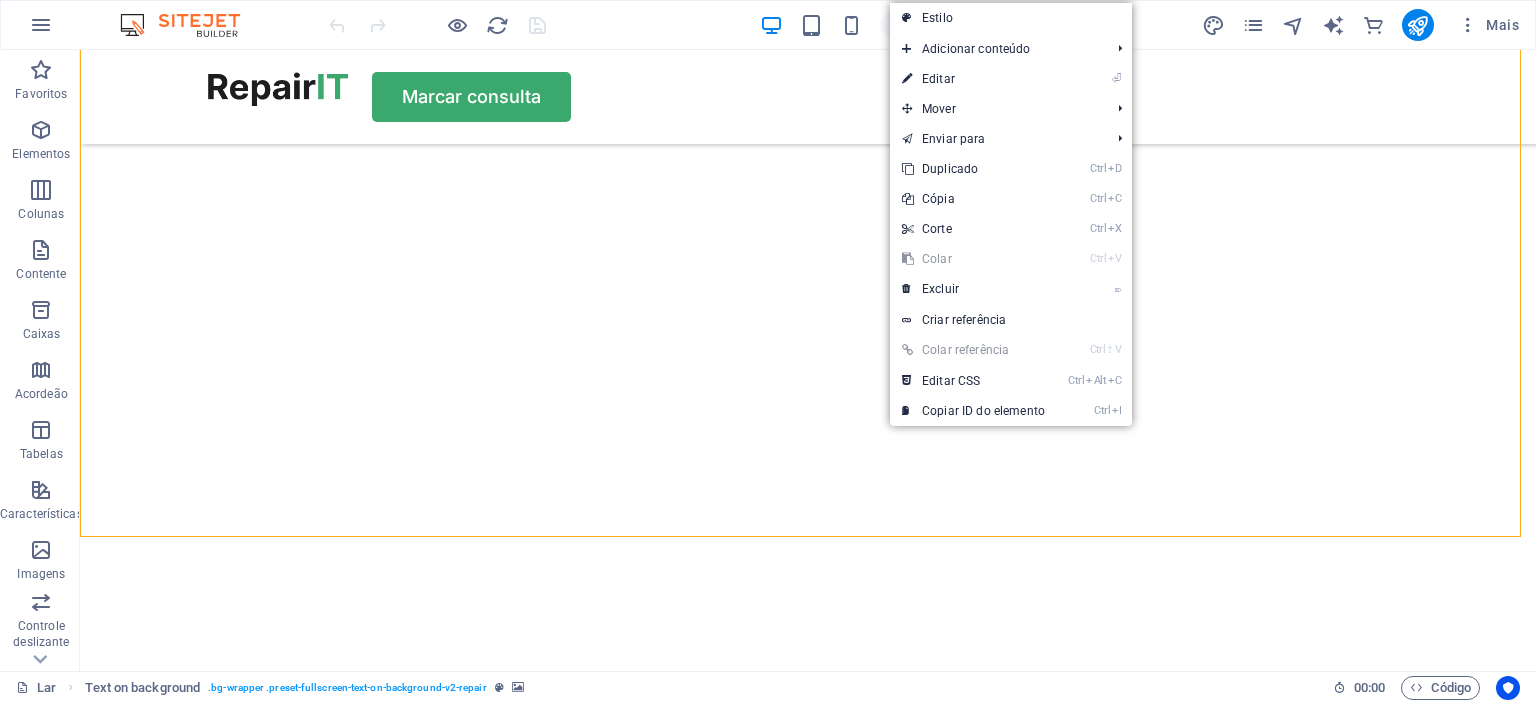 click at bounding box center (800, 44) 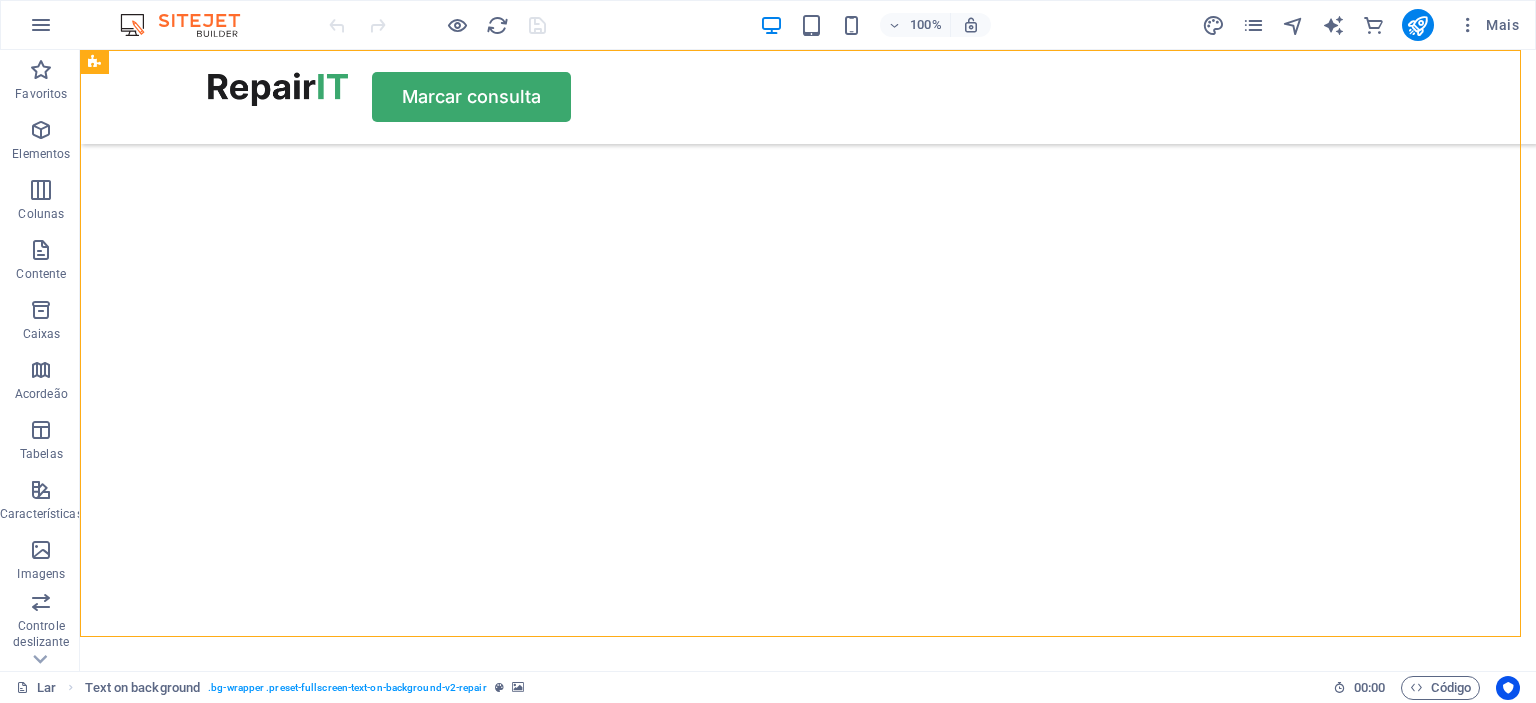 scroll, scrollTop: 0, scrollLeft: 0, axis: both 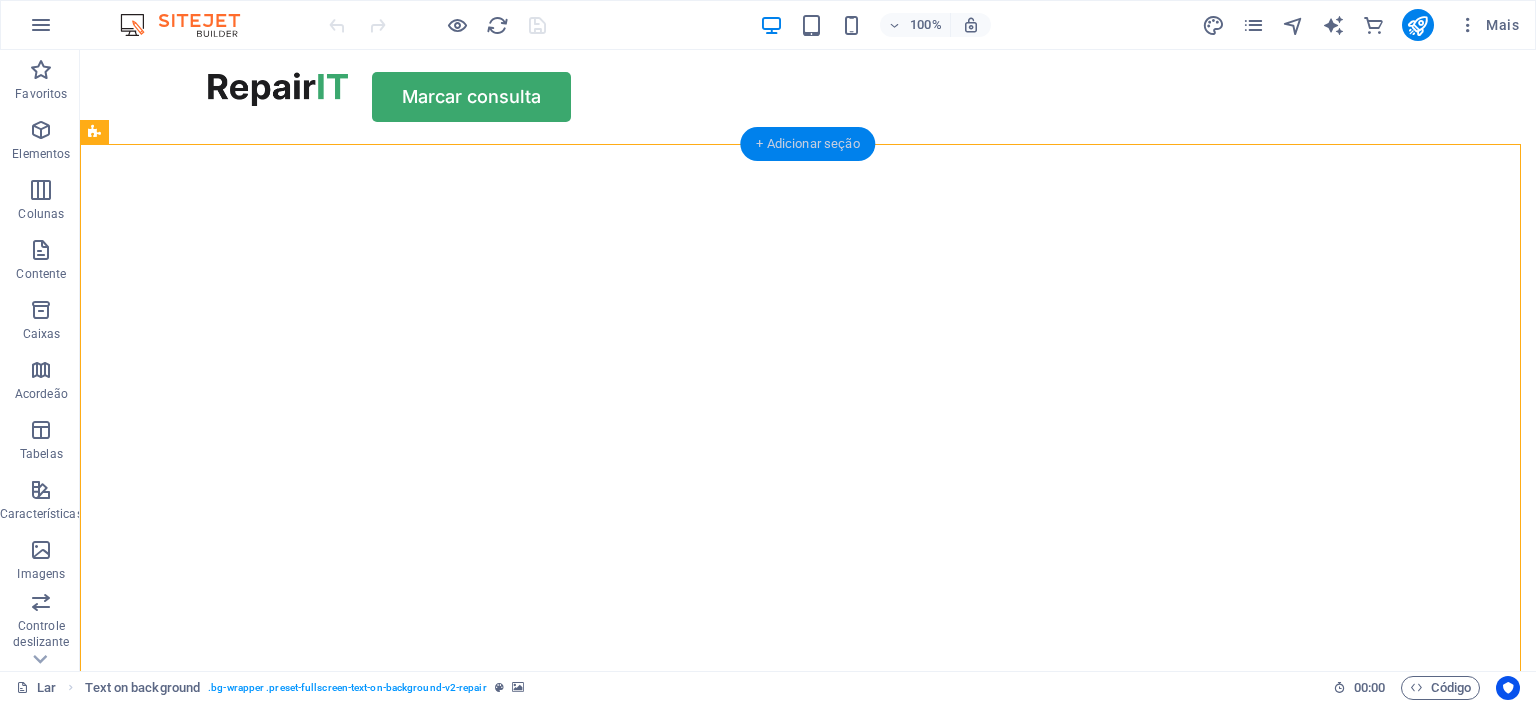 click on "+ Adicionar seção" at bounding box center (807, 143) 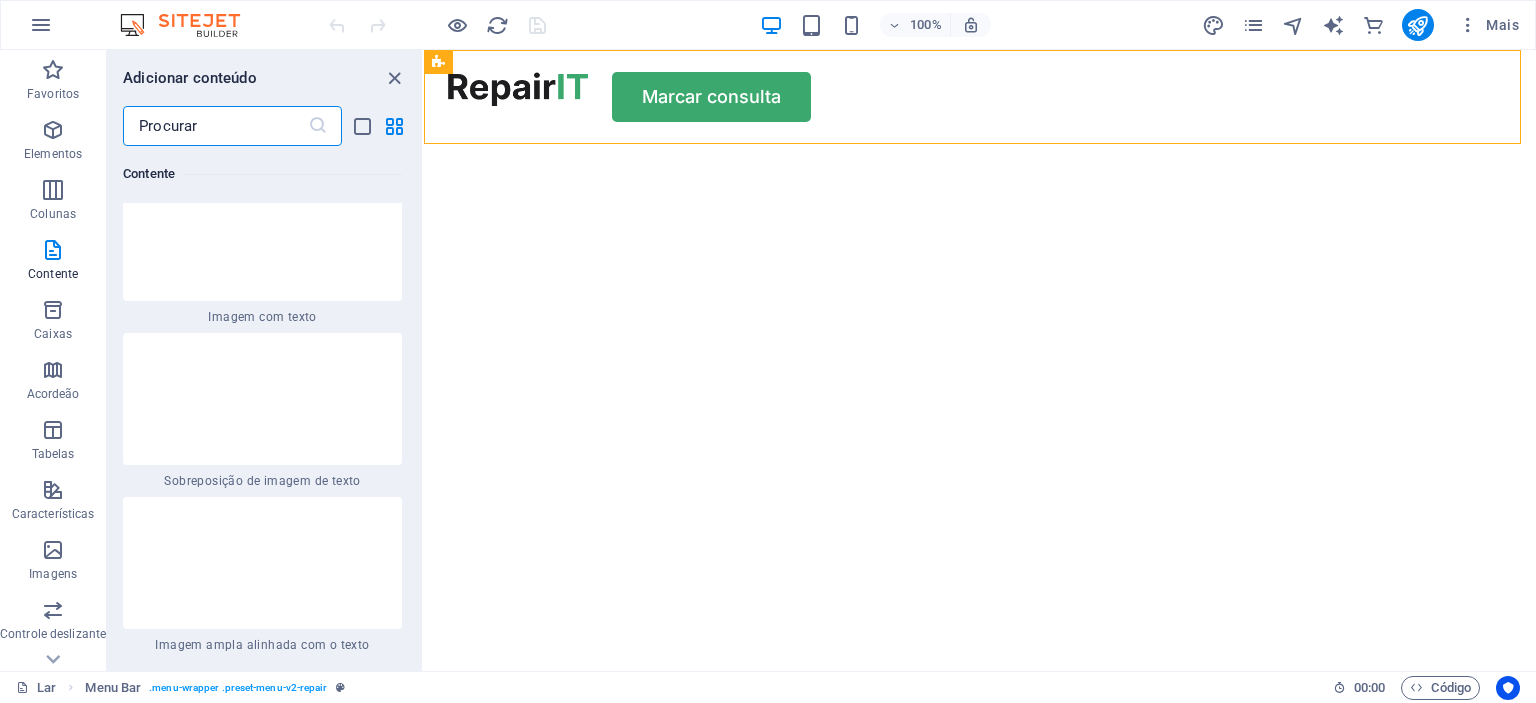scroll, scrollTop: 7461, scrollLeft: 0, axis: vertical 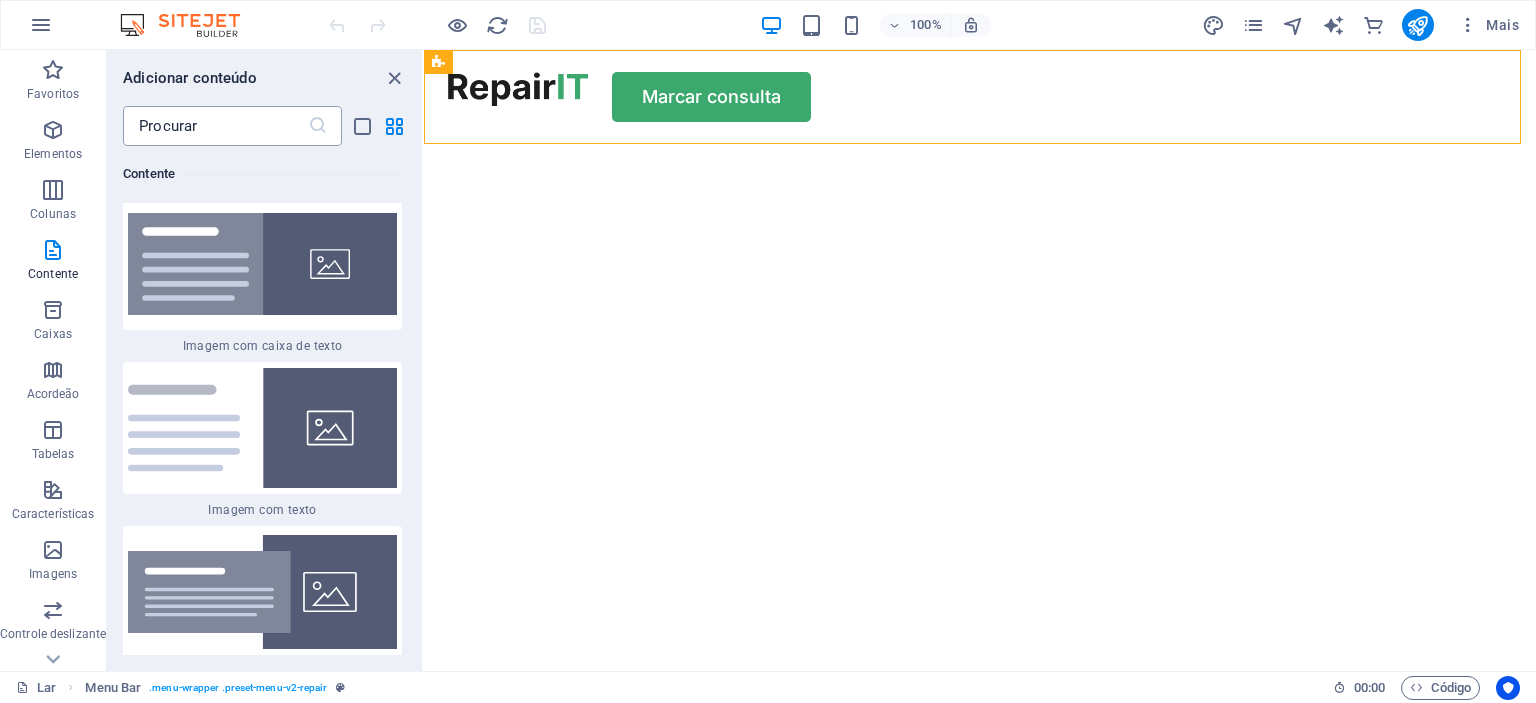 click at bounding box center [318, 126] 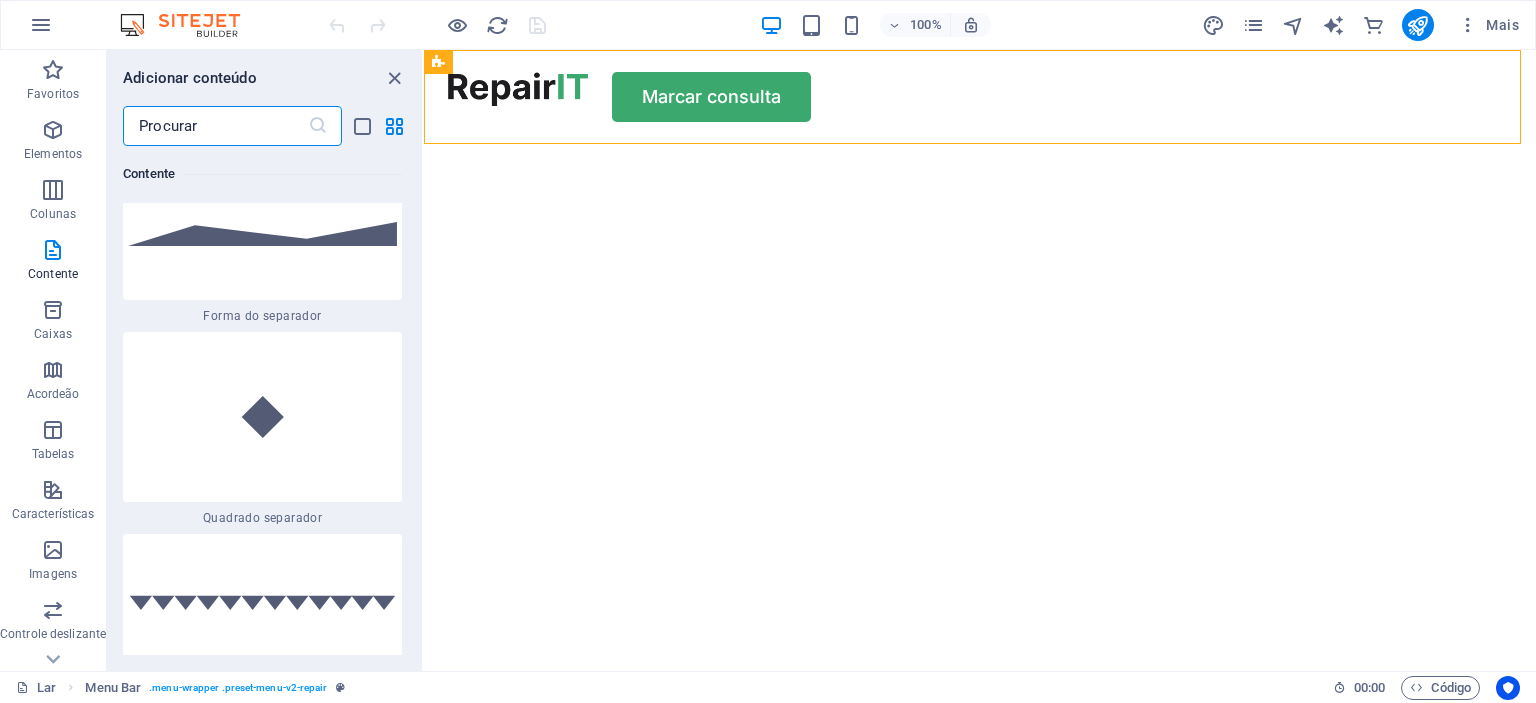 scroll, scrollTop: 10461, scrollLeft: 0, axis: vertical 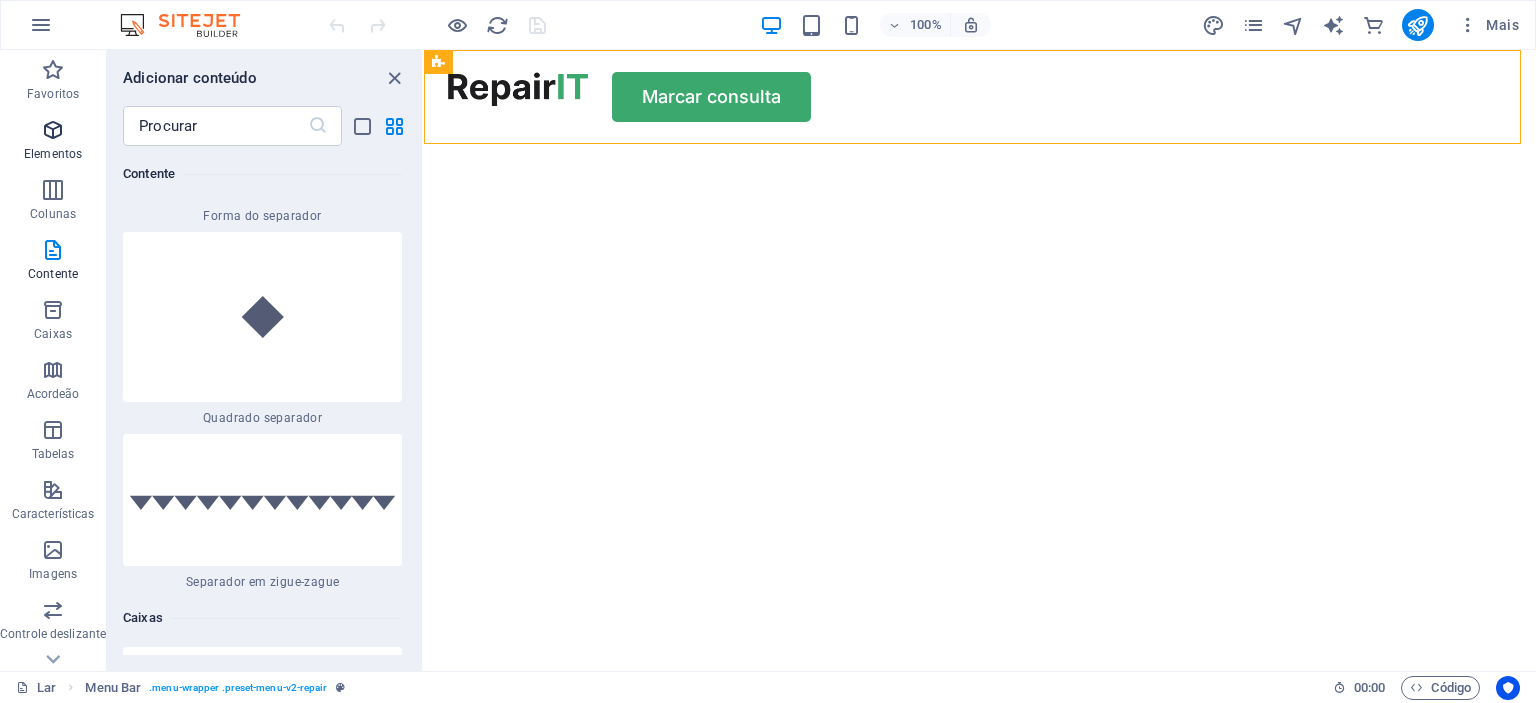 click on "Elementos" at bounding box center [53, 142] 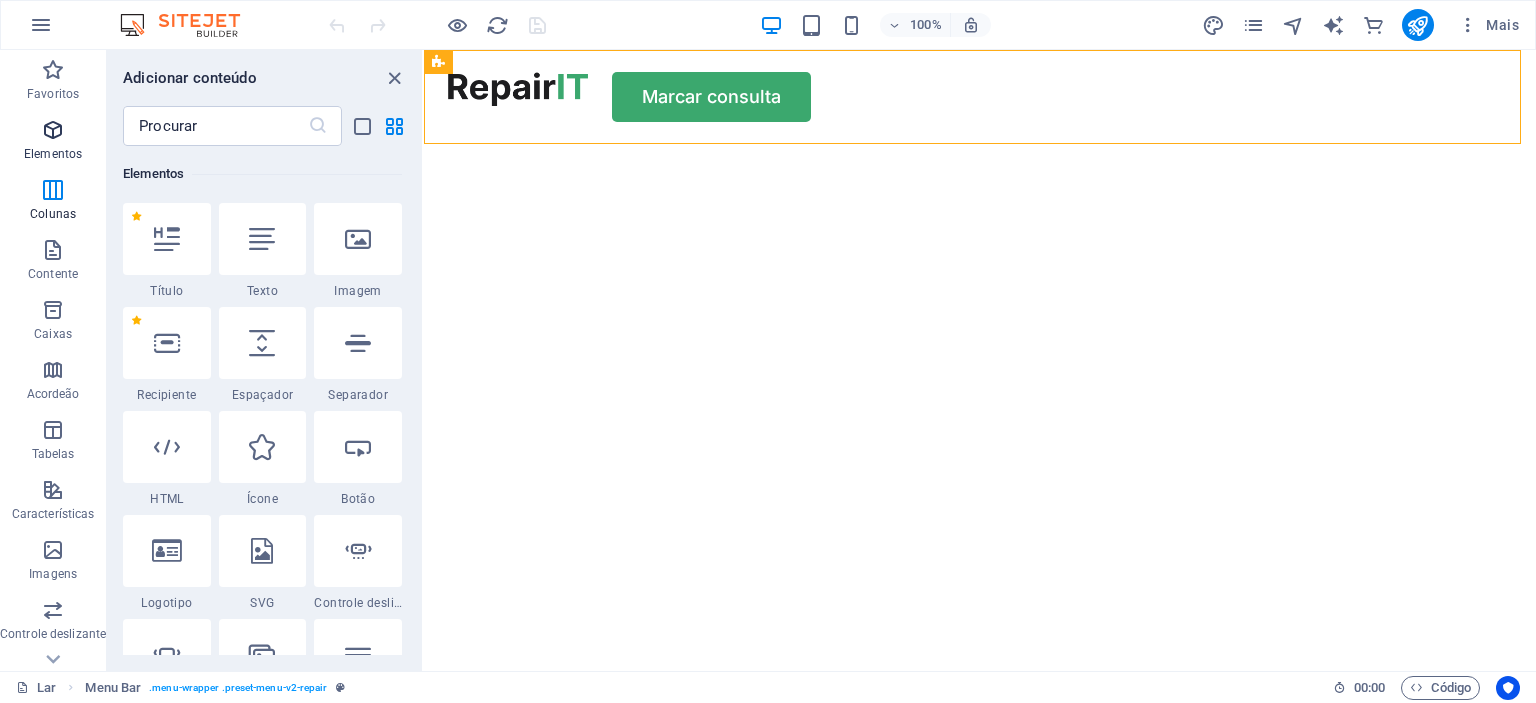 scroll, scrollTop: 376, scrollLeft: 0, axis: vertical 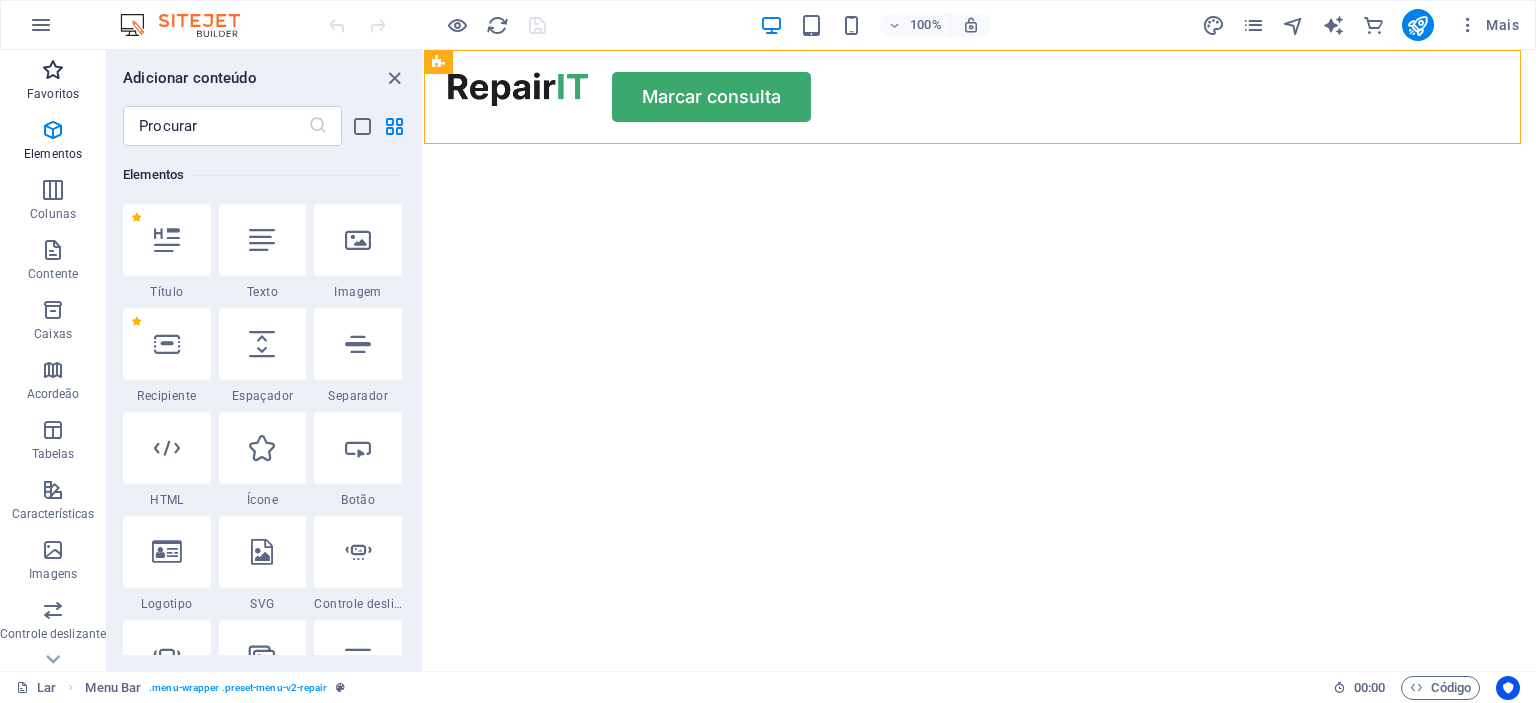 click on "Favoritos" at bounding box center [53, 82] 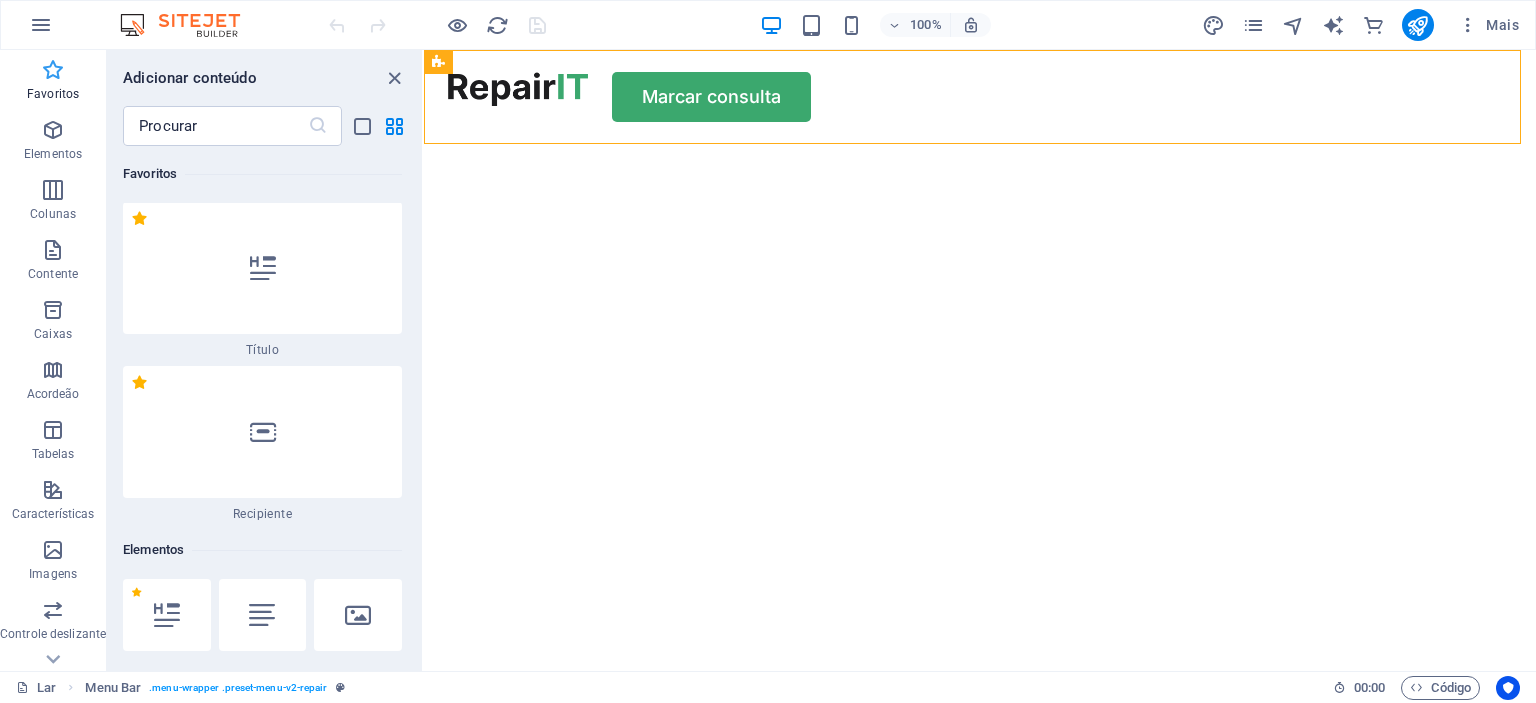 scroll, scrollTop: 0, scrollLeft: 0, axis: both 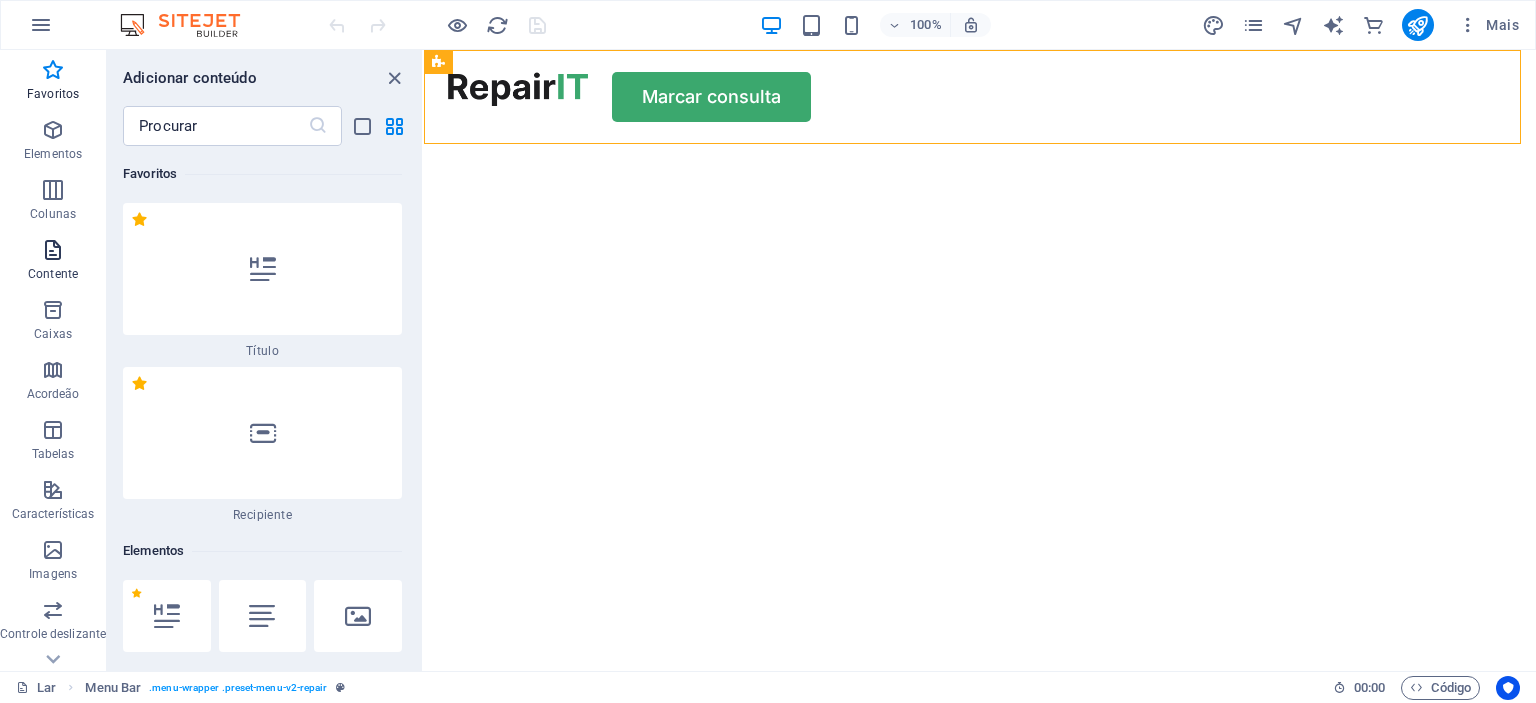 drag, startPoint x: 52, startPoint y: 282, endPoint x: 49, endPoint y: 264, distance: 18.248287 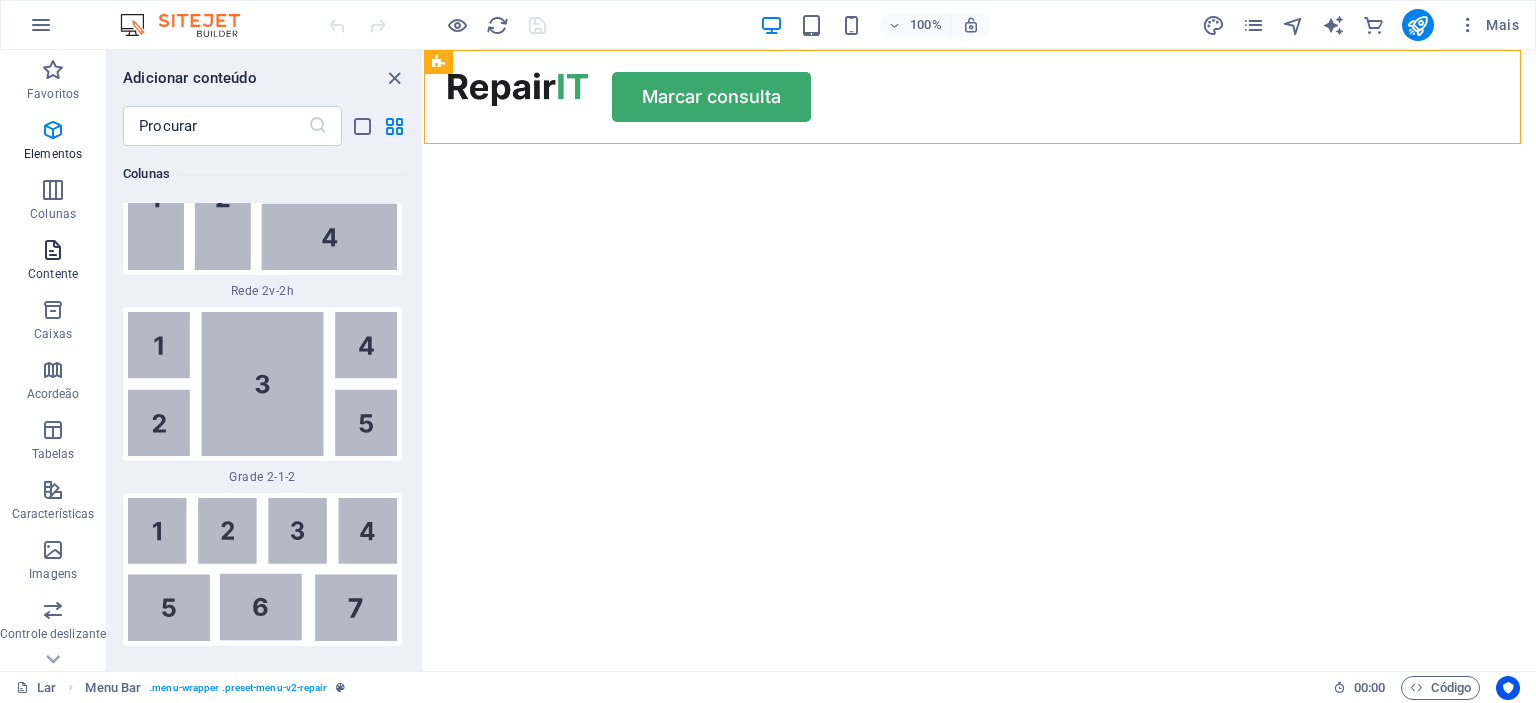 scroll, scrollTop: 6704, scrollLeft: 0, axis: vertical 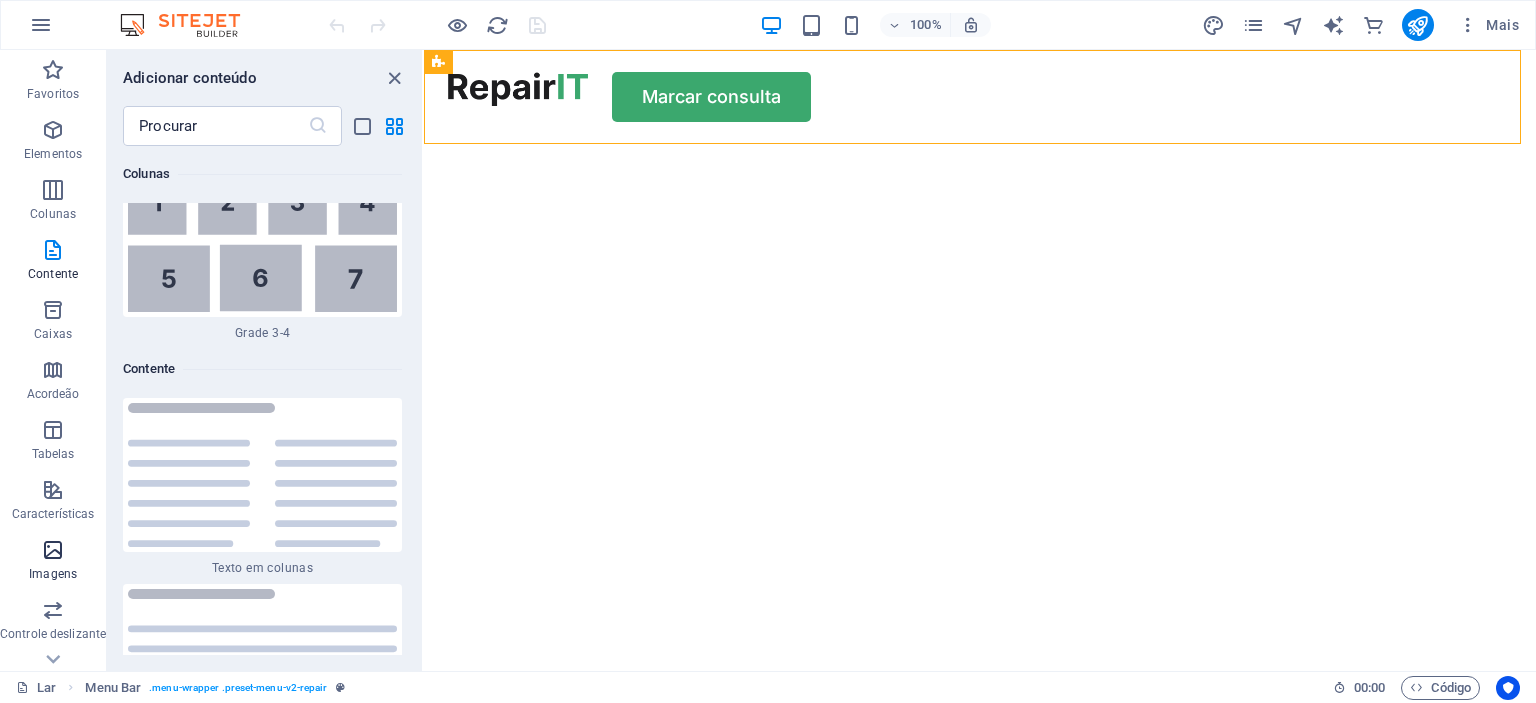 click on "Imagens" at bounding box center [53, 560] 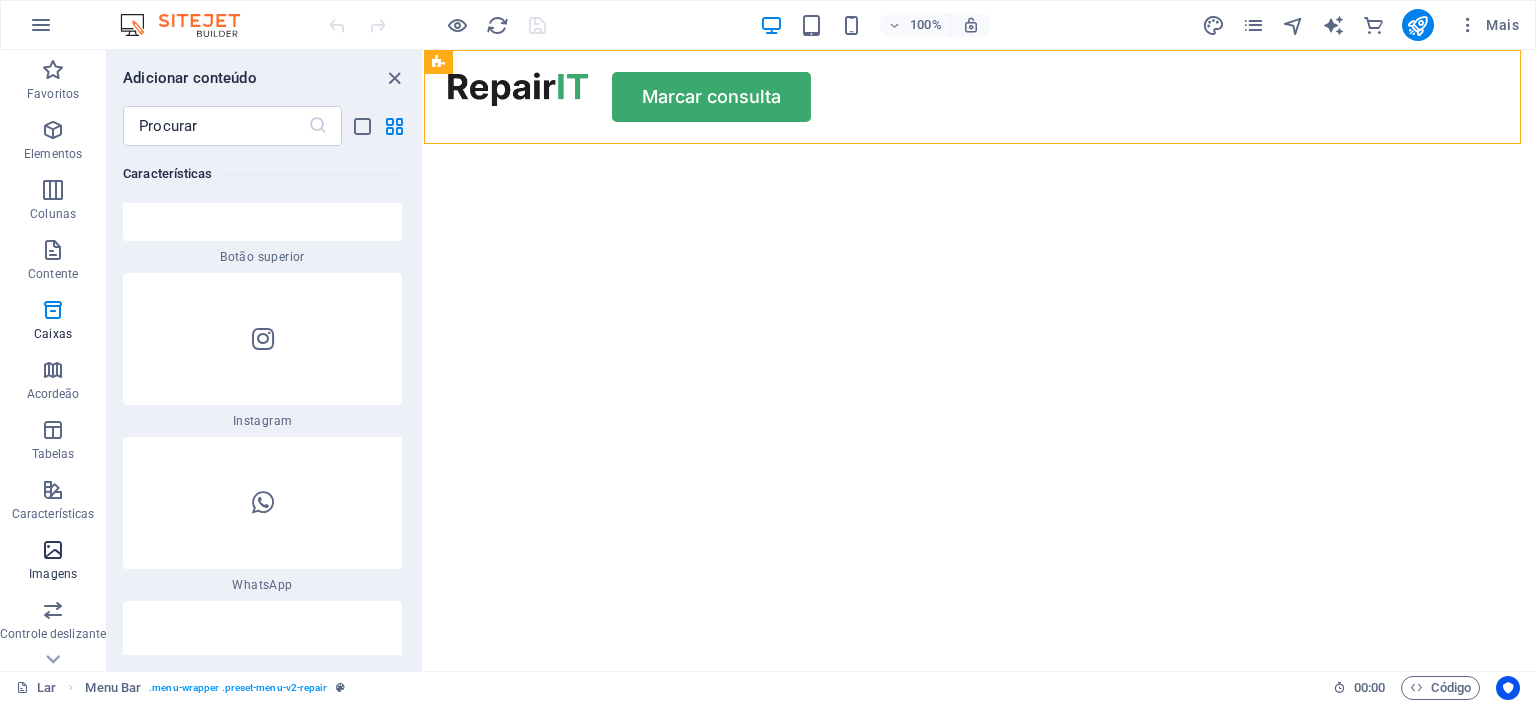 scroll, scrollTop: 19924, scrollLeft: 0, axis: vertical 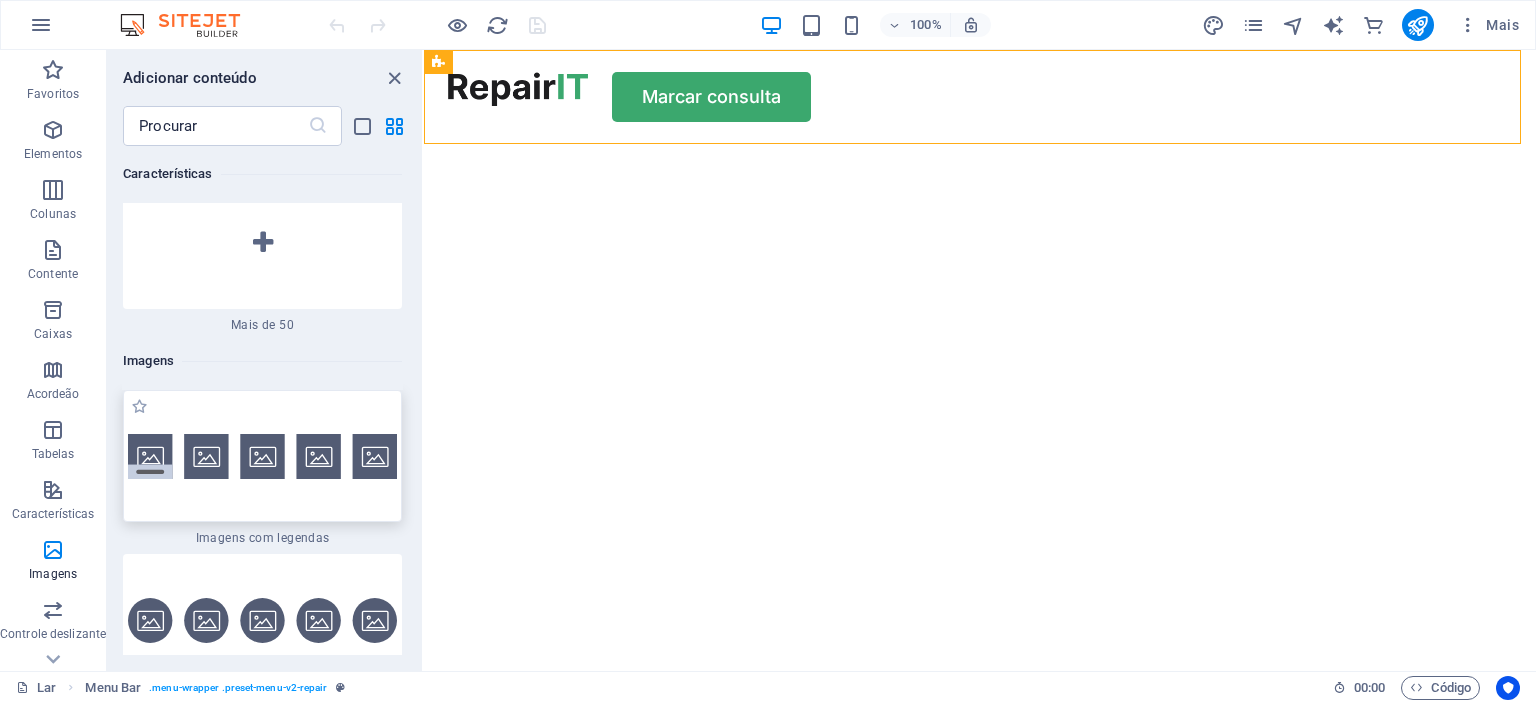 click at bounding box center (262, 456) 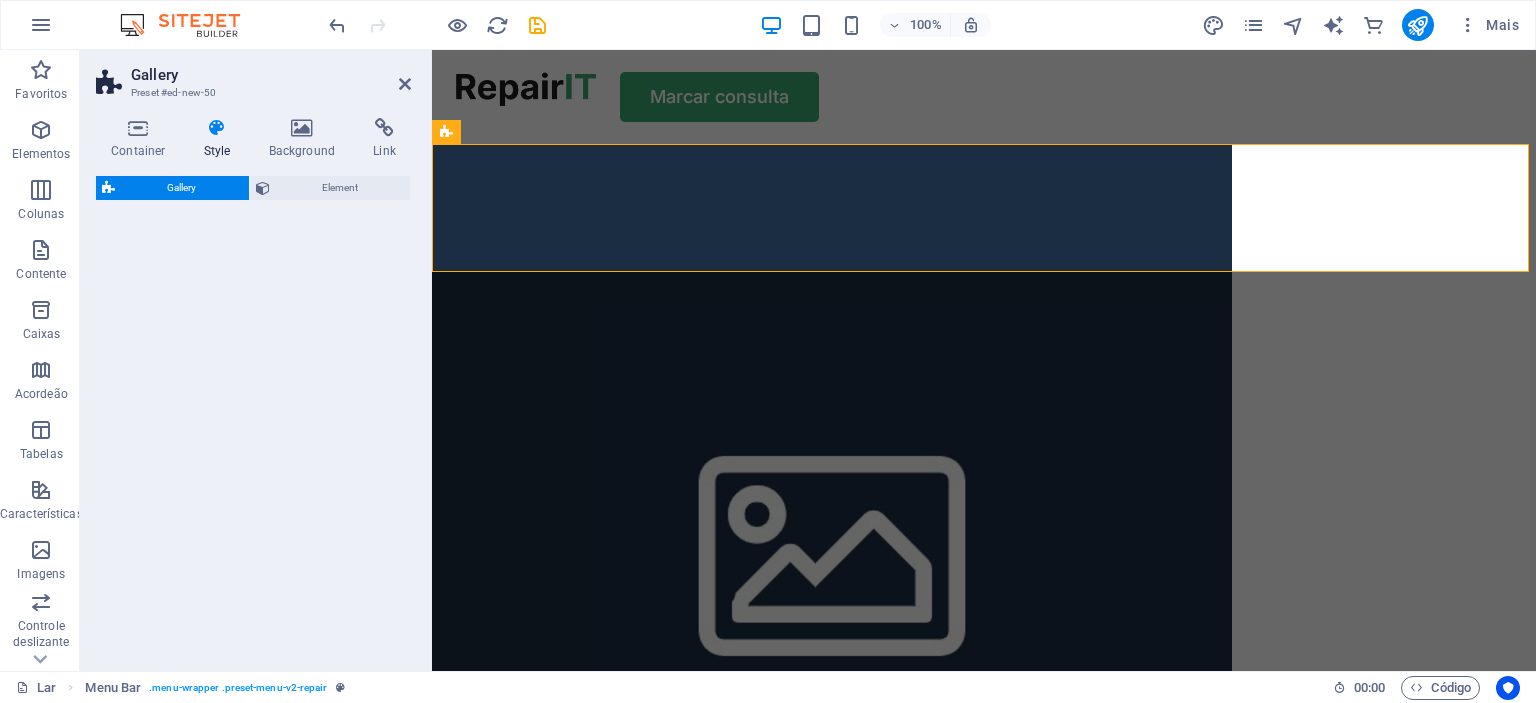 select on "rem" 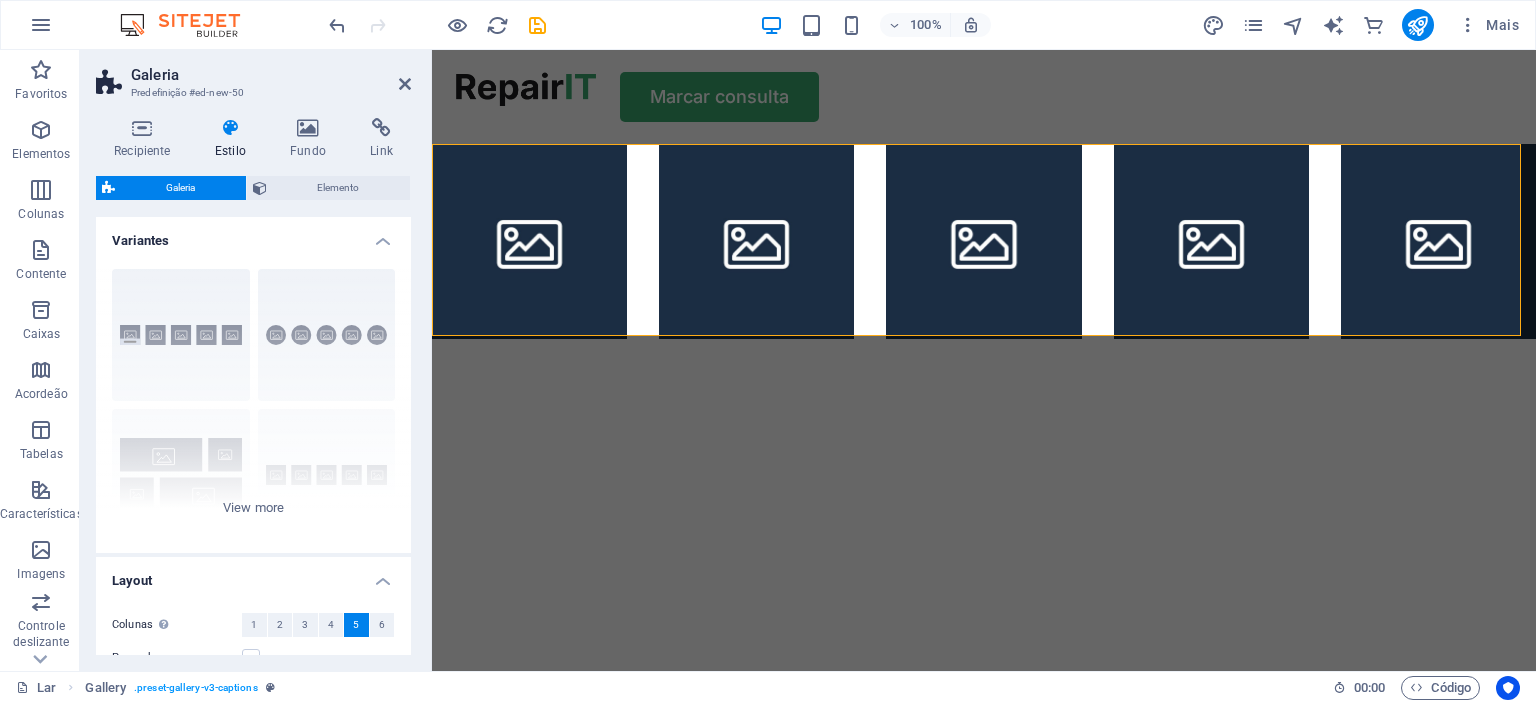 click on "Galeria" at bounding box center [180, 188] 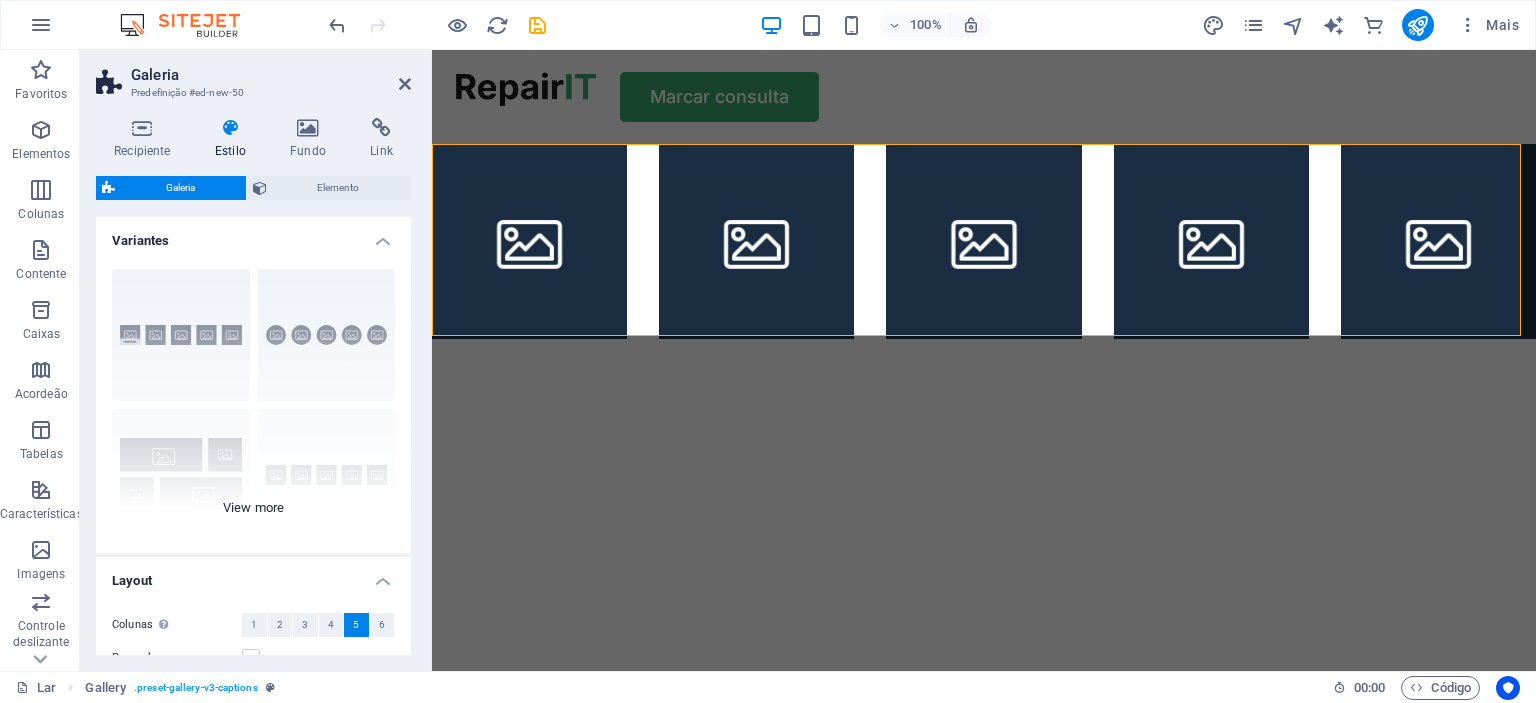 scroll, scrollTop: 318, scrollLeft: 0, axis: vertical 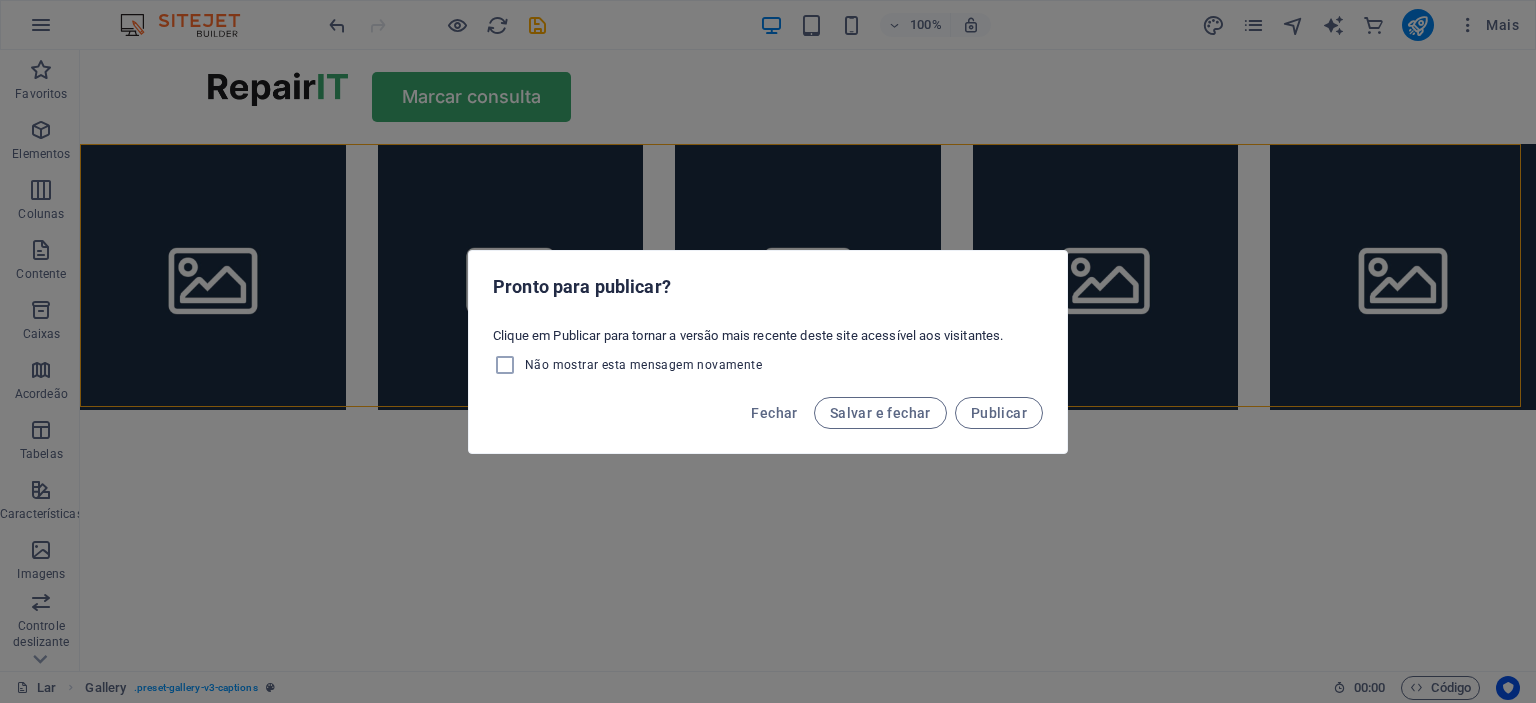click on "Pronto para publicar? Clique em Publicar para tornar a versão mais recente deste site acessível aos visitantes. Não mostrar esta mensagem novamente Fechar Salvar e fechar Publicar" at bounding box center [768, 351] 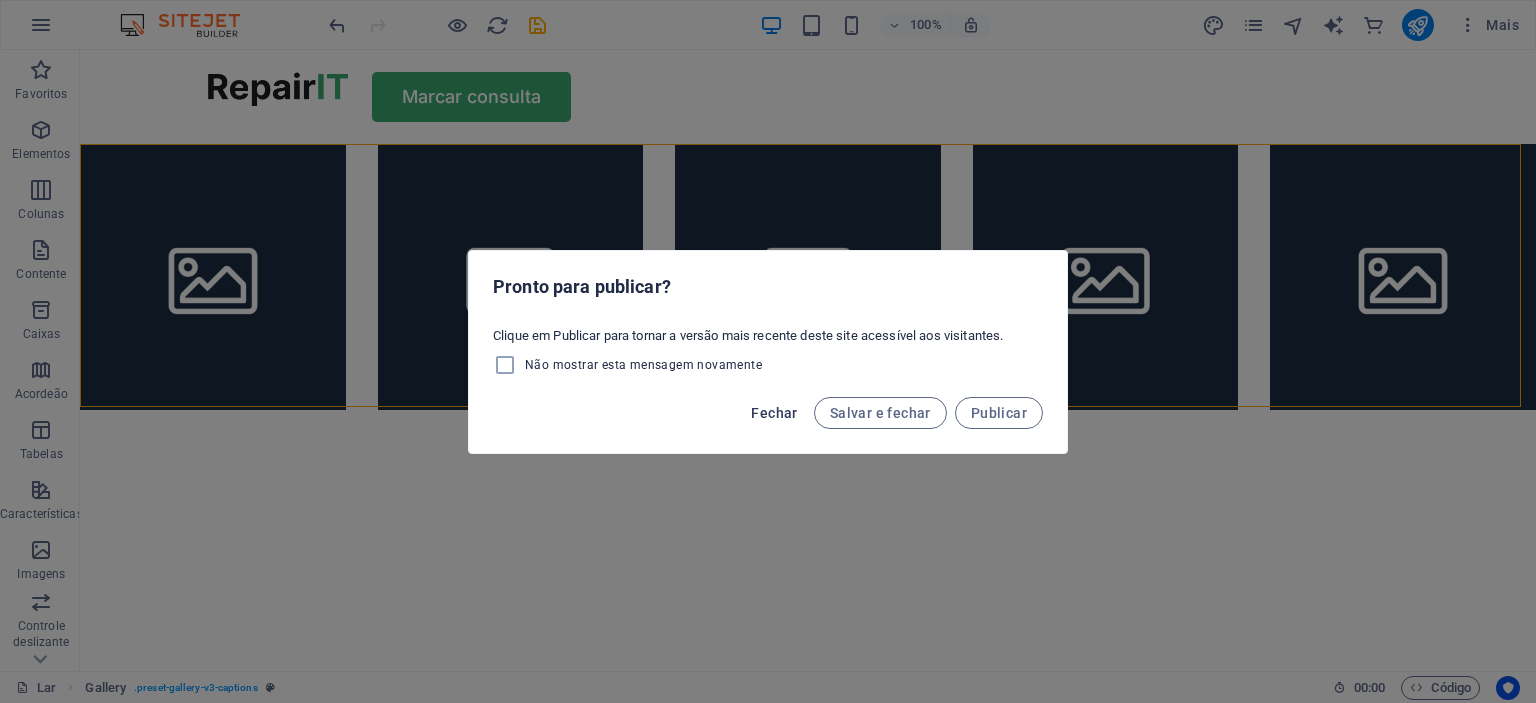 click on "Fechar" at bounding box center [774, 413] 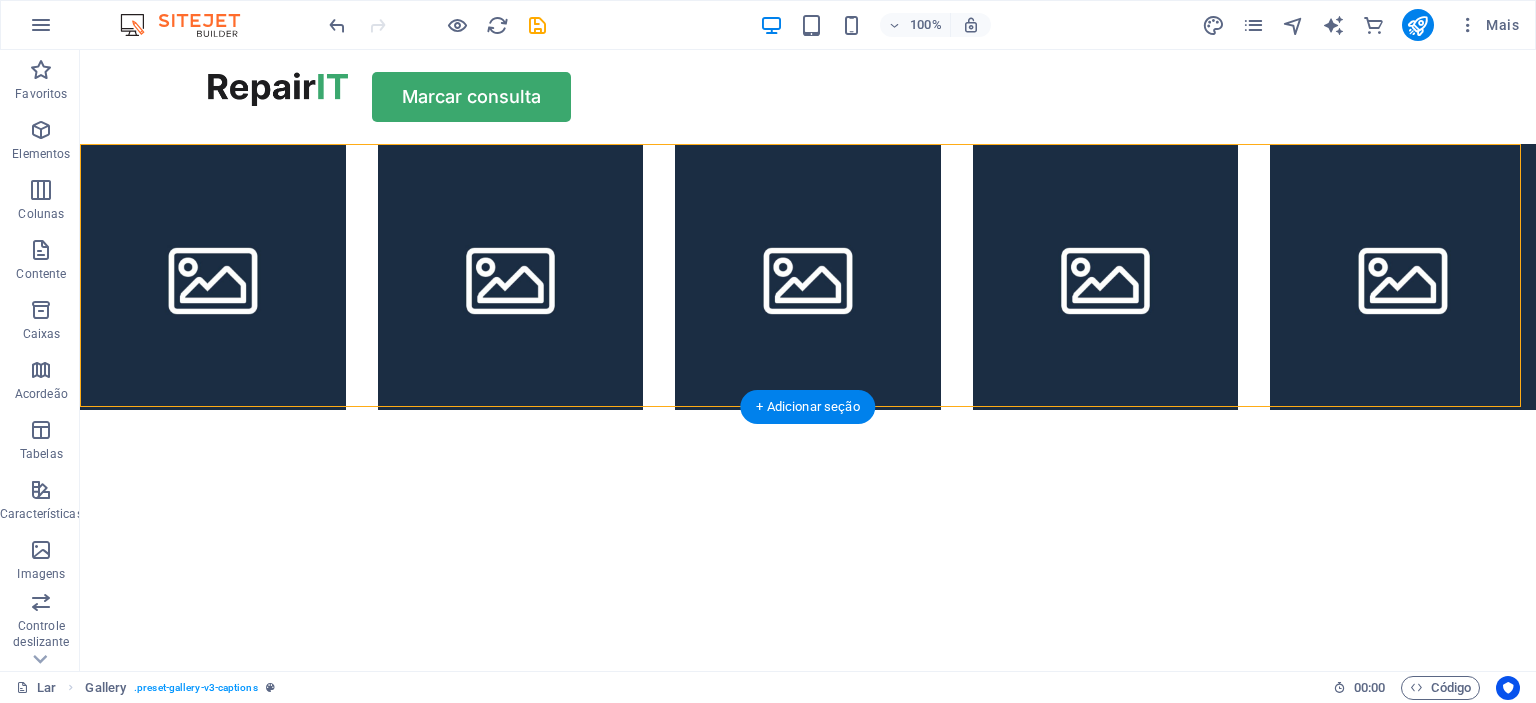 scroll, scrollTop: 200, scrollLeft: 0, axis: vertical 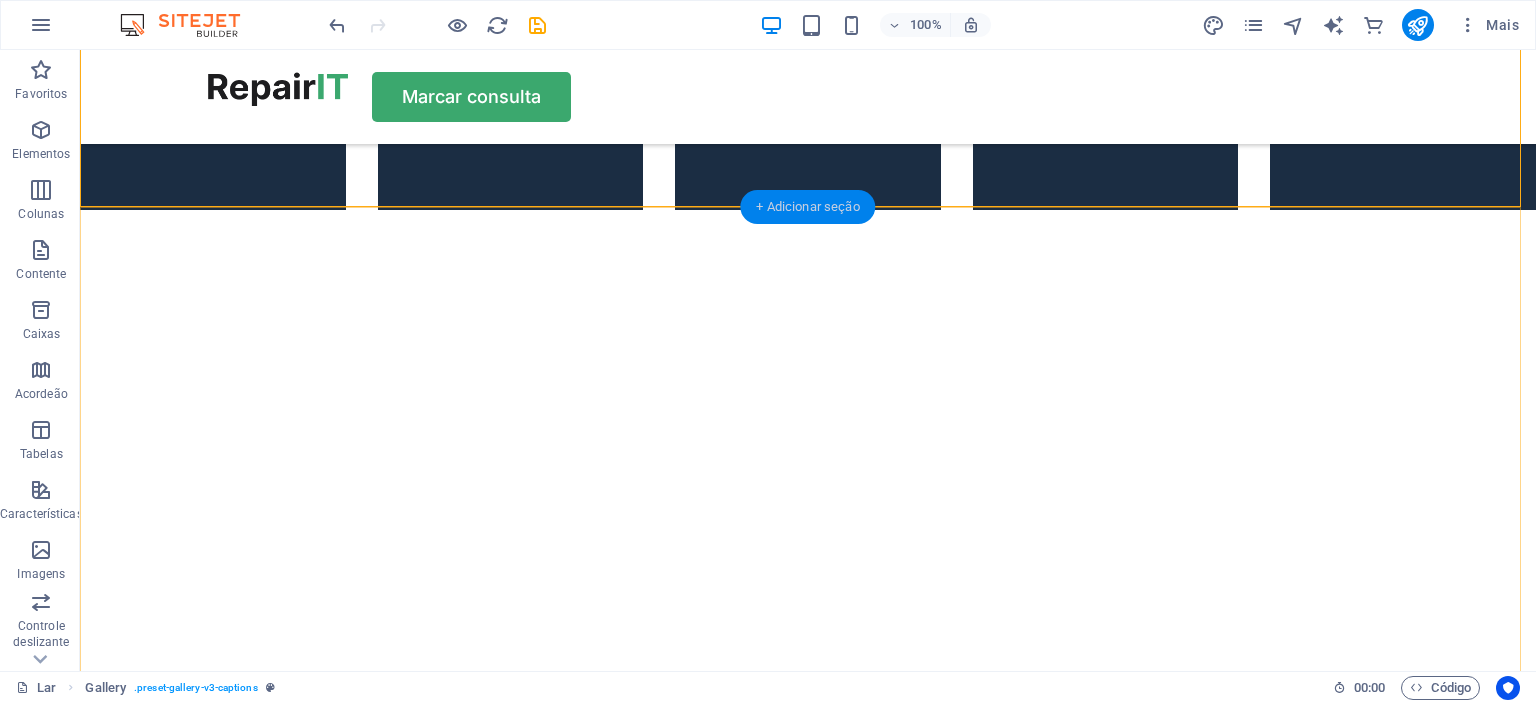 click on "+ Adicionar seção" at bounding box center (807, 206) 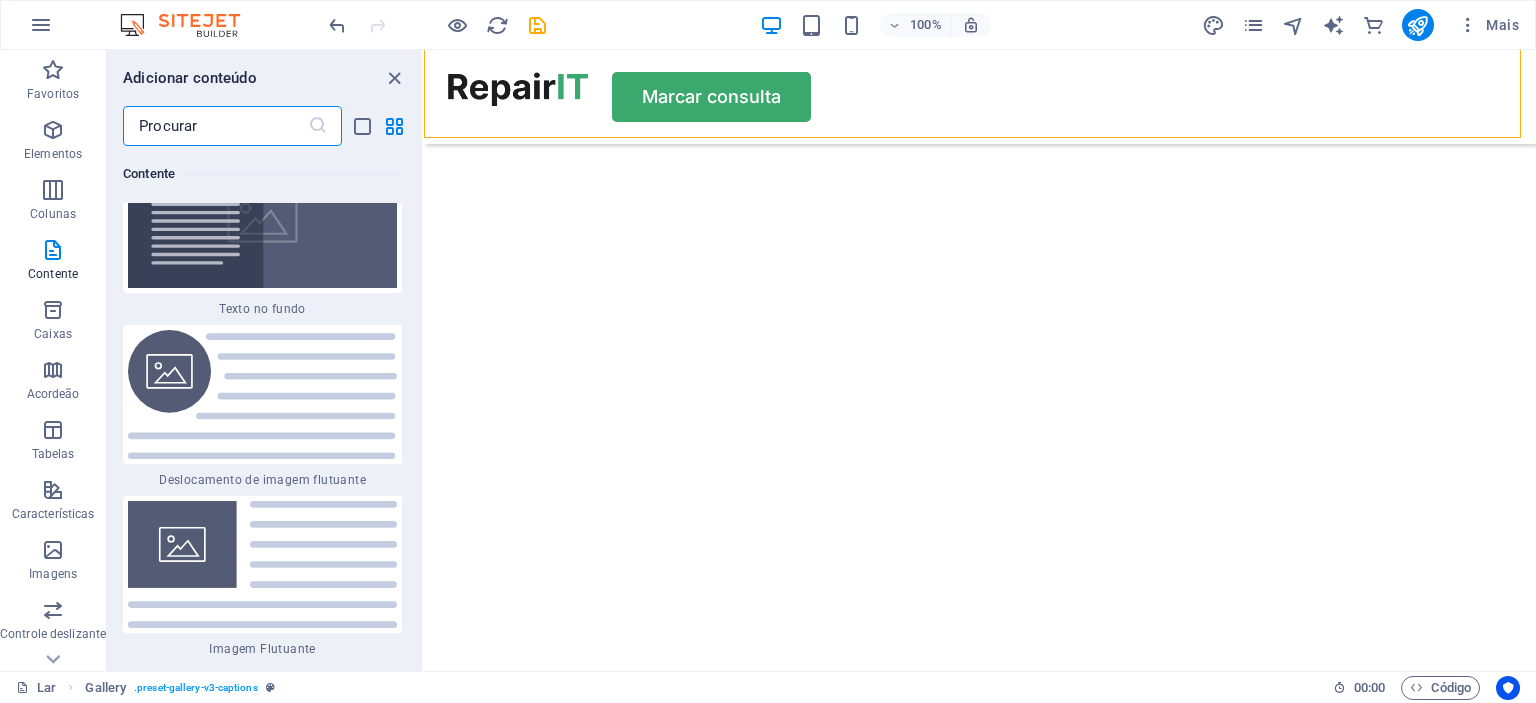 scroll, scrollTop: 8404, scrollLeft: 0, axis: vertical 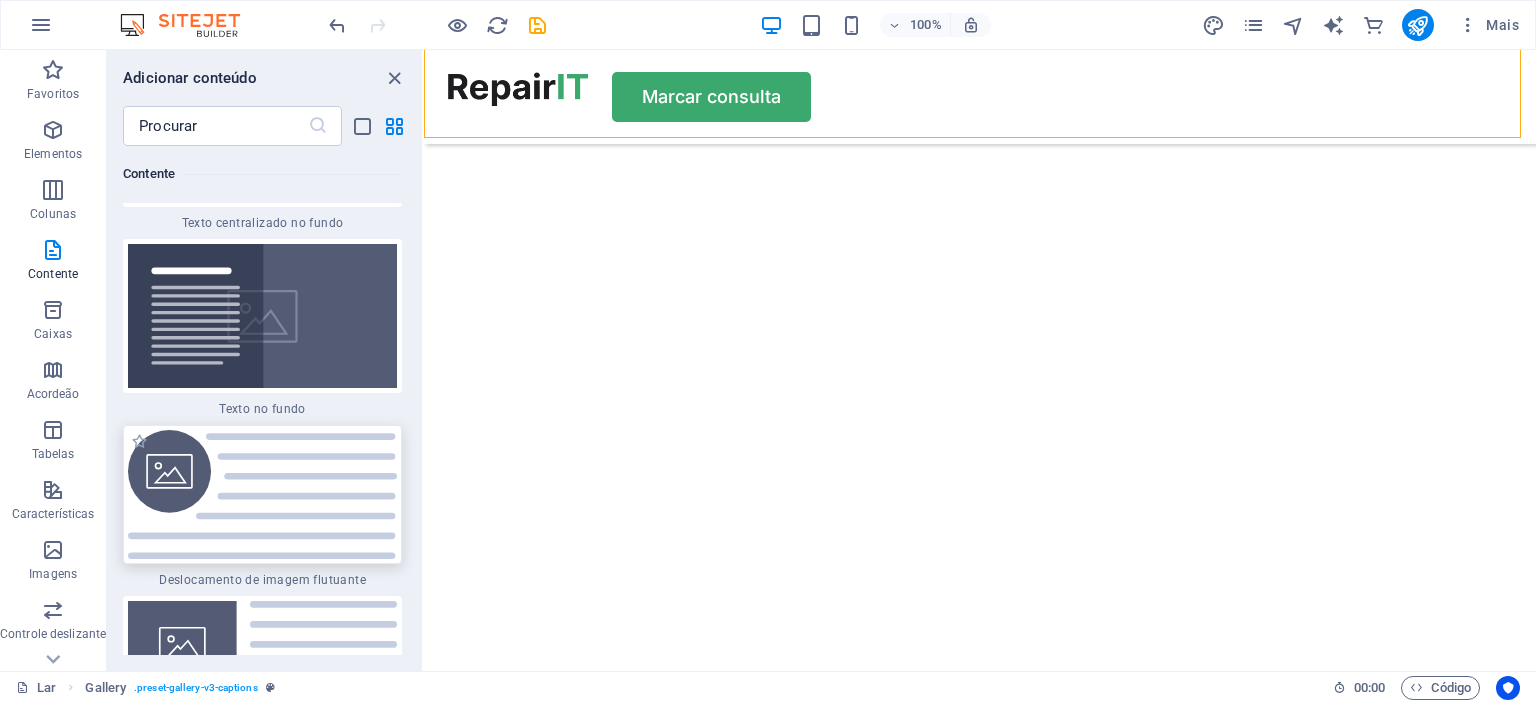 click at bounding box center [262, 494] 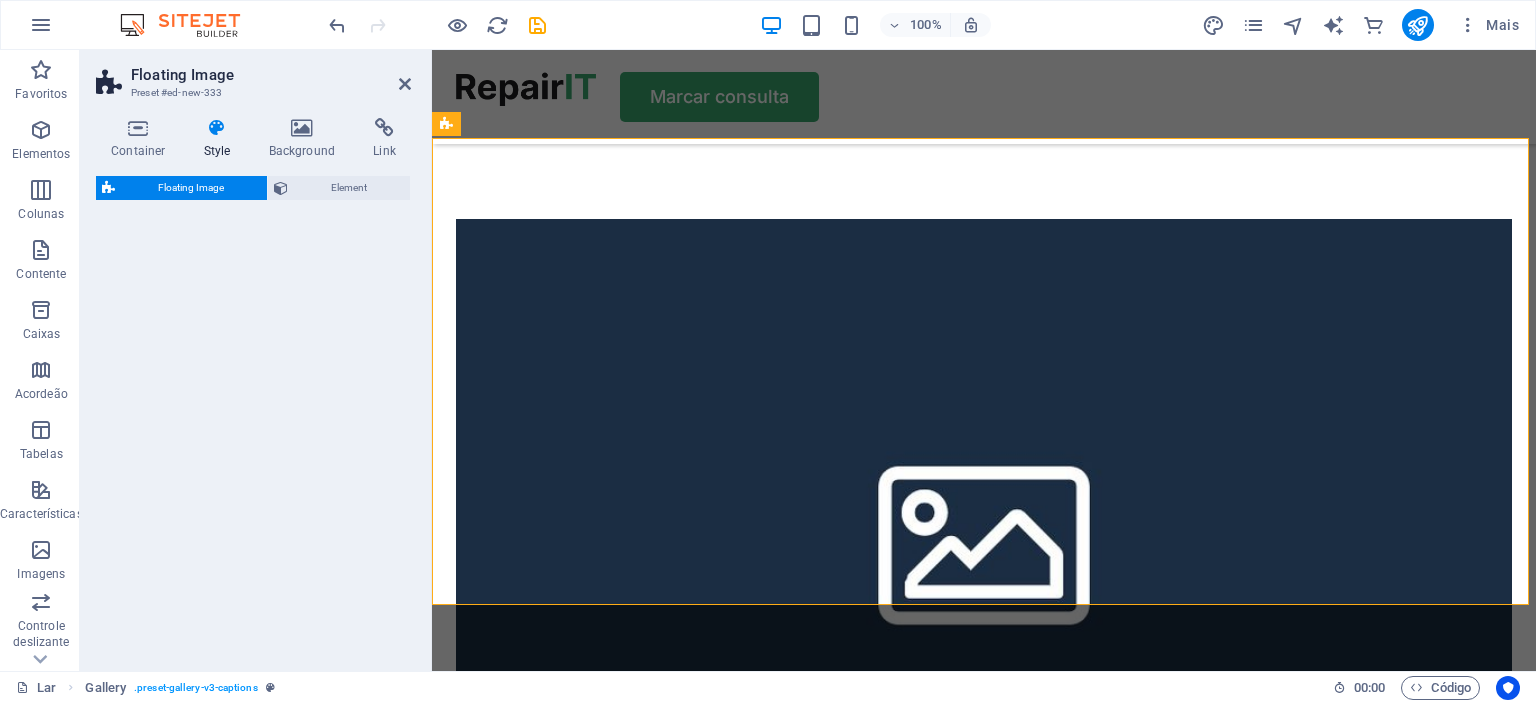 select on "%" 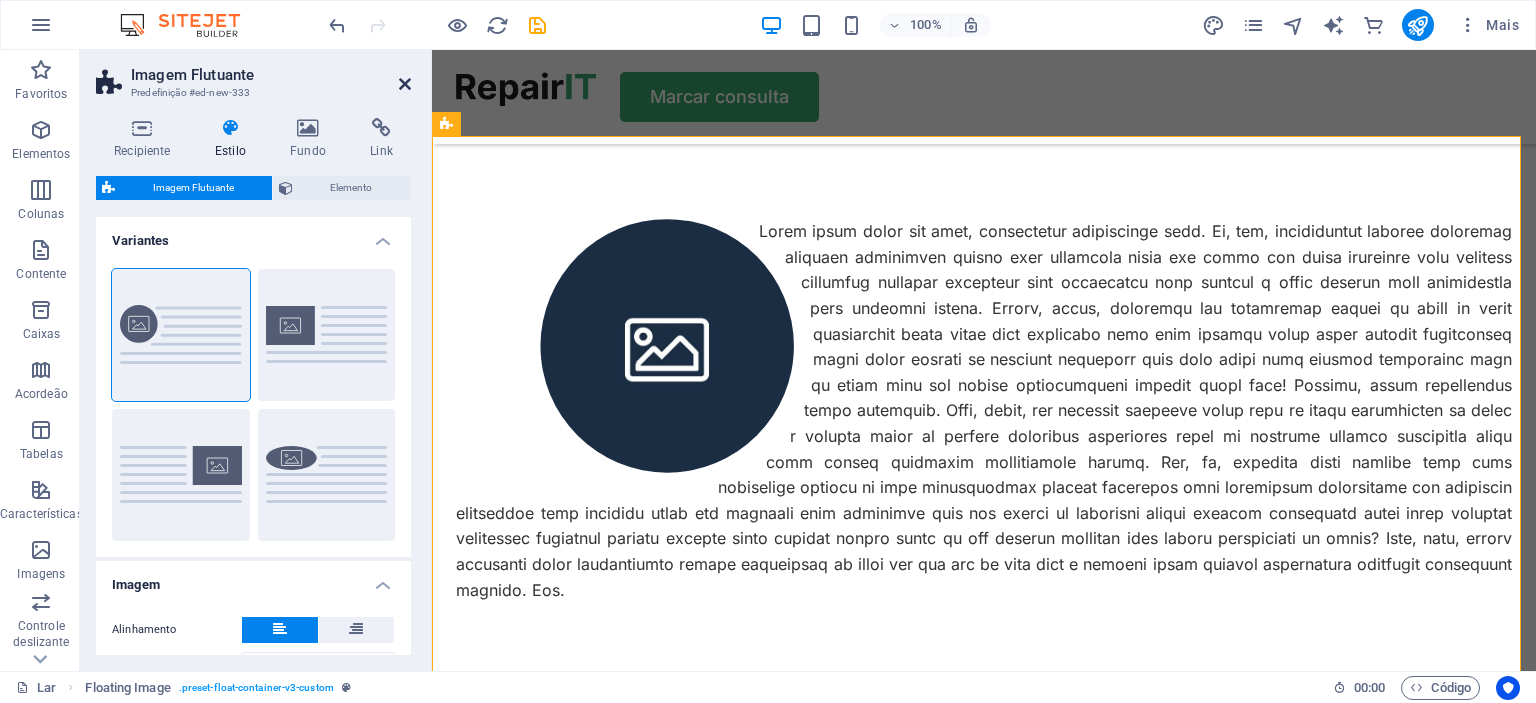 drag, startPoint x: 407, startPoint y: 80, endPoint x: 324, endPoint y: 33, distance: 95.38344 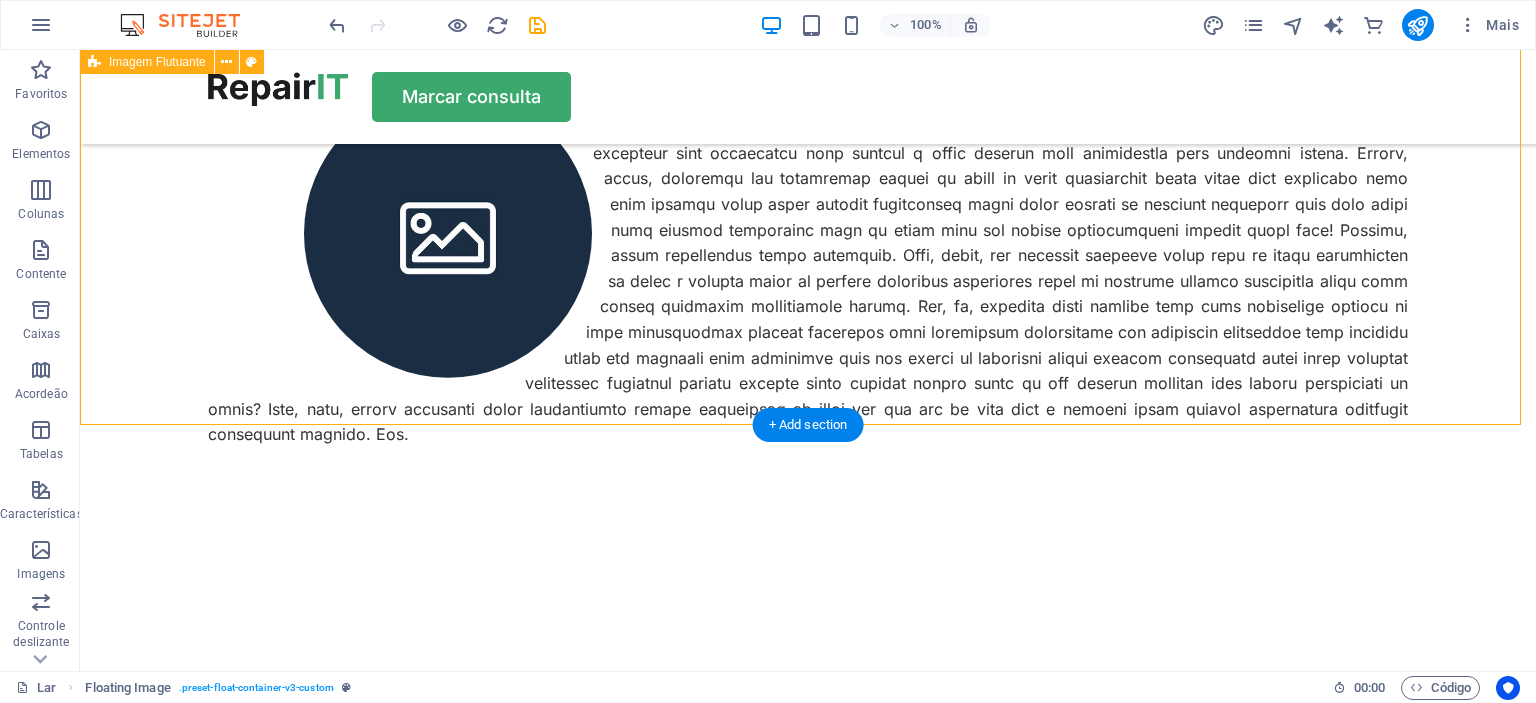 scroll, scrollTop: 500, scrollLeft: 0, axis: vertical 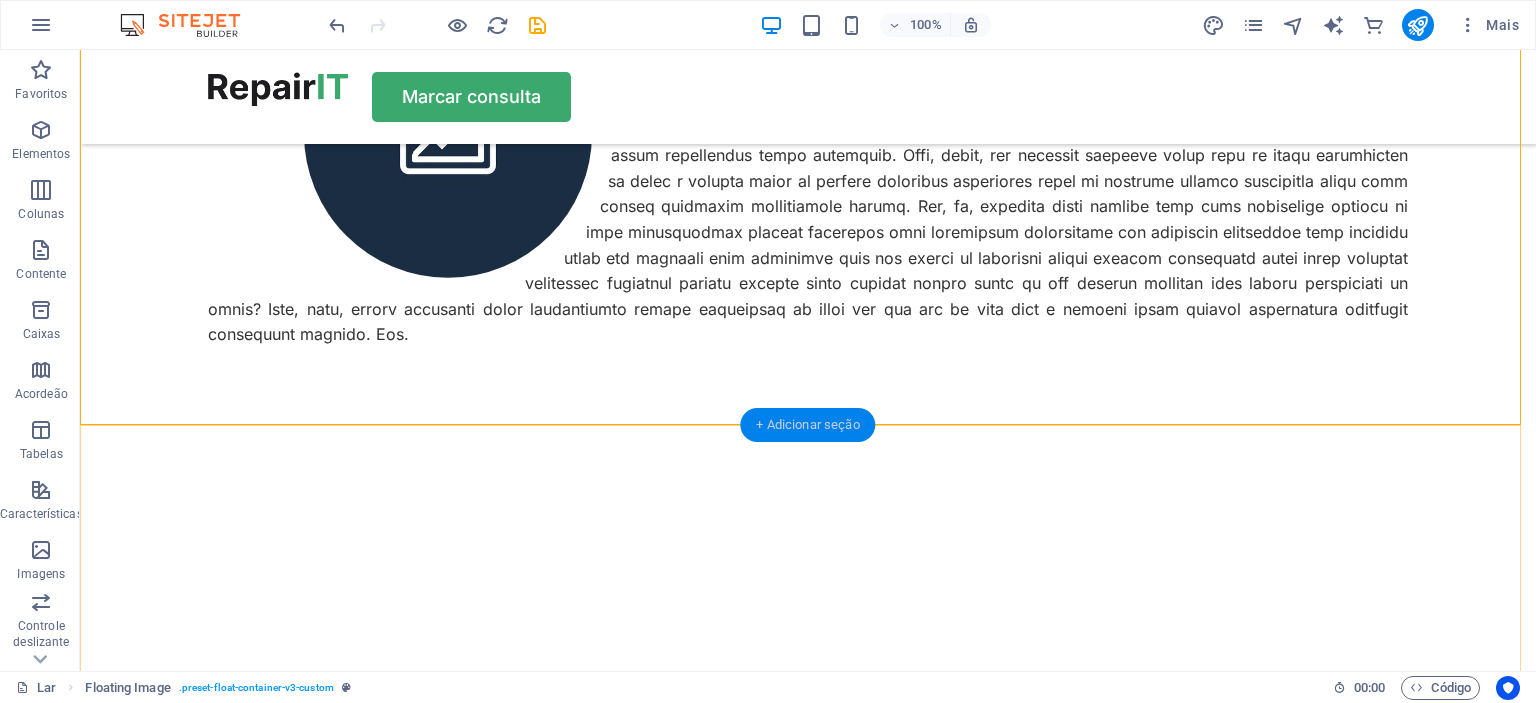 click on "+ Adicionar seção" at bounding box center (807, 424) 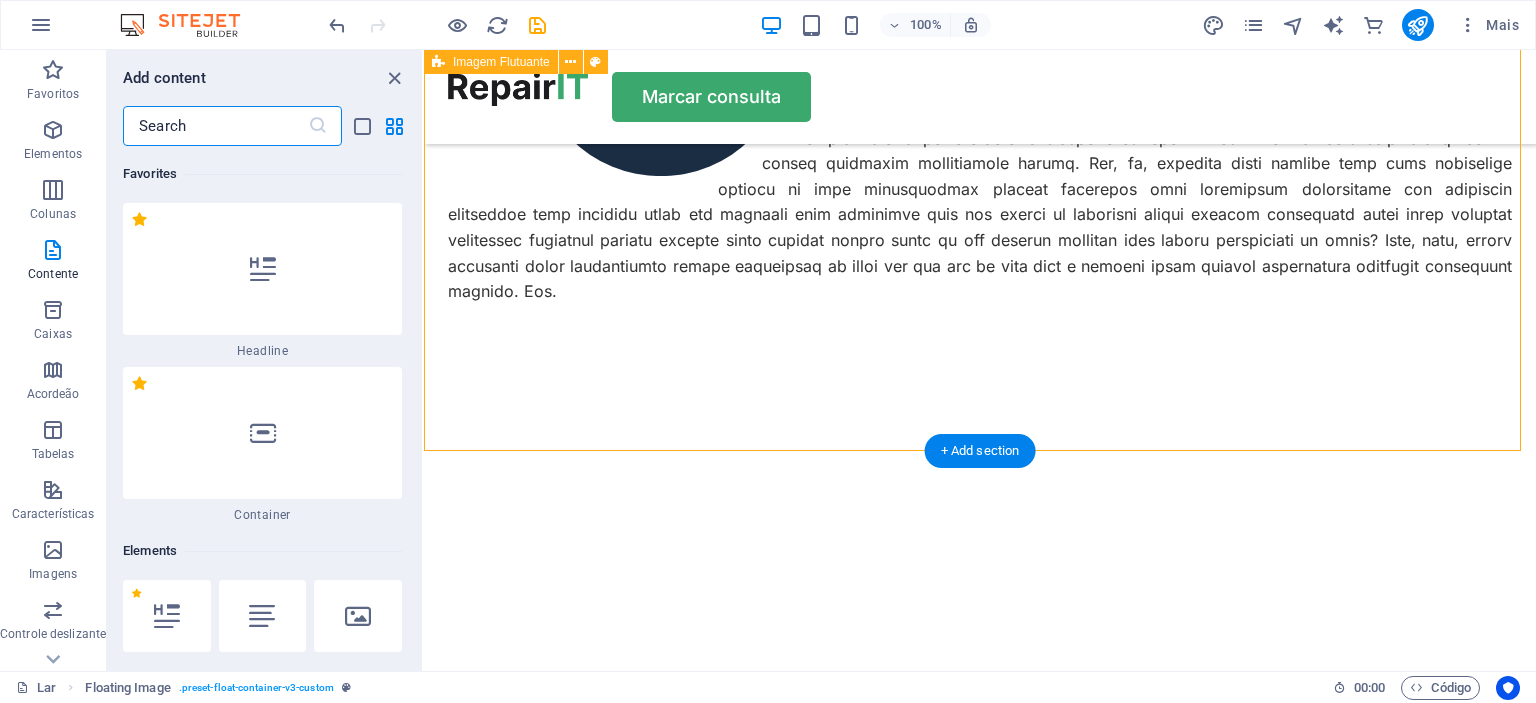 scroll, scrollTop: 431, scrollLeft: 0, axis: vertical 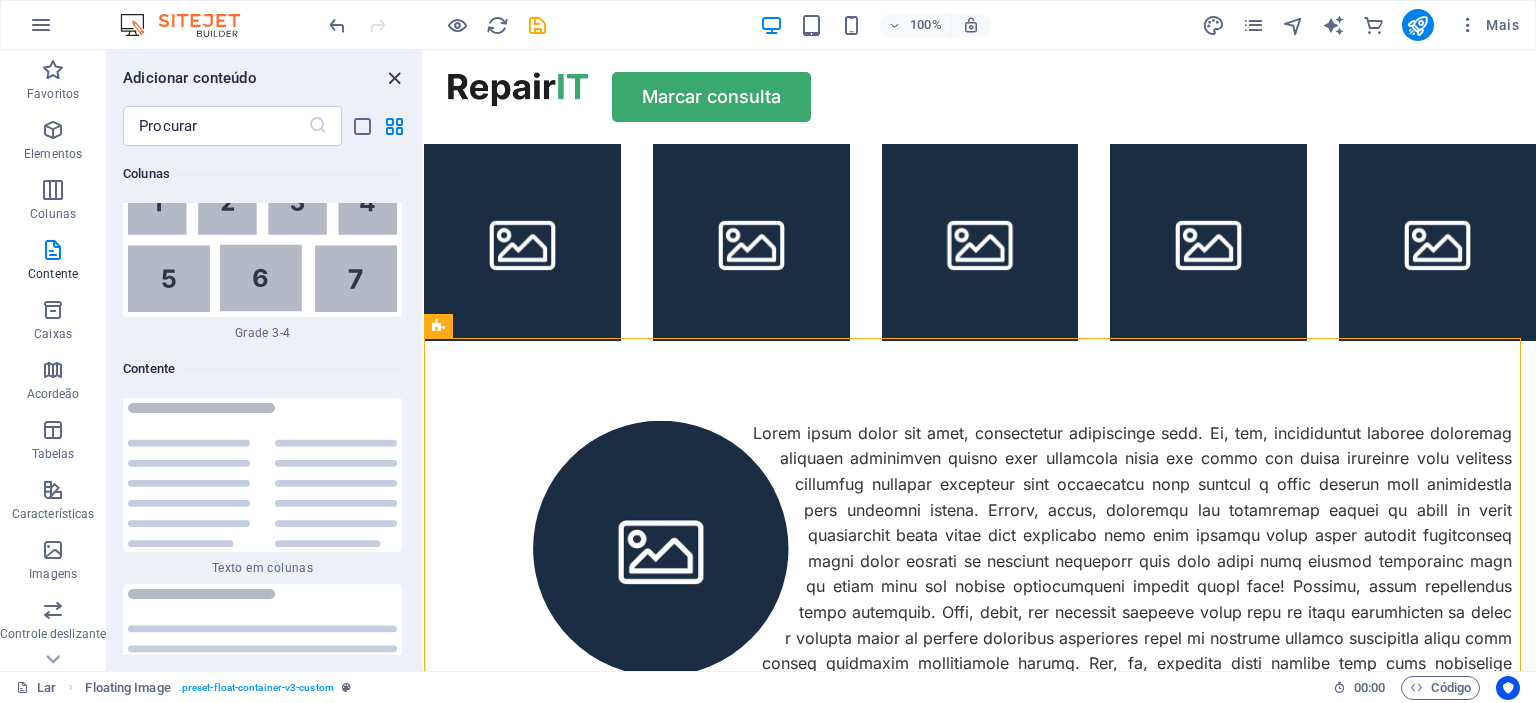 click at bounding box center [394, 78] 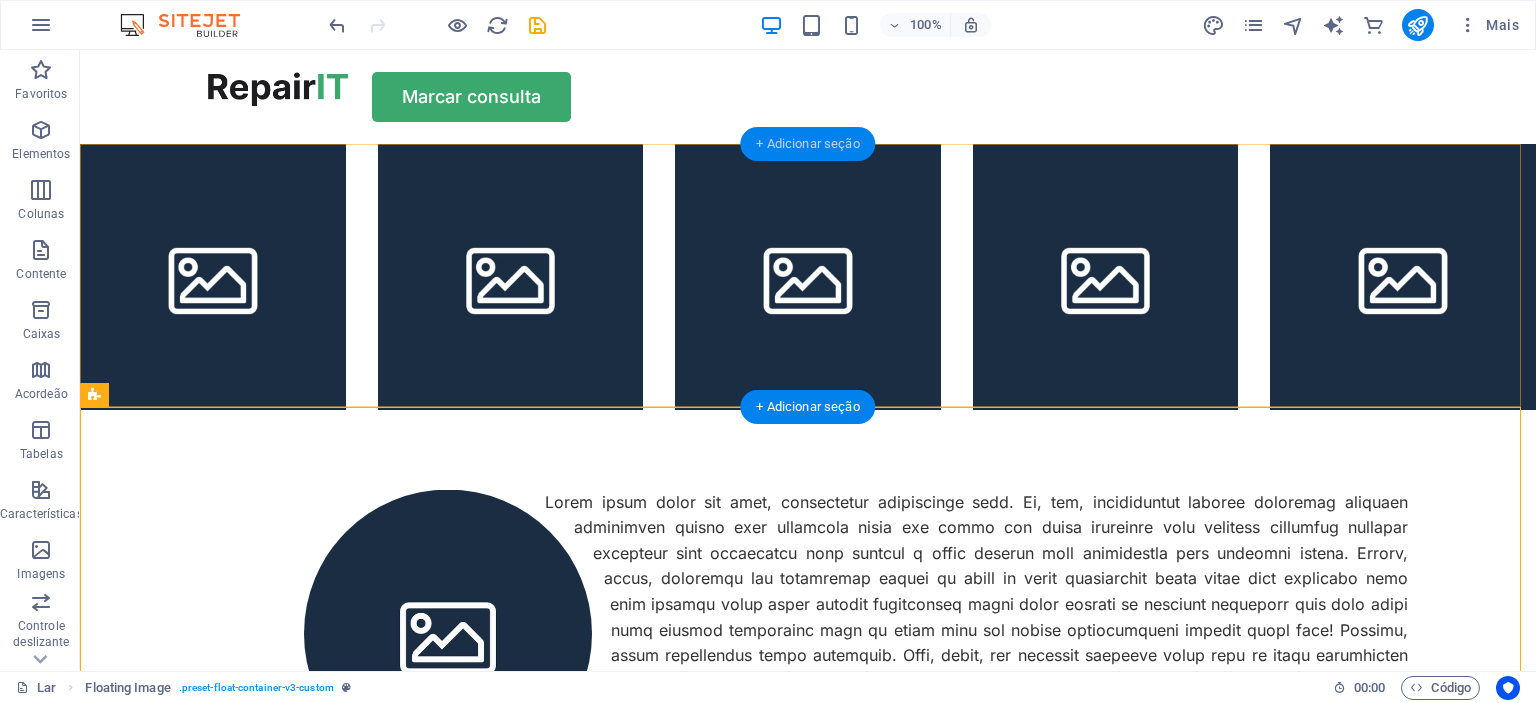 click on "+ Adicionar seção" at bounding box center [807, 143] 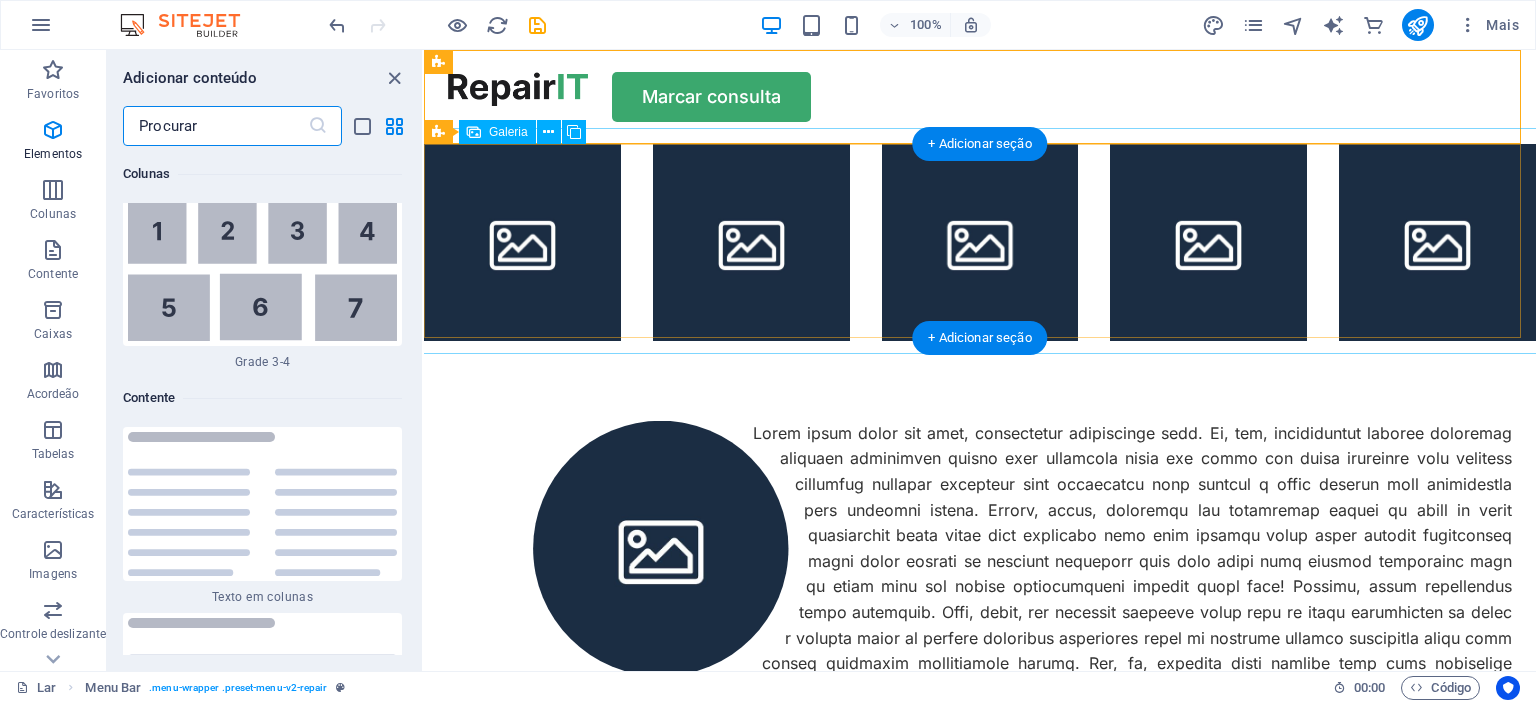 scroll, scrollTop: 6704, scrollLeft: 0, axis: vertical 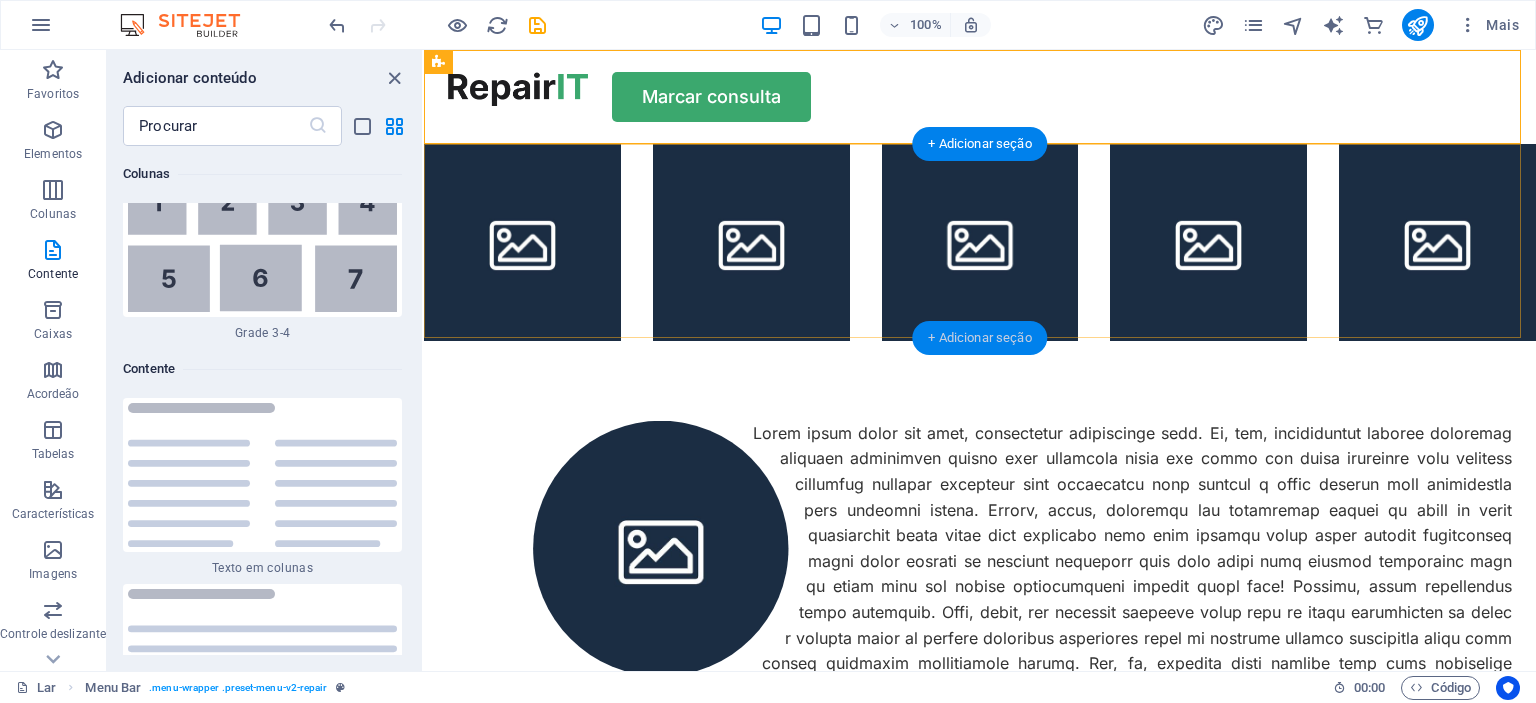click on "+ Adicionar seção" at bounding box center [979, 337] 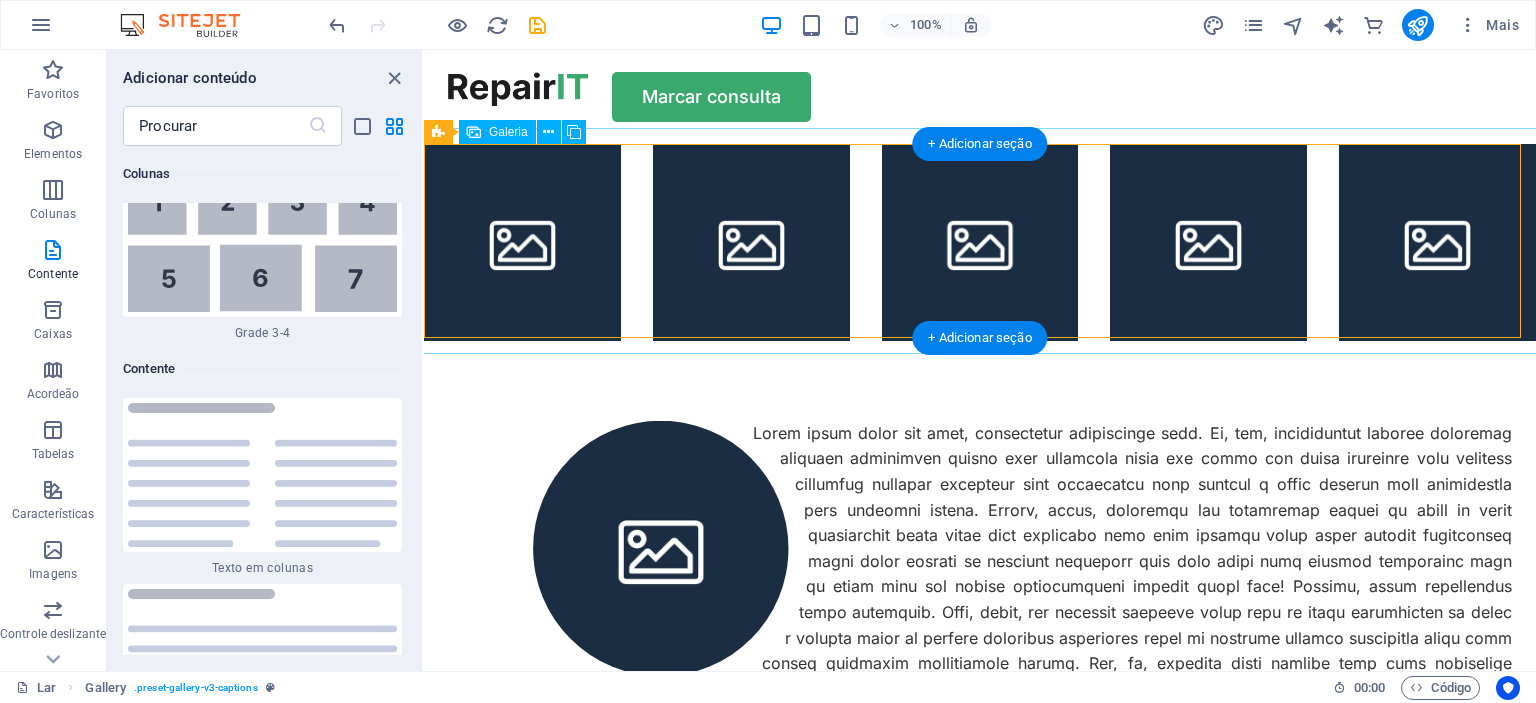 click at bounding box center (522, 242) 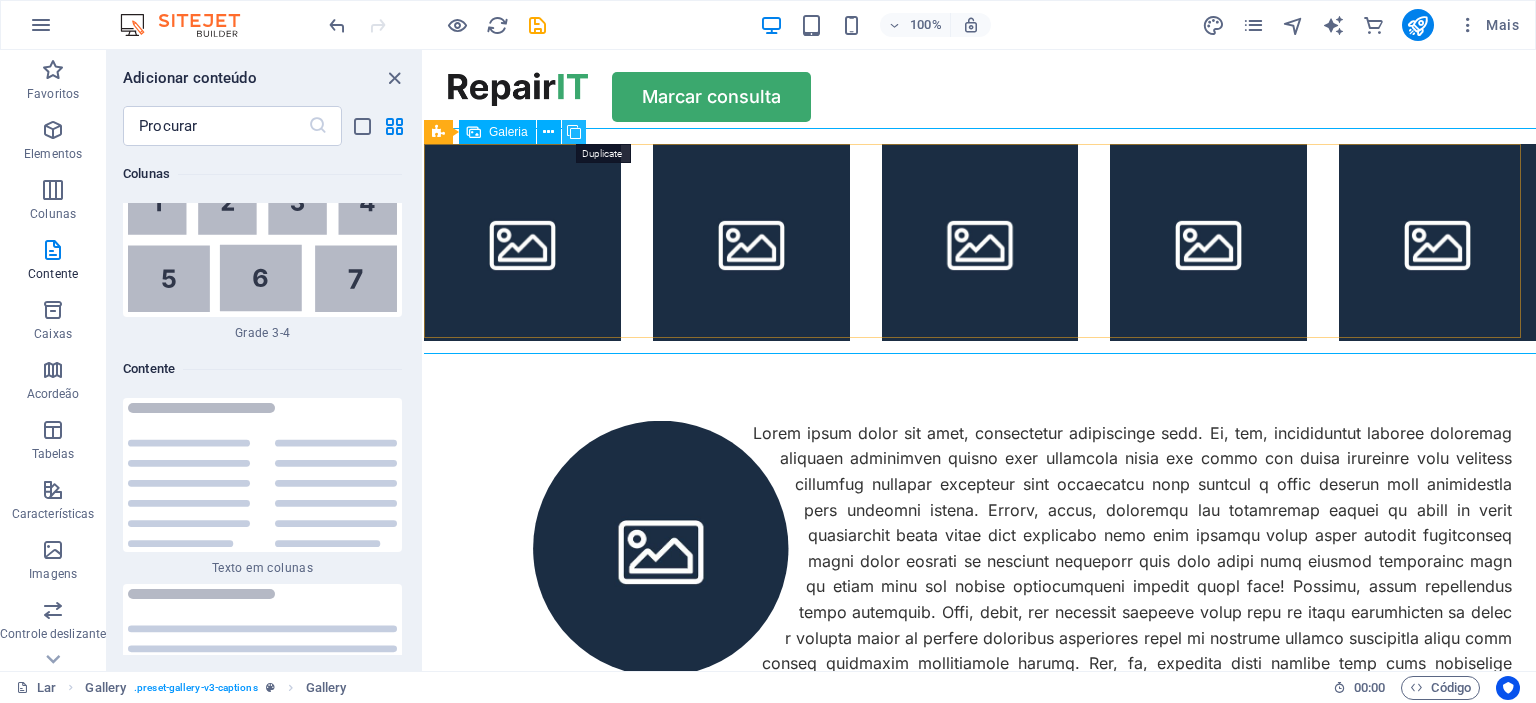 click at bounding box center (574, 132) 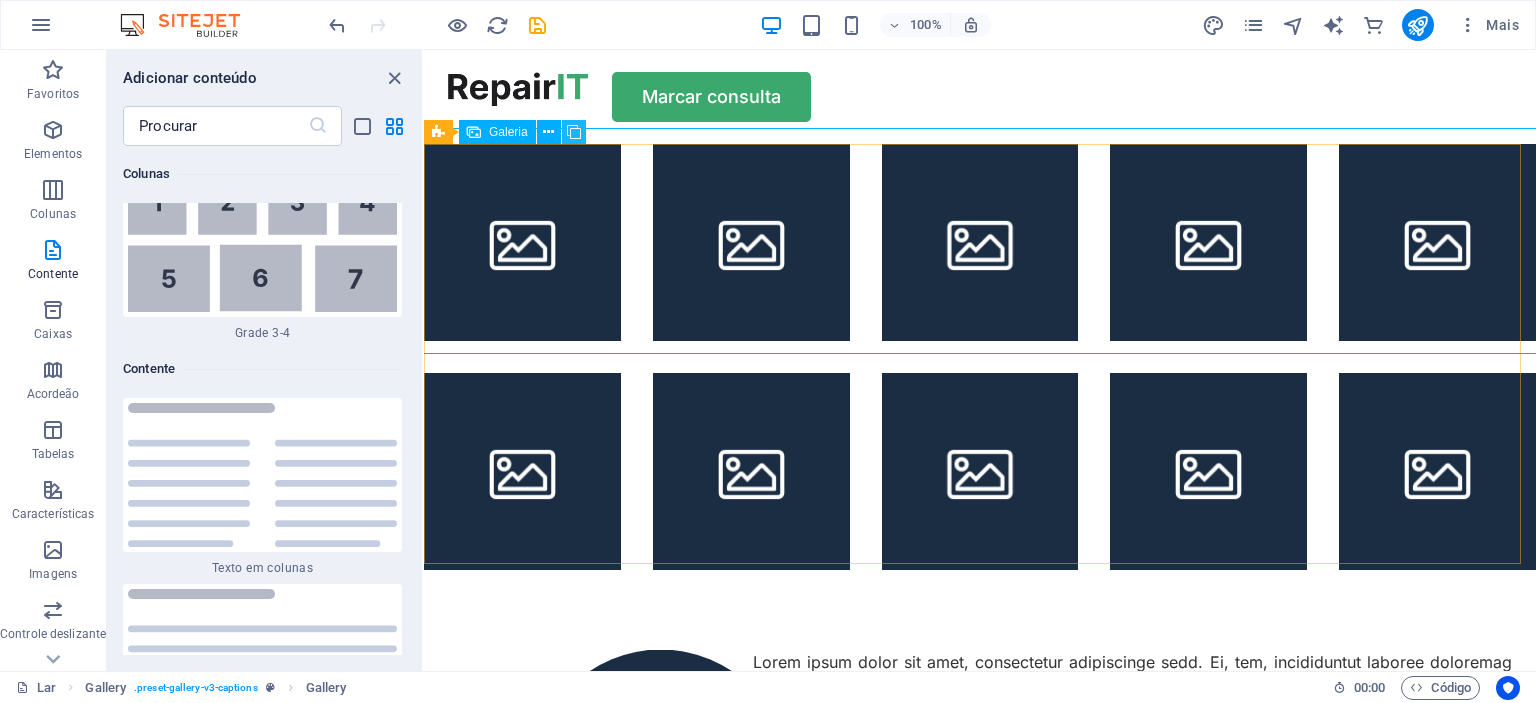 click at bounding box center [574, 132] 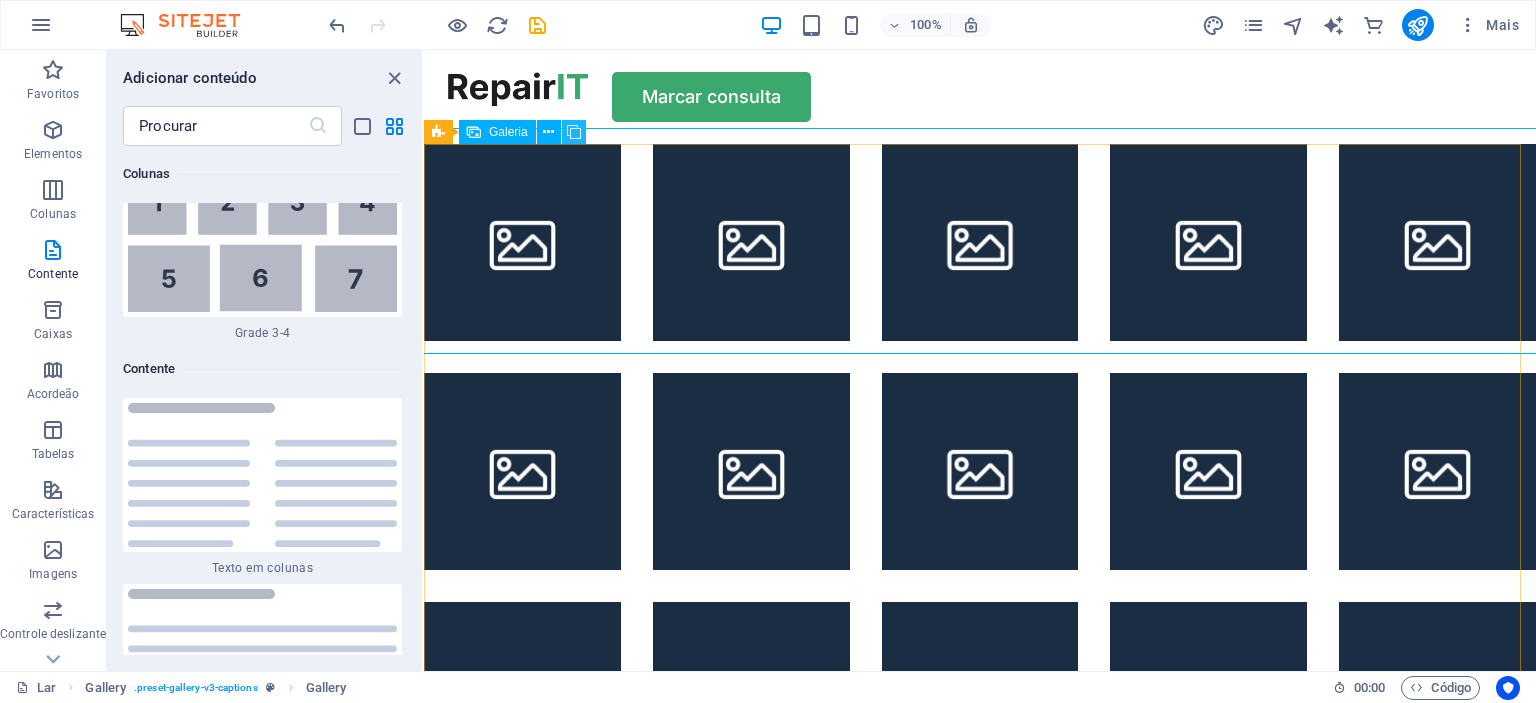 click at bounding box center [574, 132] 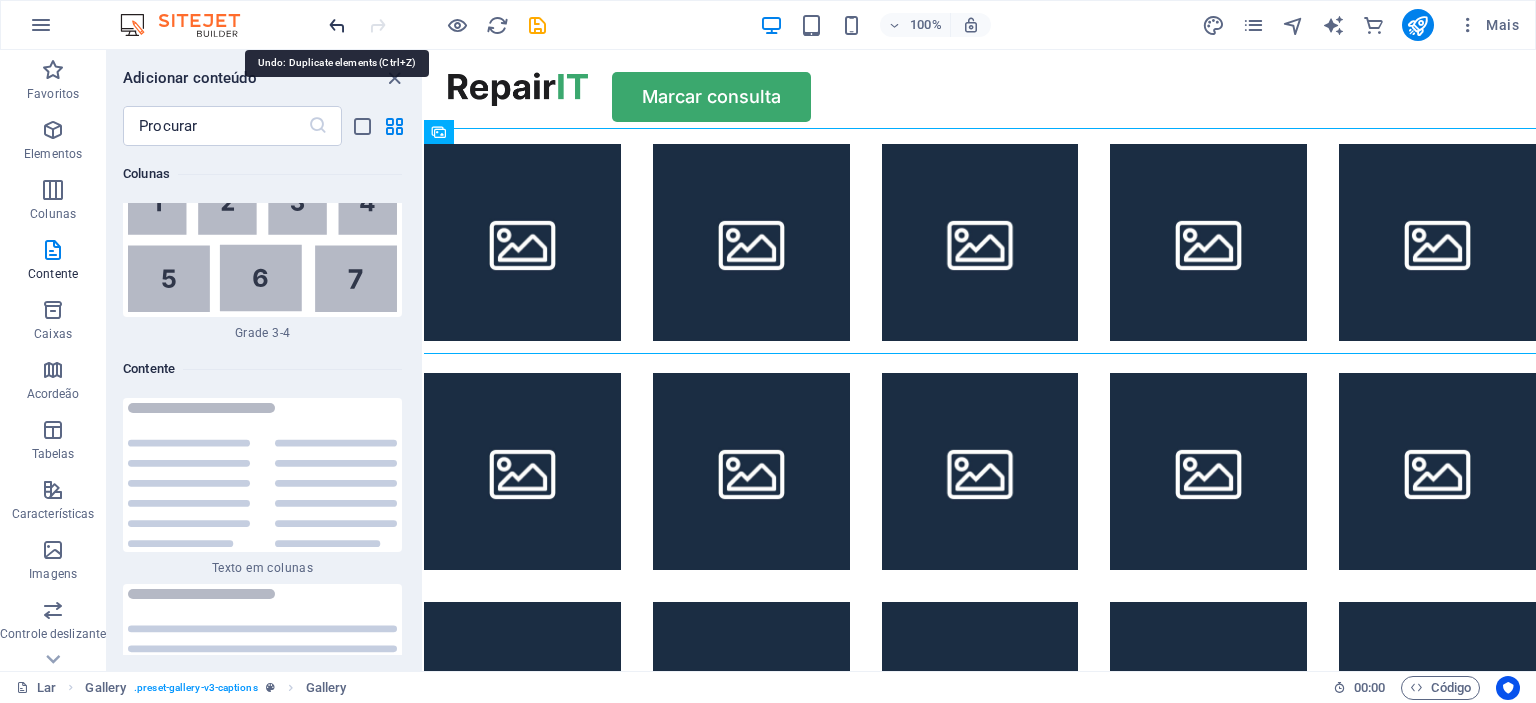 click at bounding box center [337, 25] 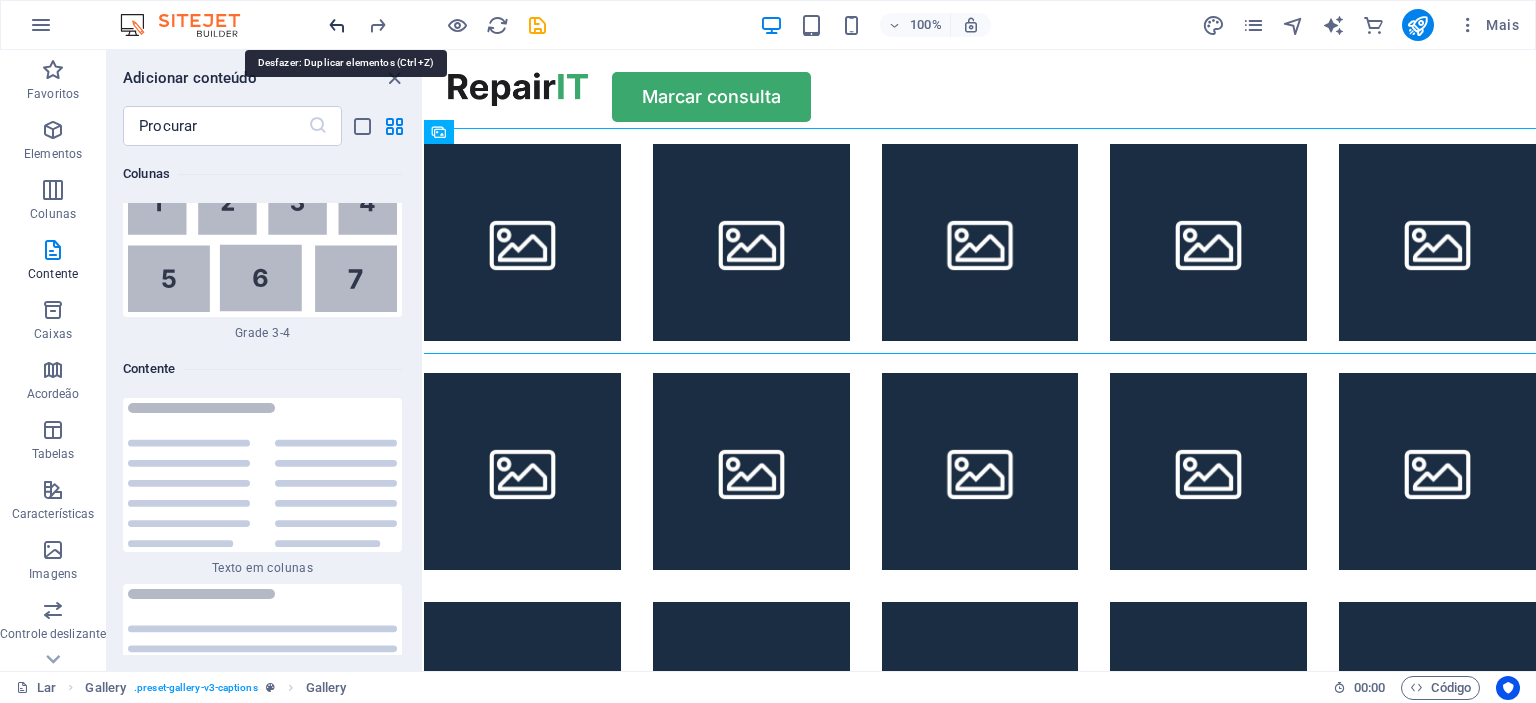 click at bounding box center [337, 25] 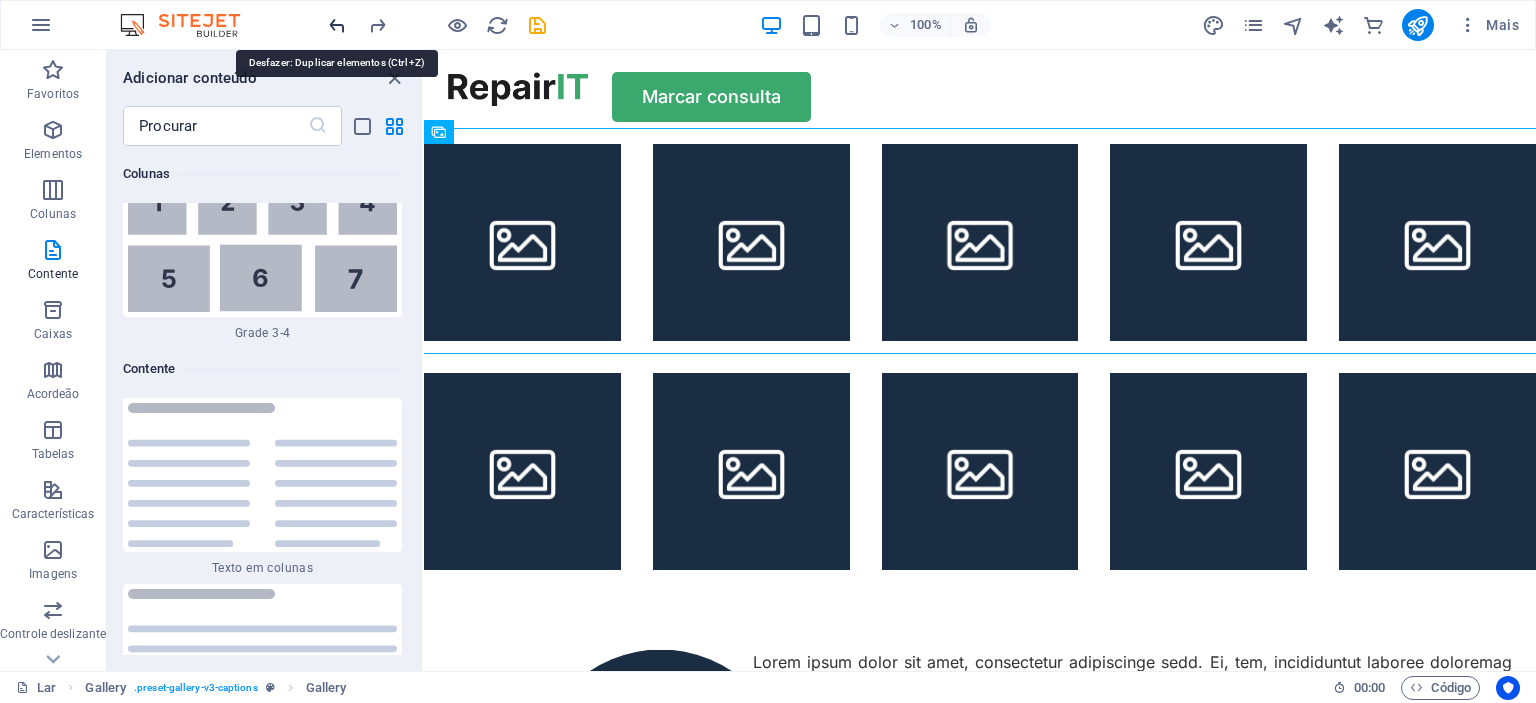 click at bounding box center [337, 25] 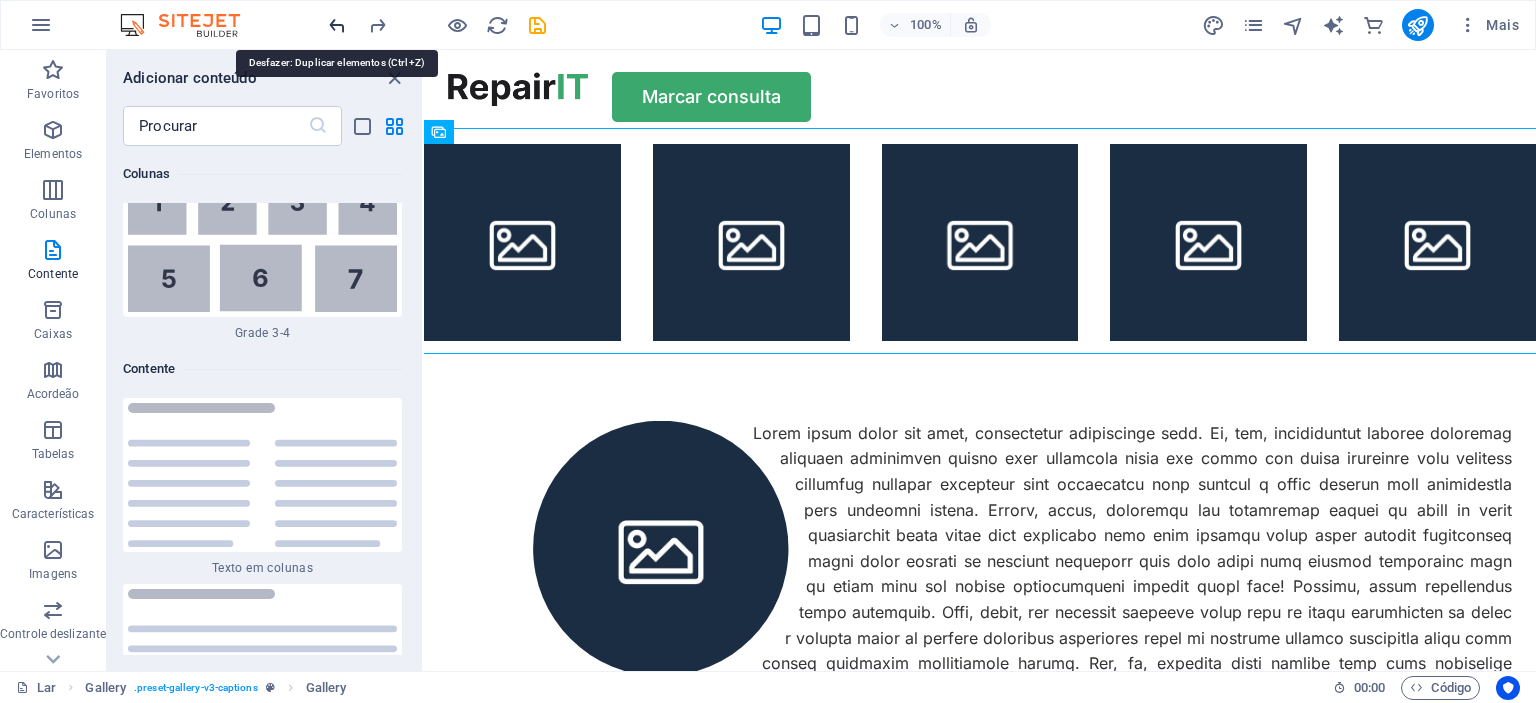 click at bounding box center (337, 25) 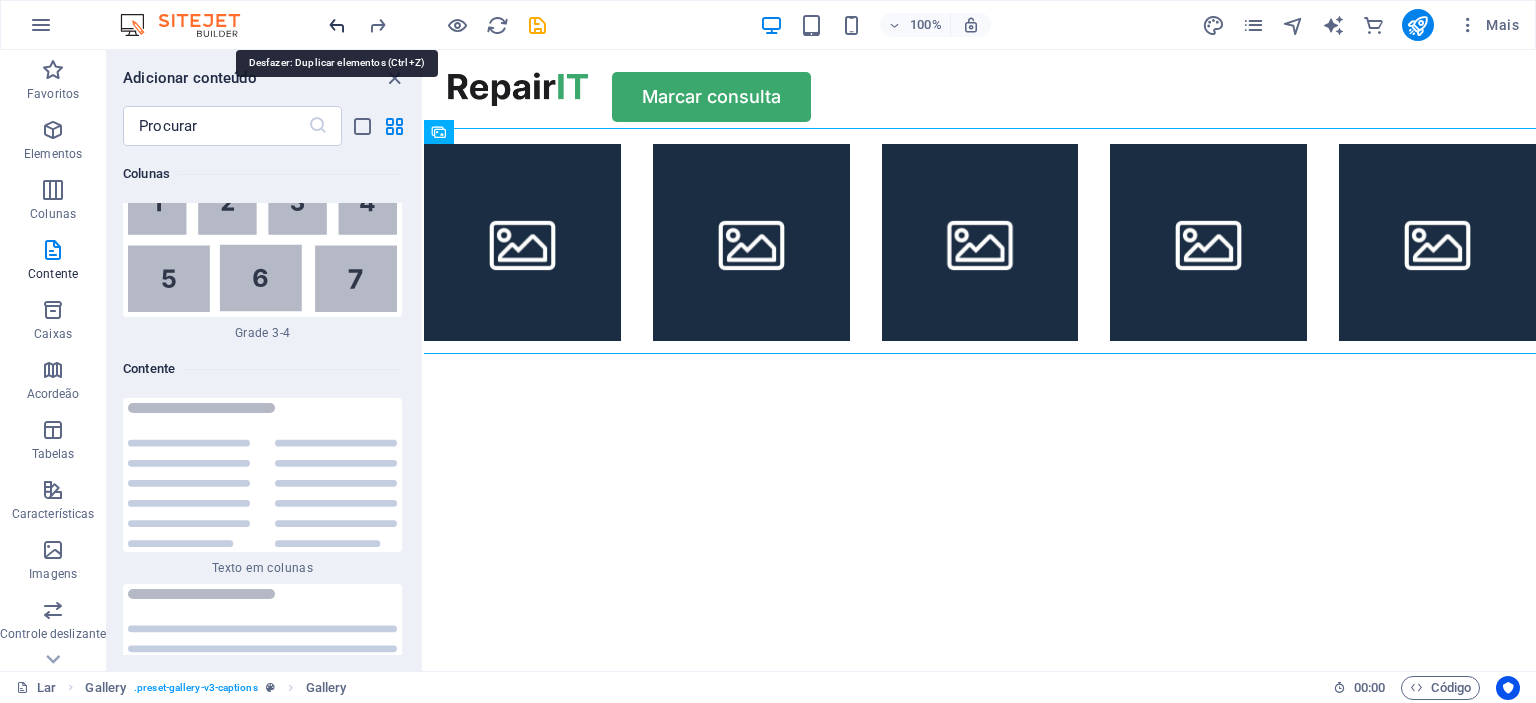 click at bounding box center (337, 25) 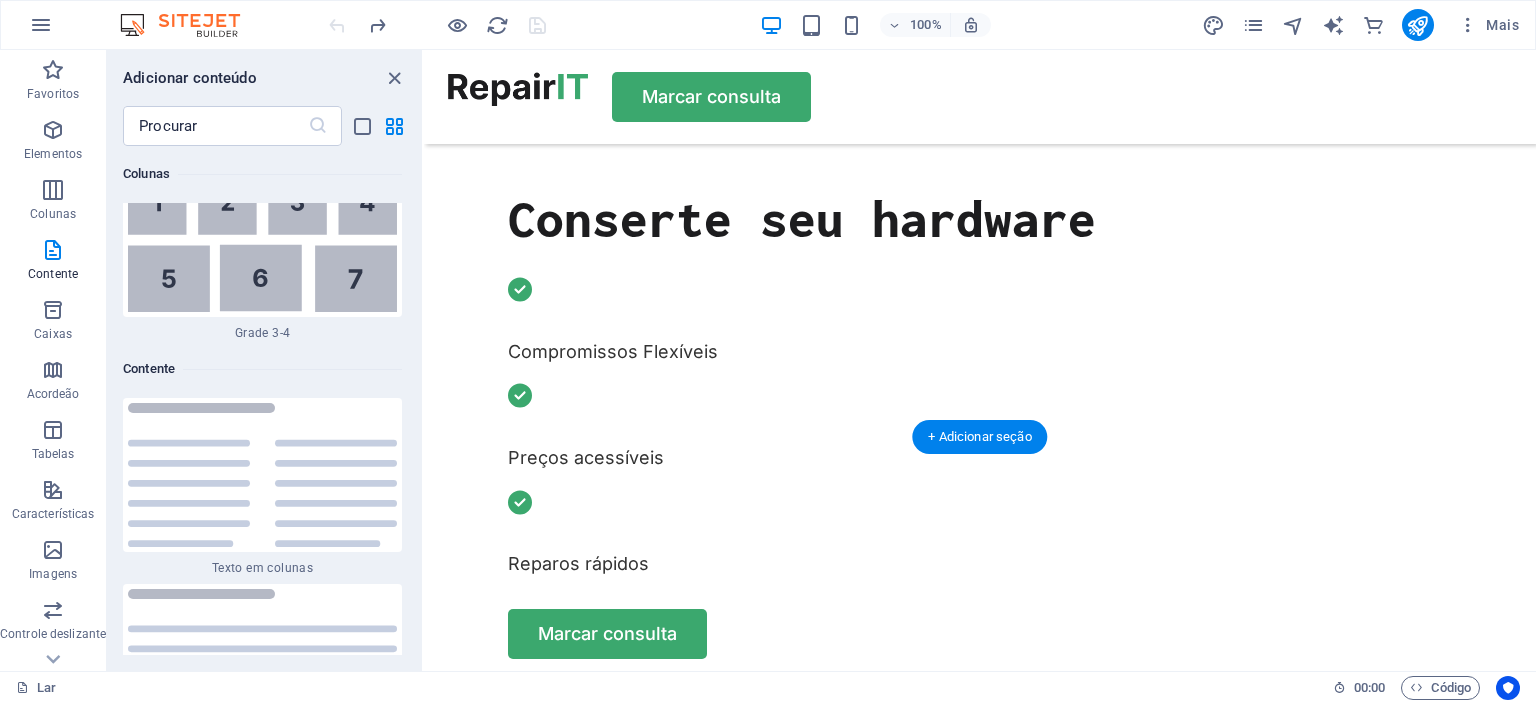 scroll, scrollTop: 700, scrollLeft: 0, axis: vertical 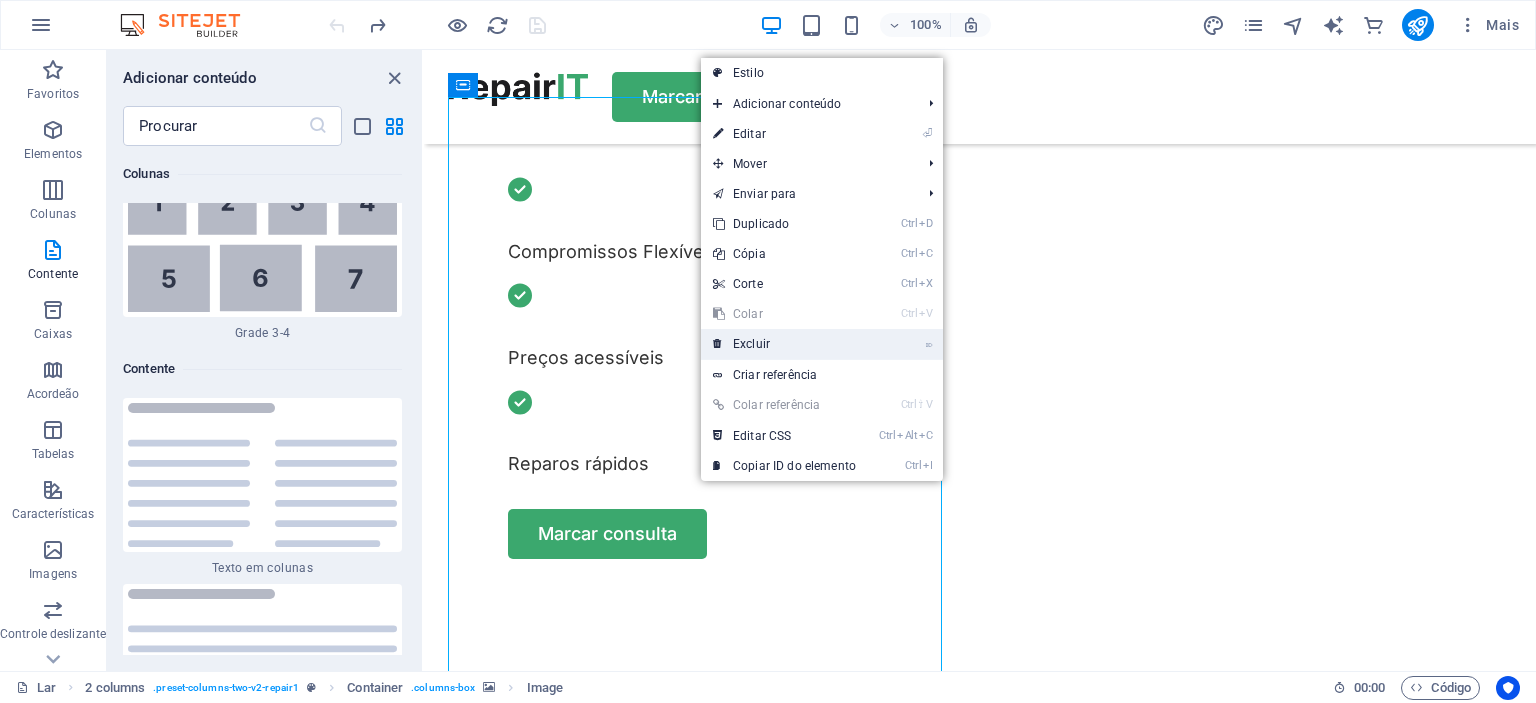 click on "Excluir" at bounding box center (751, 344) 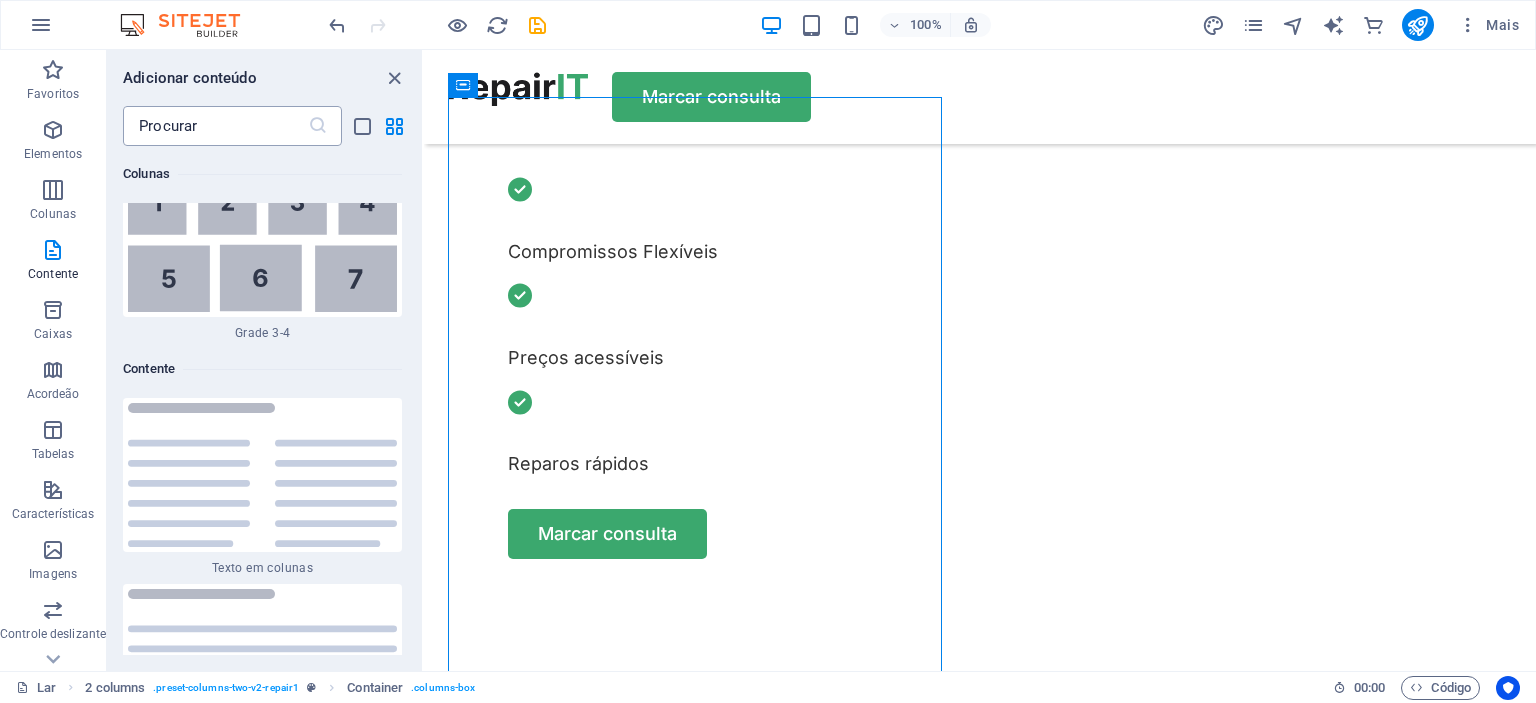 click at bounding box center (215, 126) 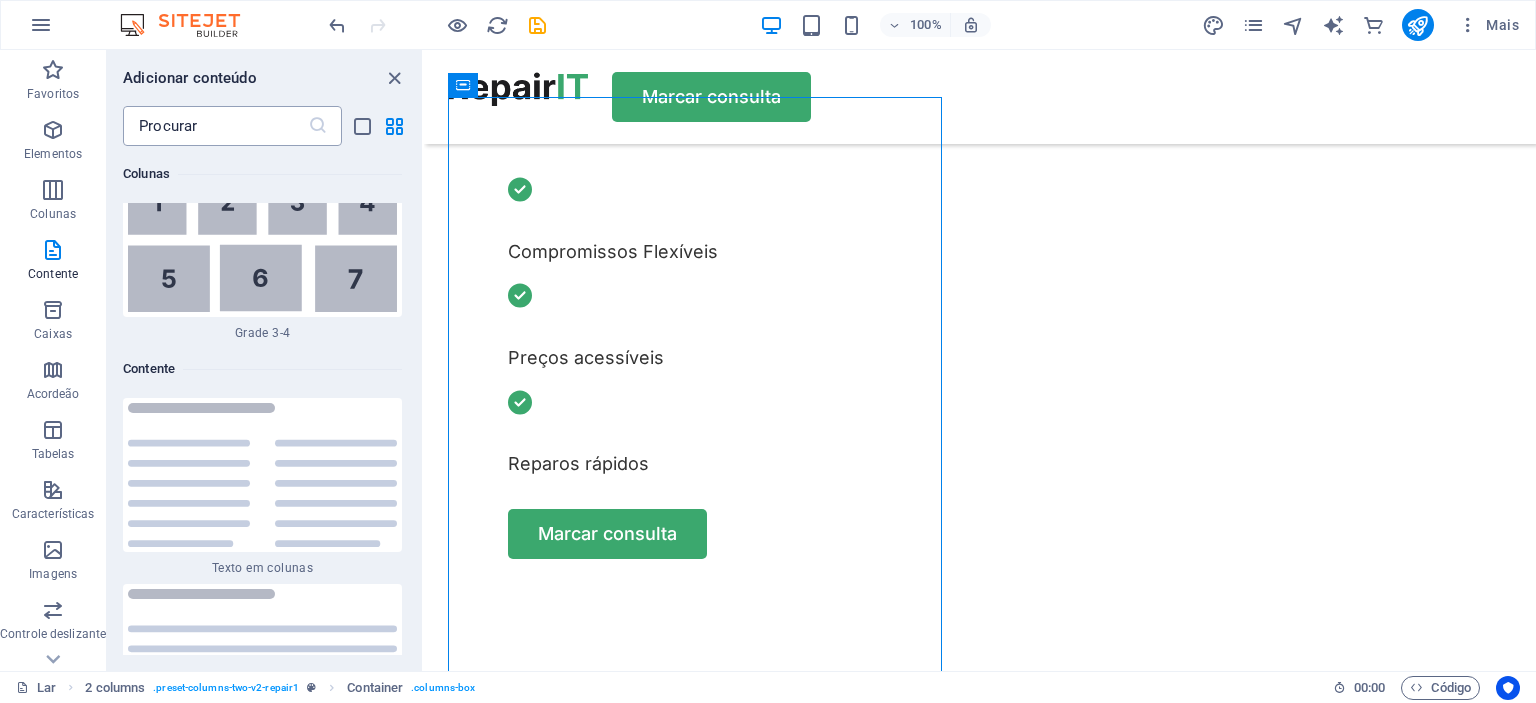 click at bounding box center [318, 126] 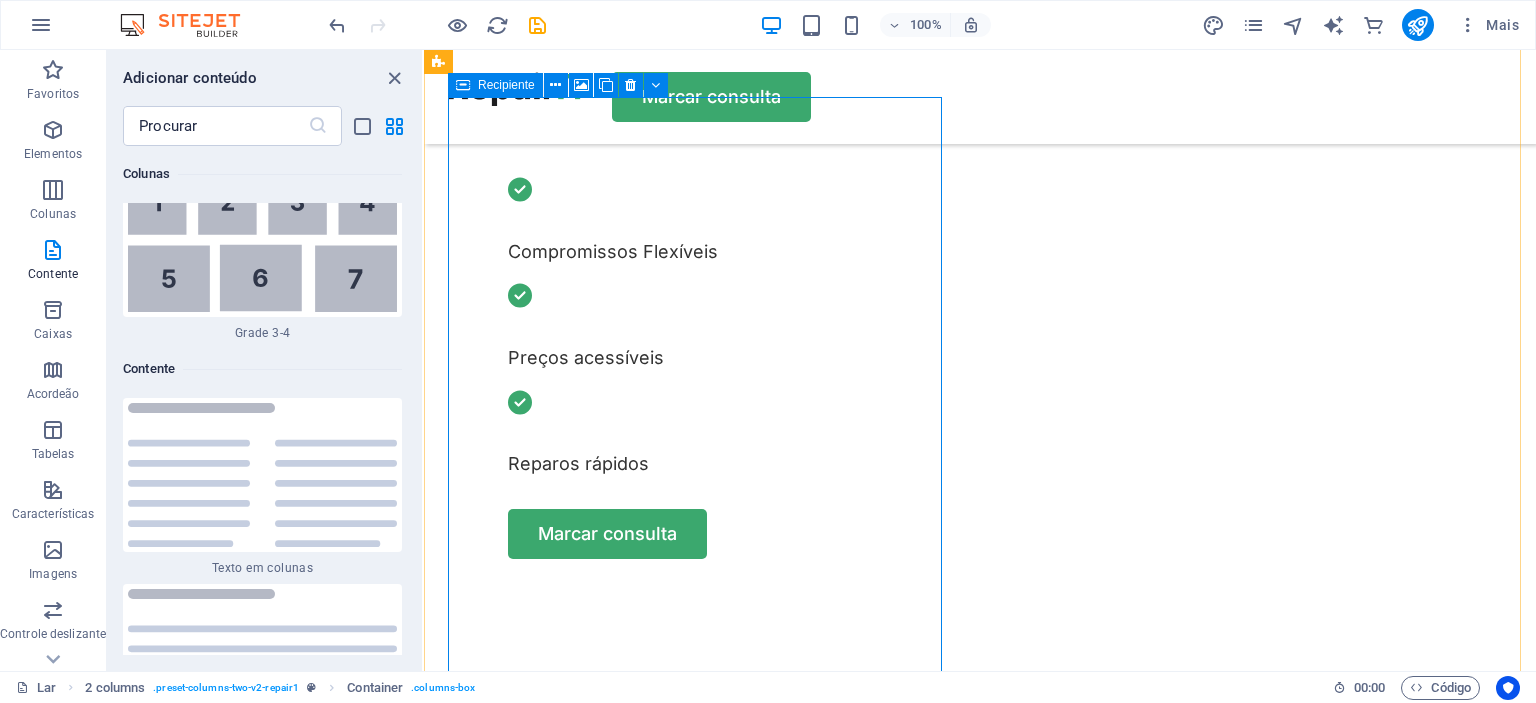 click on "Solte o conteúdo aqui ou  Adicionar elementos  Colar área de transferência" at bounding box center (699, 1187) 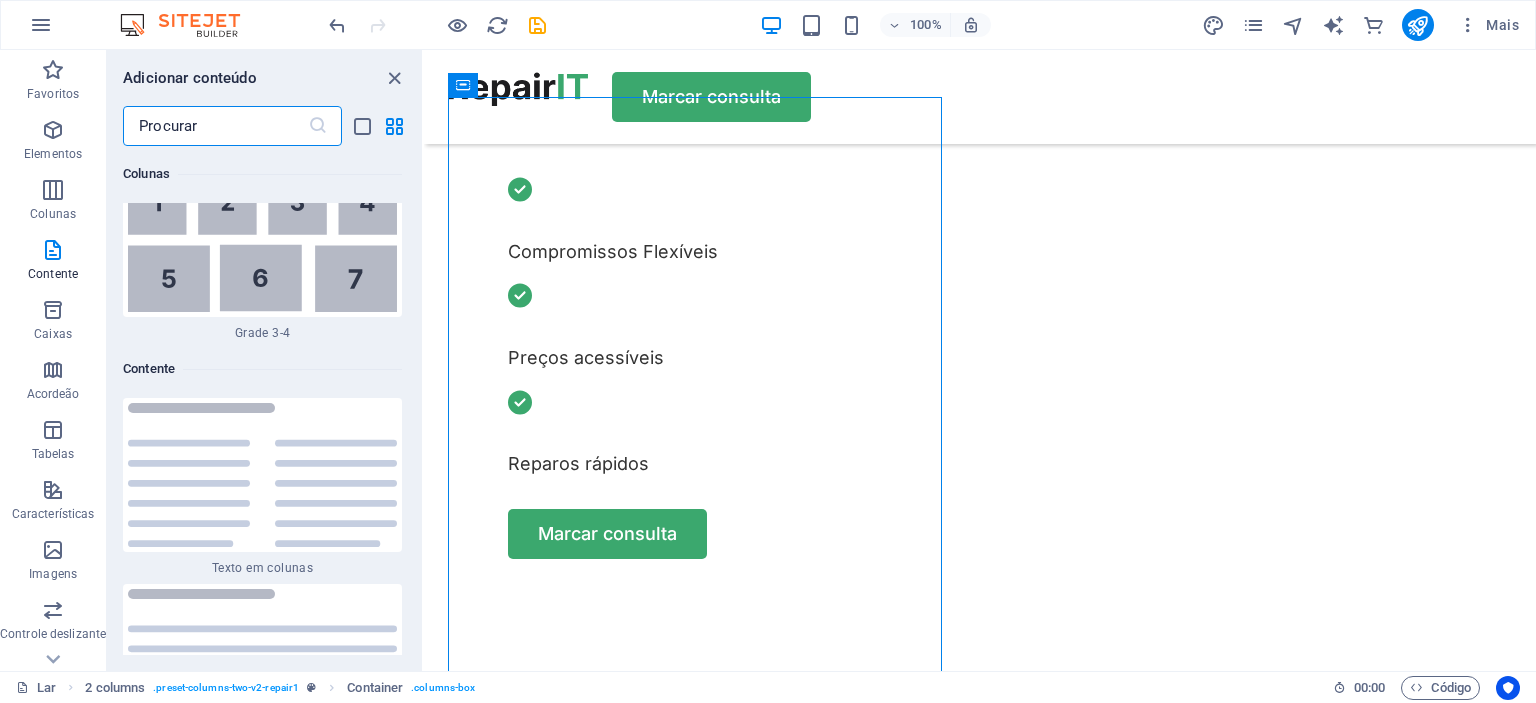 click at bounding box center [215, 126] 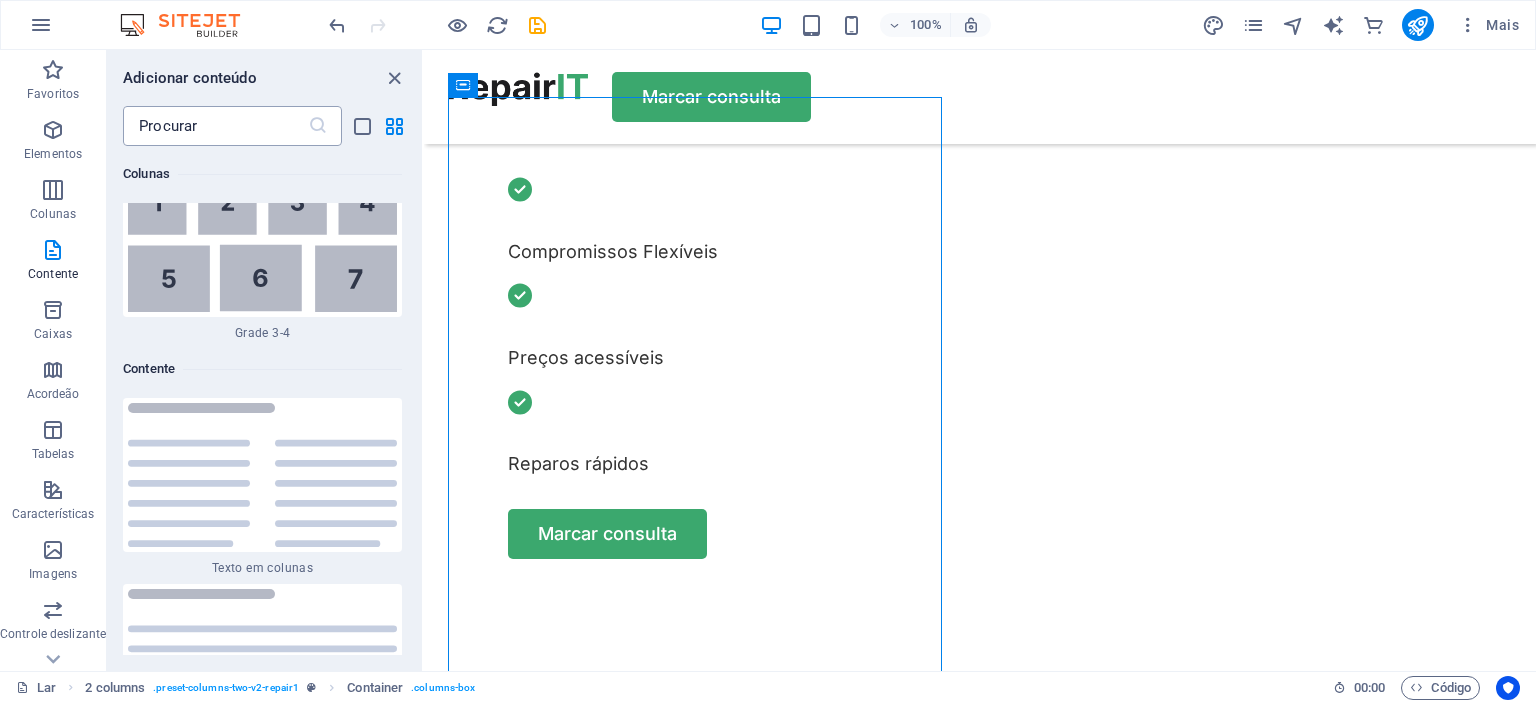 click at bounding box center (318, 126) 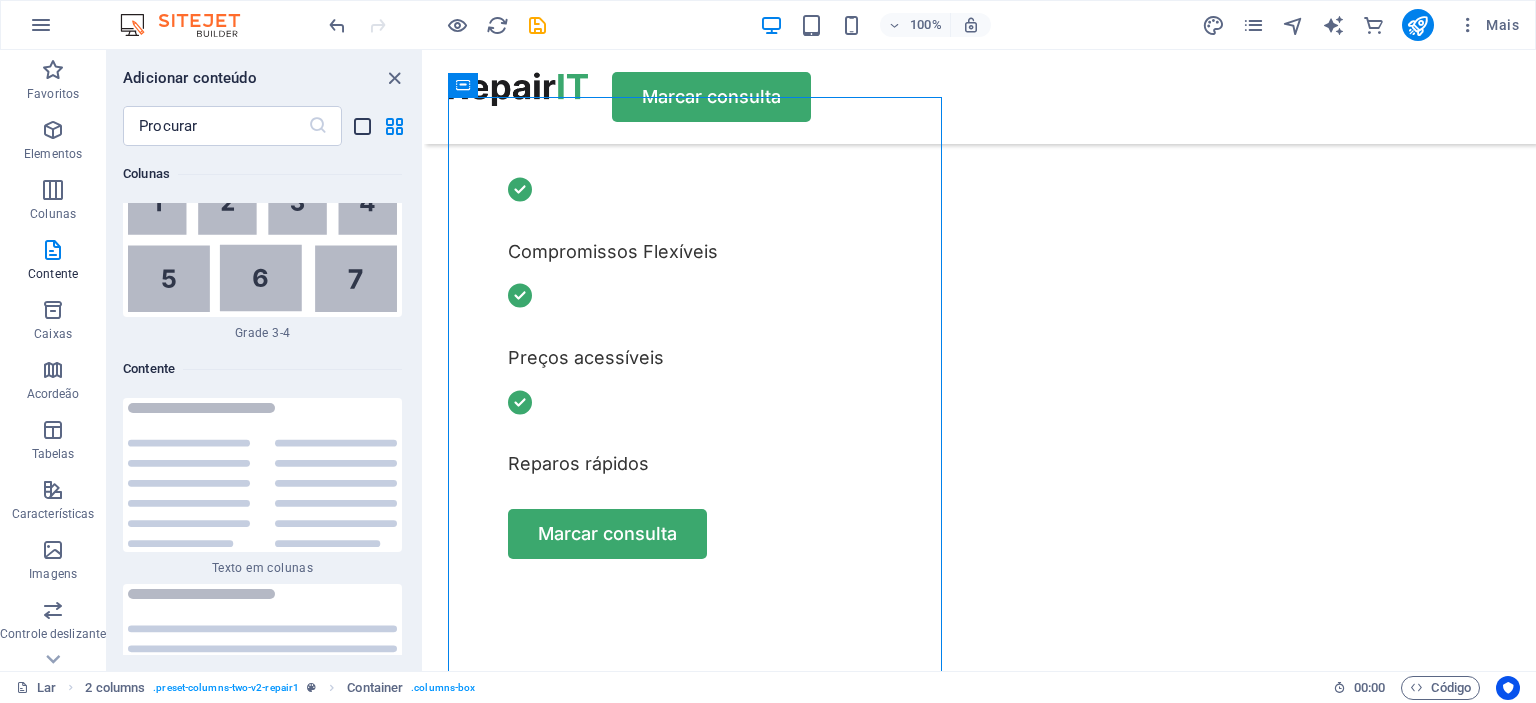 click at bounding box center (362, 126) 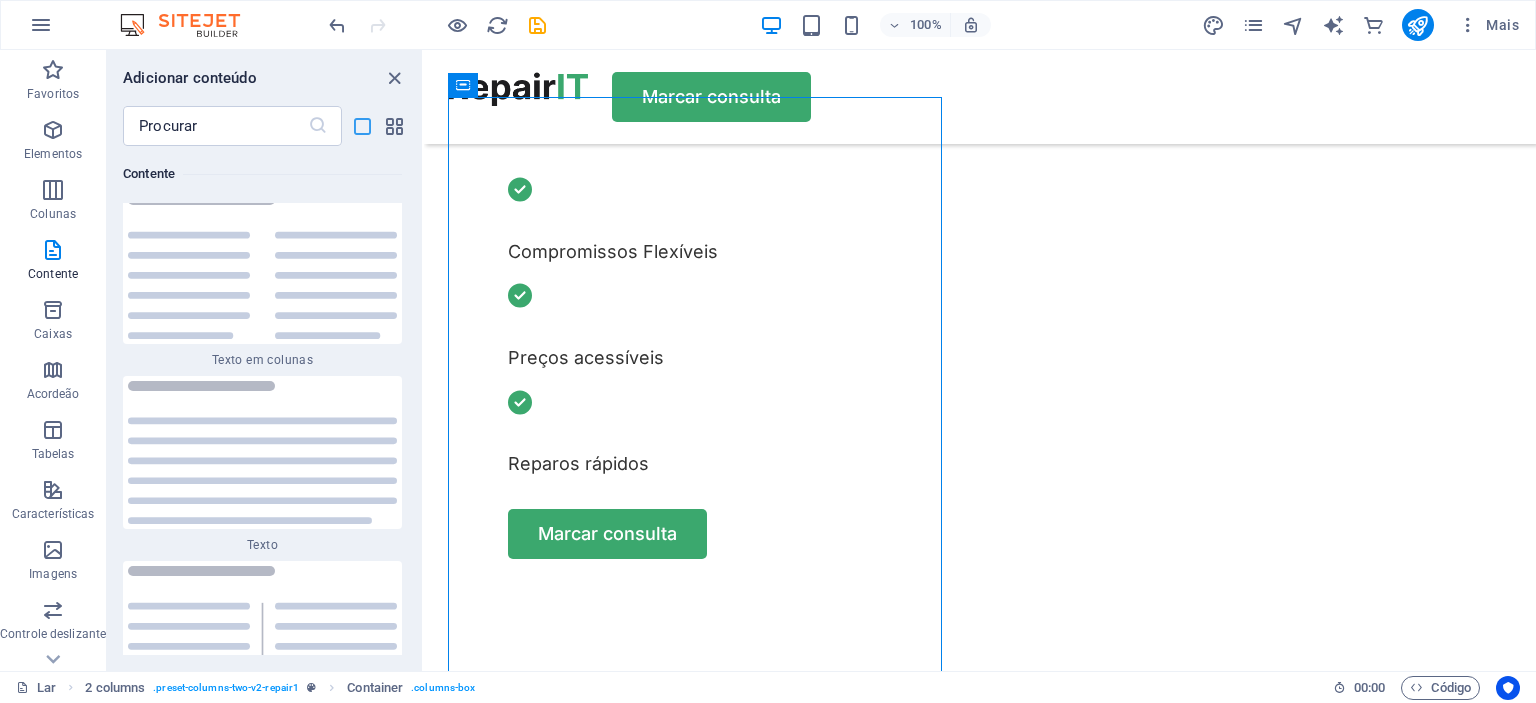 click at bounding box center [362, 126] 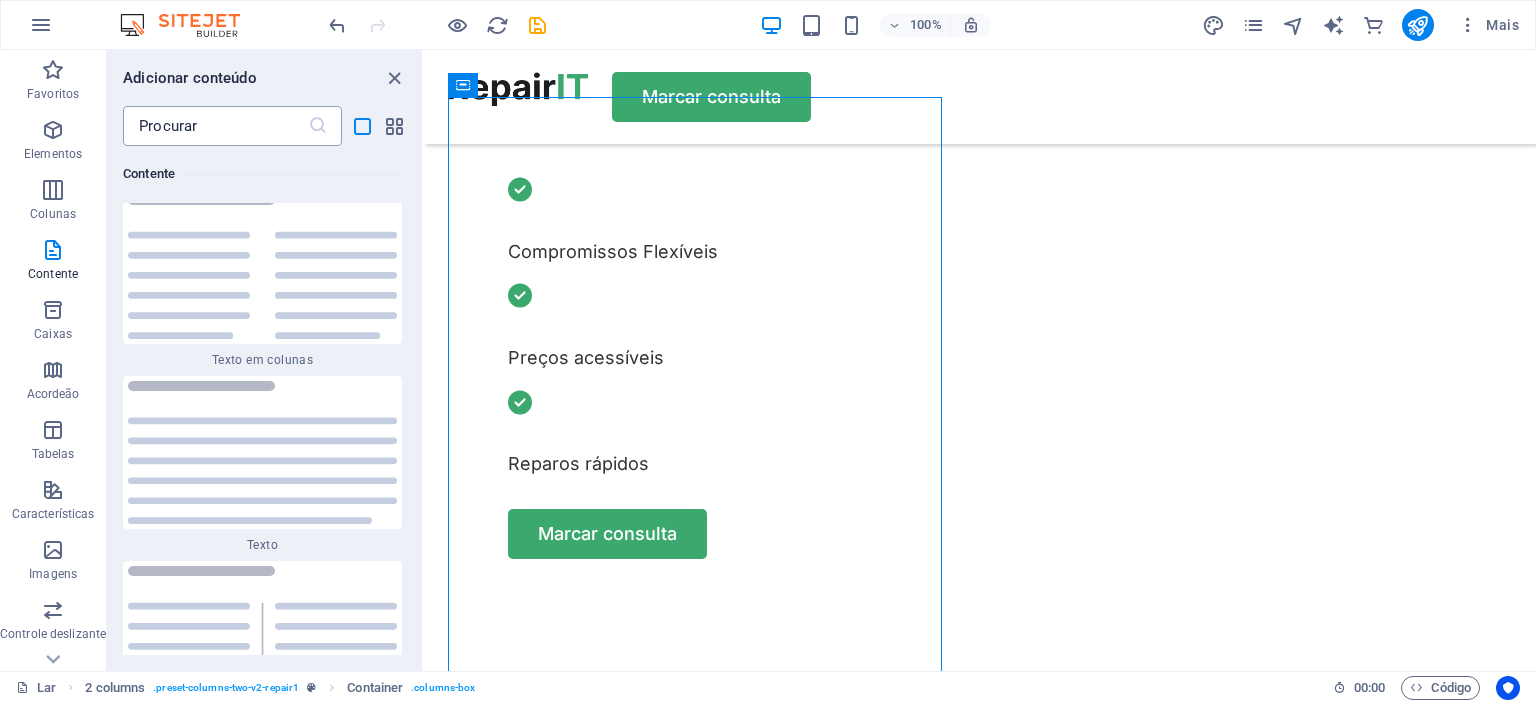 click at bounding box center [215, 126] 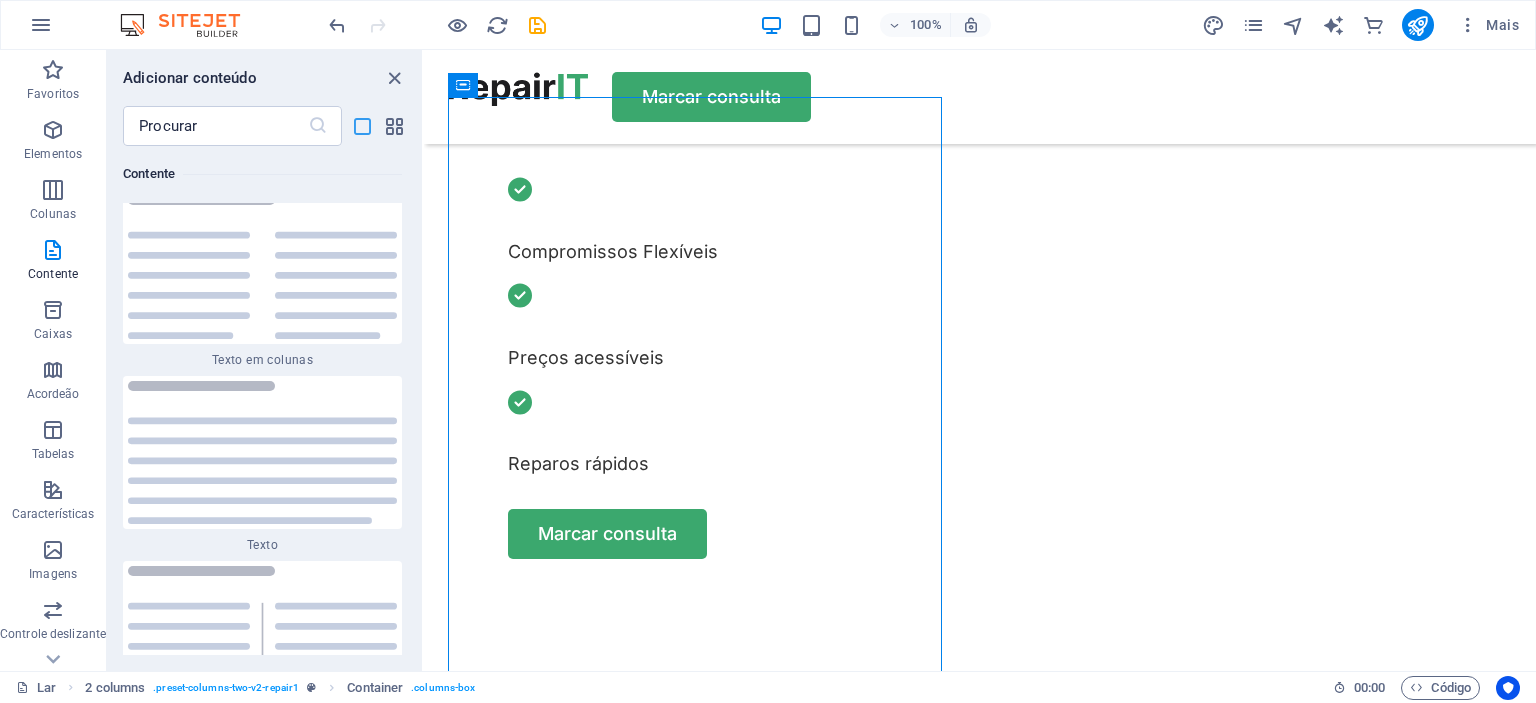 click at bounding box center [362, 126] 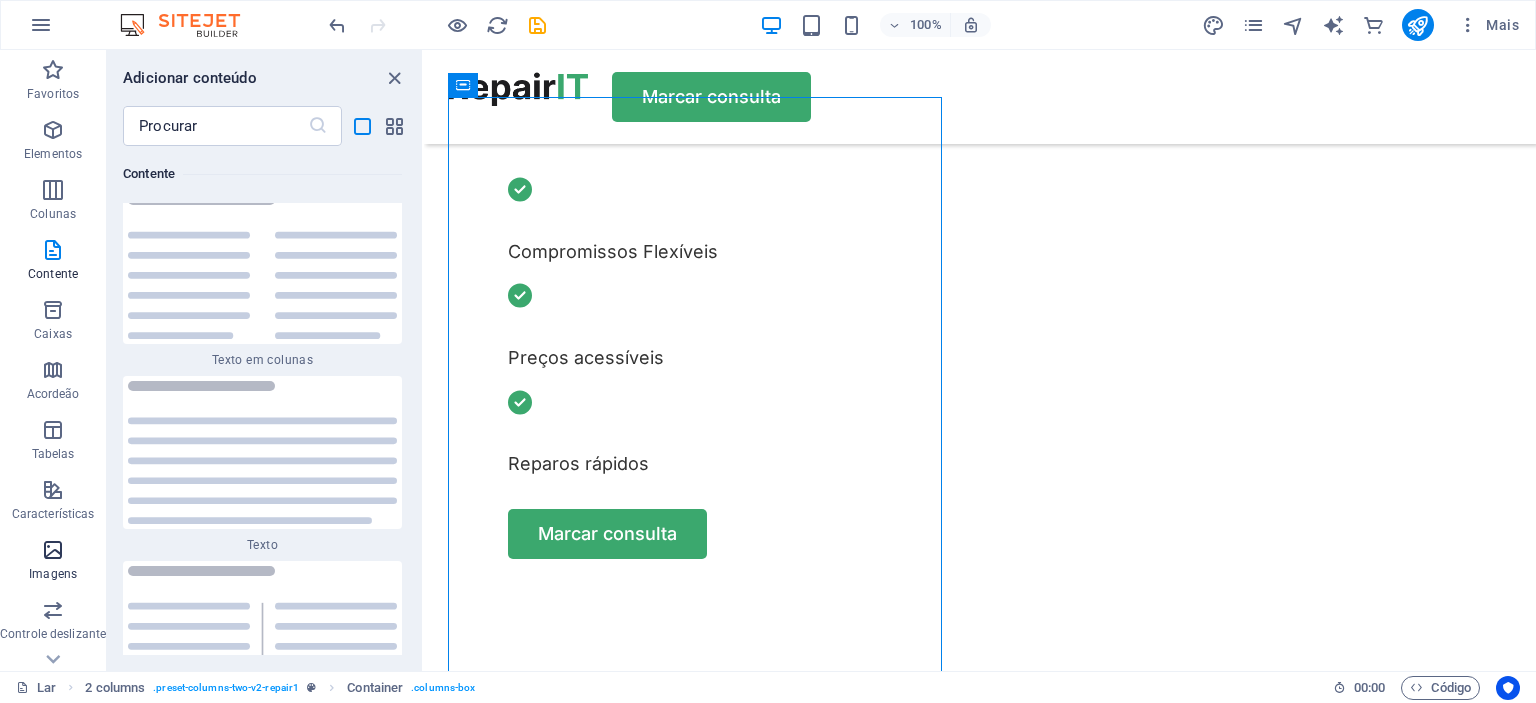 click at bounding box center (53, 550) 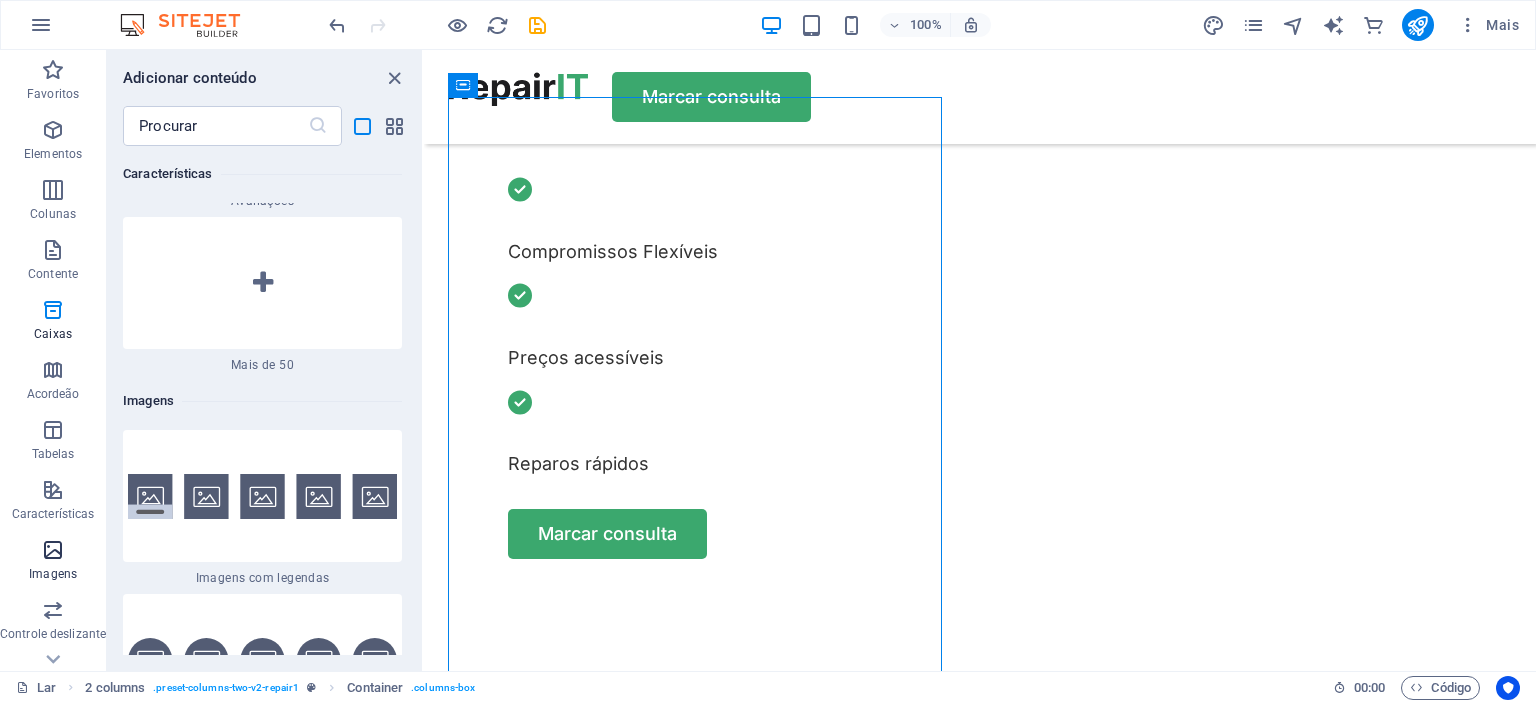 scroll, scrollTop: 23296, scrollLeft: 0, axis: vertical 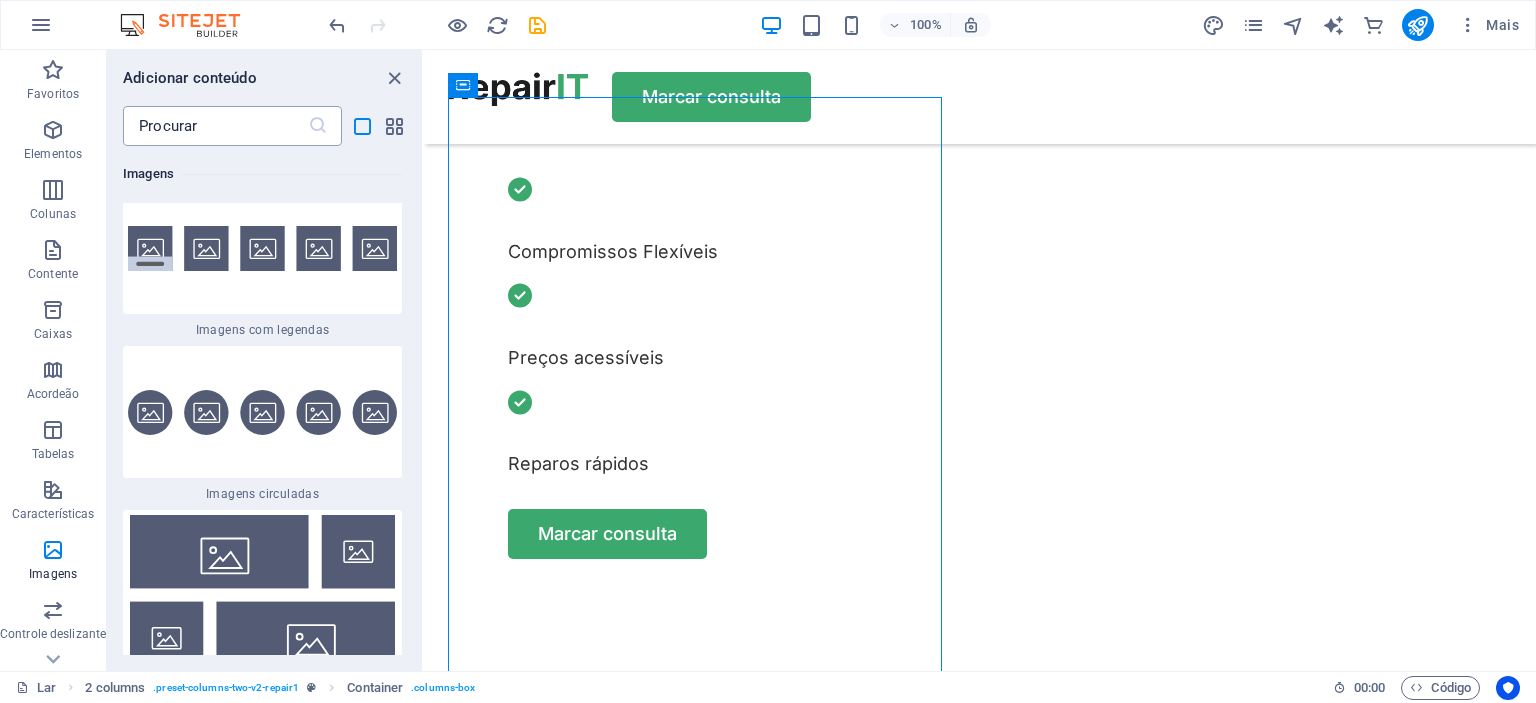 click at bounding box center (215, 126) 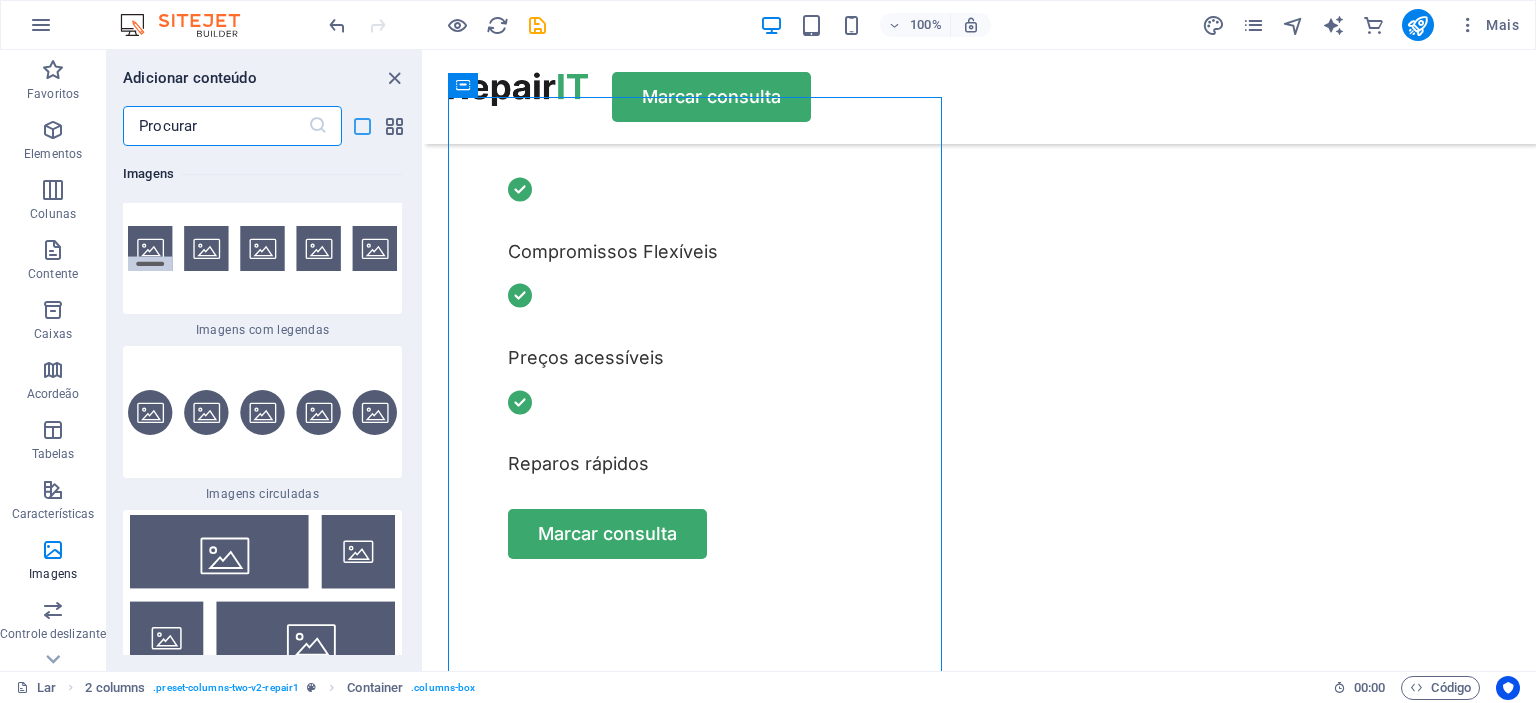 click at bounding box center [362, 126] 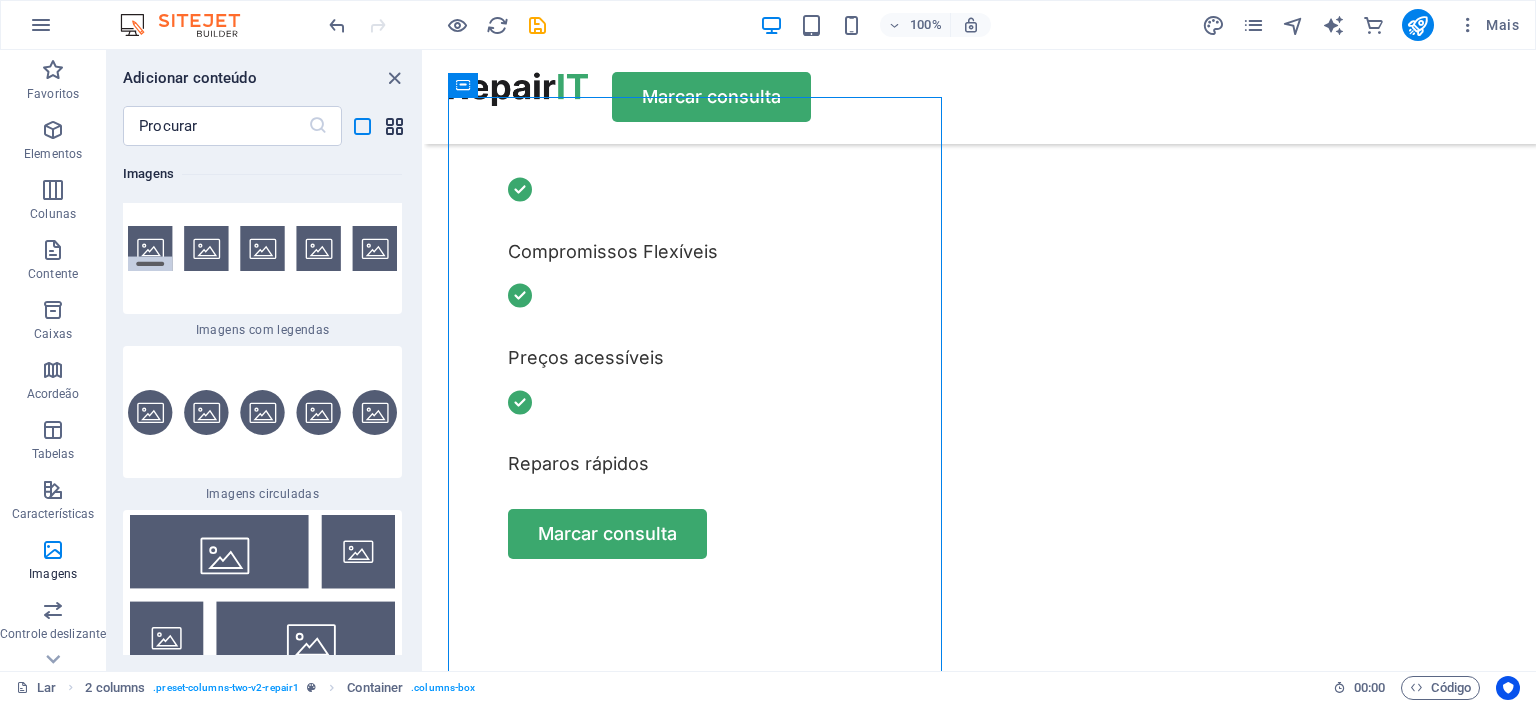 click at bounding box center (394, 126) 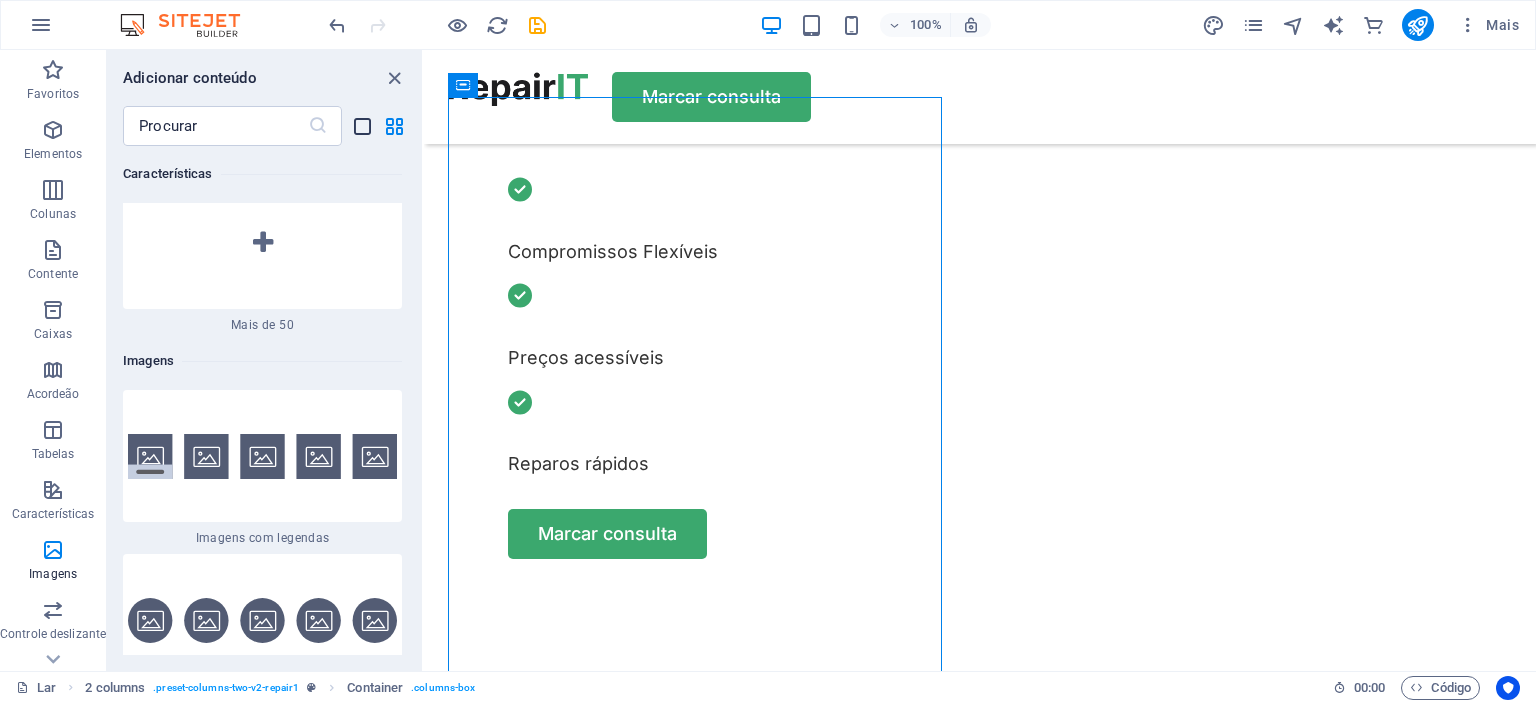 click at bounding box center (362, 126) 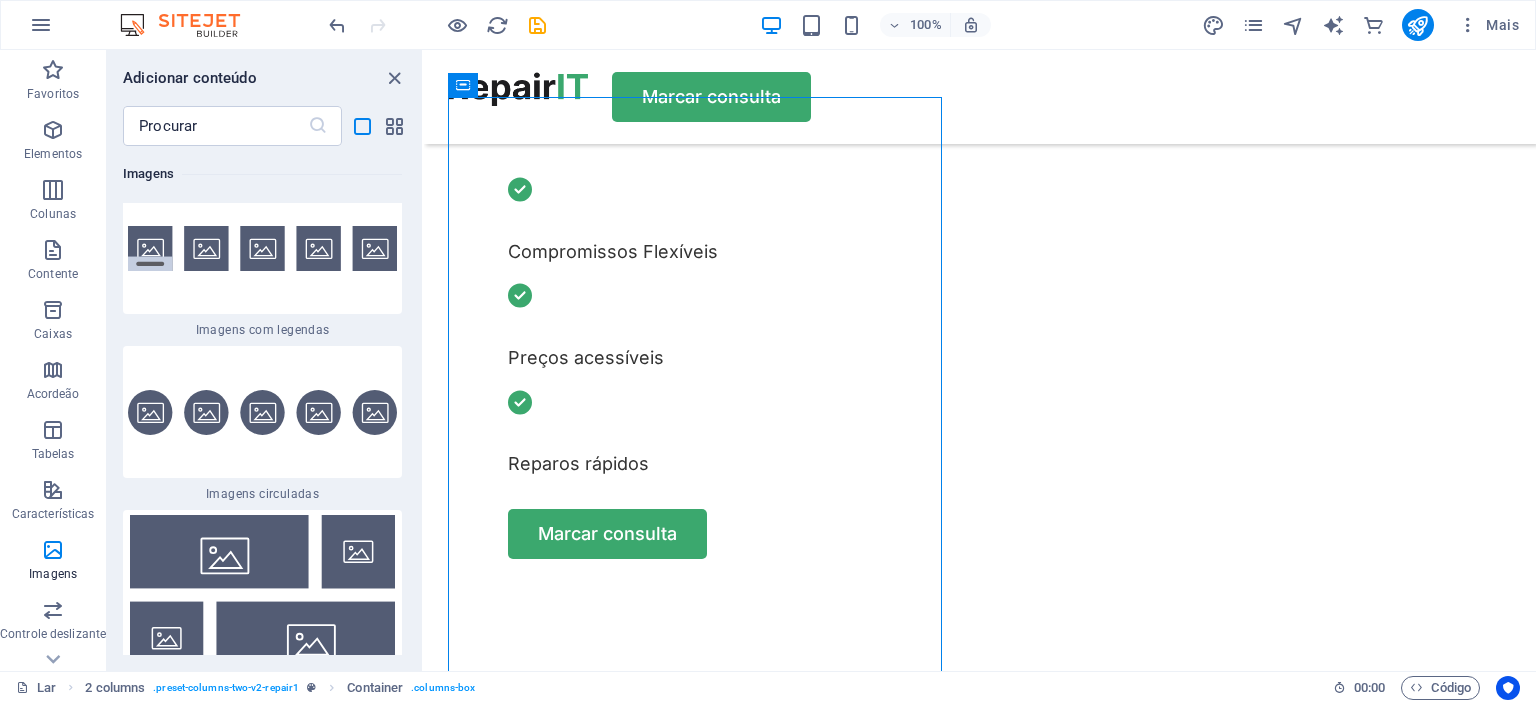 click on "Adicionar conteúdo ​ Favoritos 1 estrela Título 1 estrela Recipiente Elementos 1 estrela Título 1 estrela Texto 1 estrela Imagem 1 estrela Recipiente 1 estrela Espaçador 1 estrela Separador 1 estrela HTML 1 estrela Ícone 1 estrela Botão 1 estrela Logotipo 1 estrela SVG 1 estrela Controle deslizante de imagem 1 estrela Controle deslizante 1 estrela Galeria 1 estrela Menu 1 estrela Mapa 1 estrela Facebook 1 estrela Vídeo 1 estrela YouTube 1 estrela Vimeo 1 estrela Documento 1 estrela Áudio 1 estrela Iframe 1 estrela Privacidade 1 estrela Idiomas Colunas 1 estrela Recipiente 1 estrela 2 colunas 1 estrela 3 colunas 1 estrela 4 colunas 1 estrela 5 colunas 1 estrela 6 colunas 1 estrela 40-60 1 estrela 20-80 1 estrela 80-20 1 estrela 30-70 1 estrela 70-30 1 estrela Colunas Desiguais 1 estrela 25-25-50 1 estrela 25-50-25 1 estrela 50-25-25 1 estrela 20-60-20 1 estrela 50-16-16-16 1 estrela 16-16-16-50 1 estrela Grade 2-1 1 estrela Grade 1-2 1 estrela Grade 3-1 1 estrela Grade 1-3 1 estrela Grade 4-1 Texto" at bounding box center [264, 360] 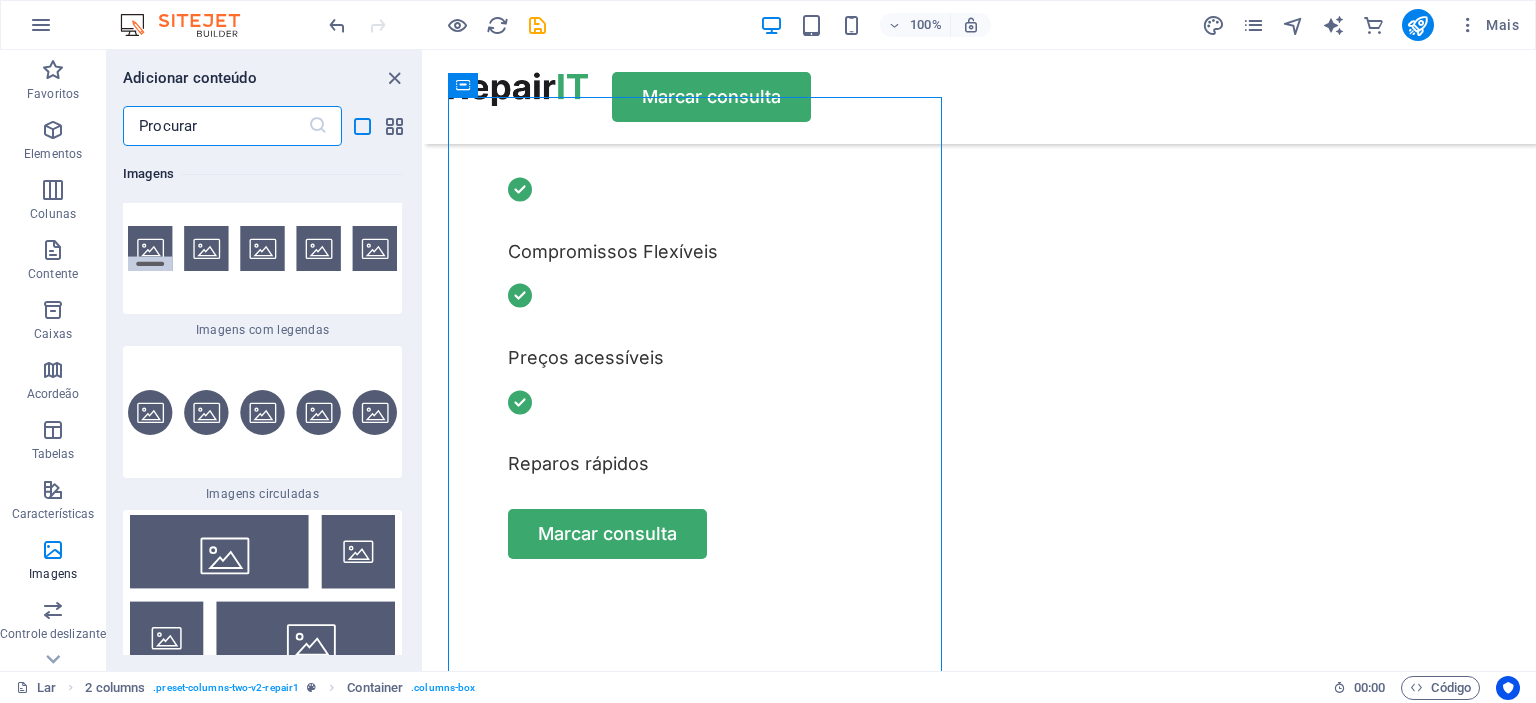 click at bounding box center [215, 126] 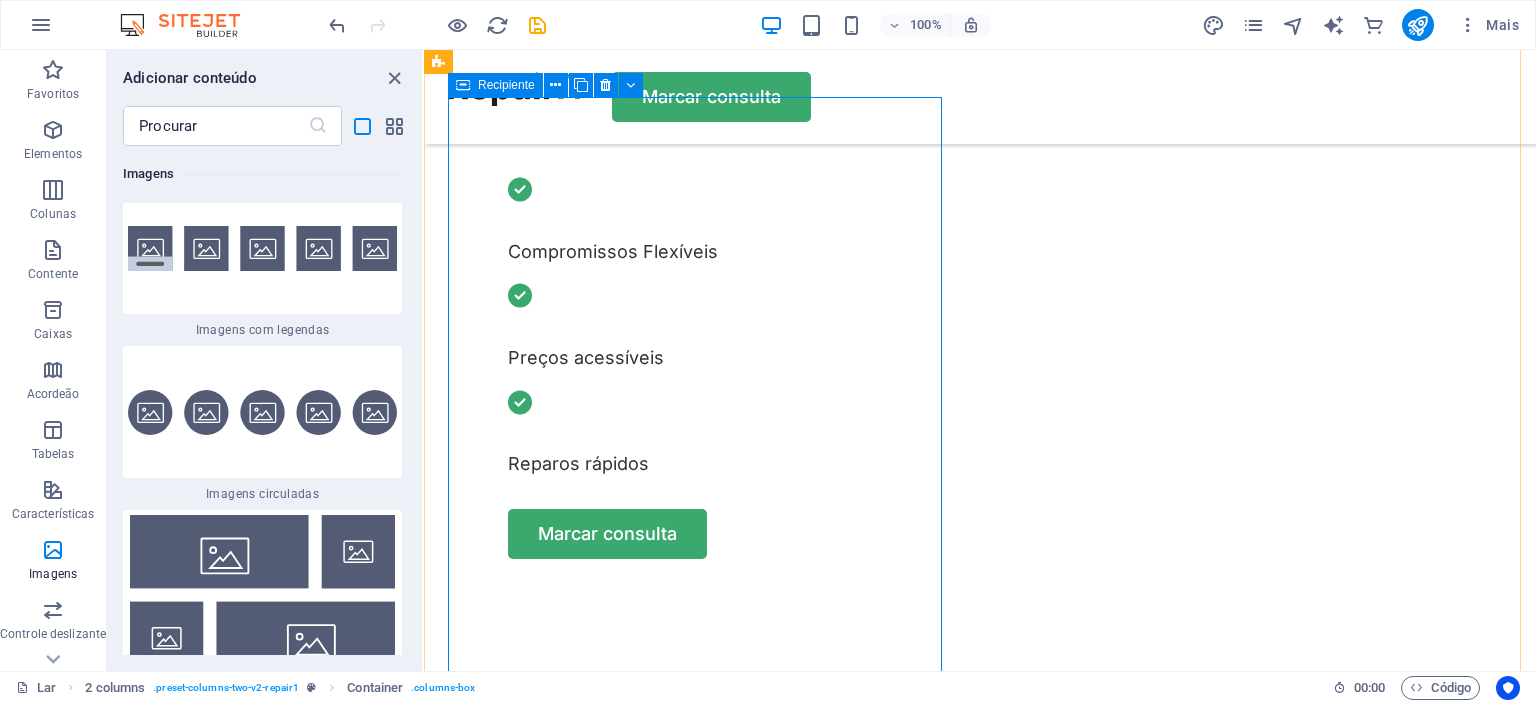click on "Solte o conteúdo aqui ou  Adicionar elementos  Colar área de transferência" at bounding box center (699, 1187) 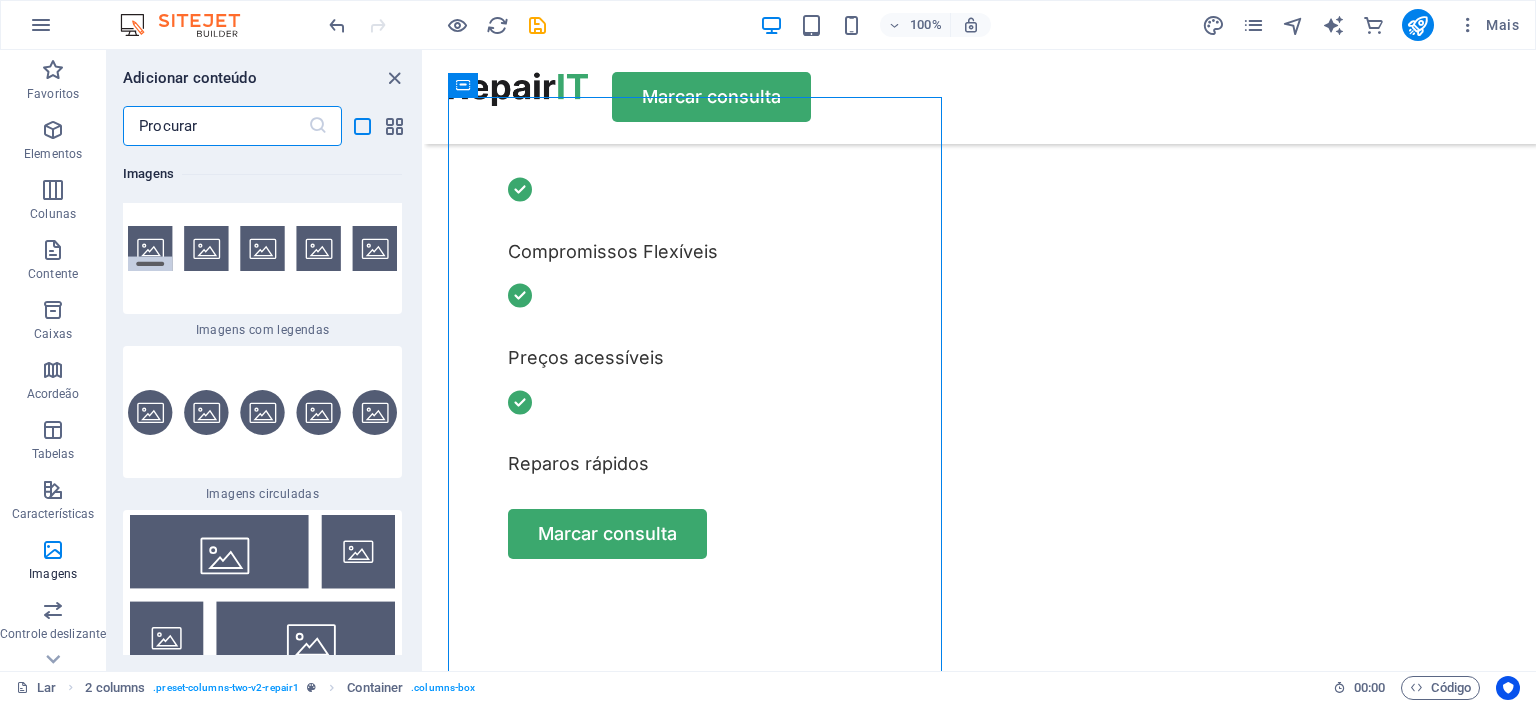 drag, startPoint x: 265, startPoint y: 111, endPoint x: 265, endPoint y: 122, distance: 11 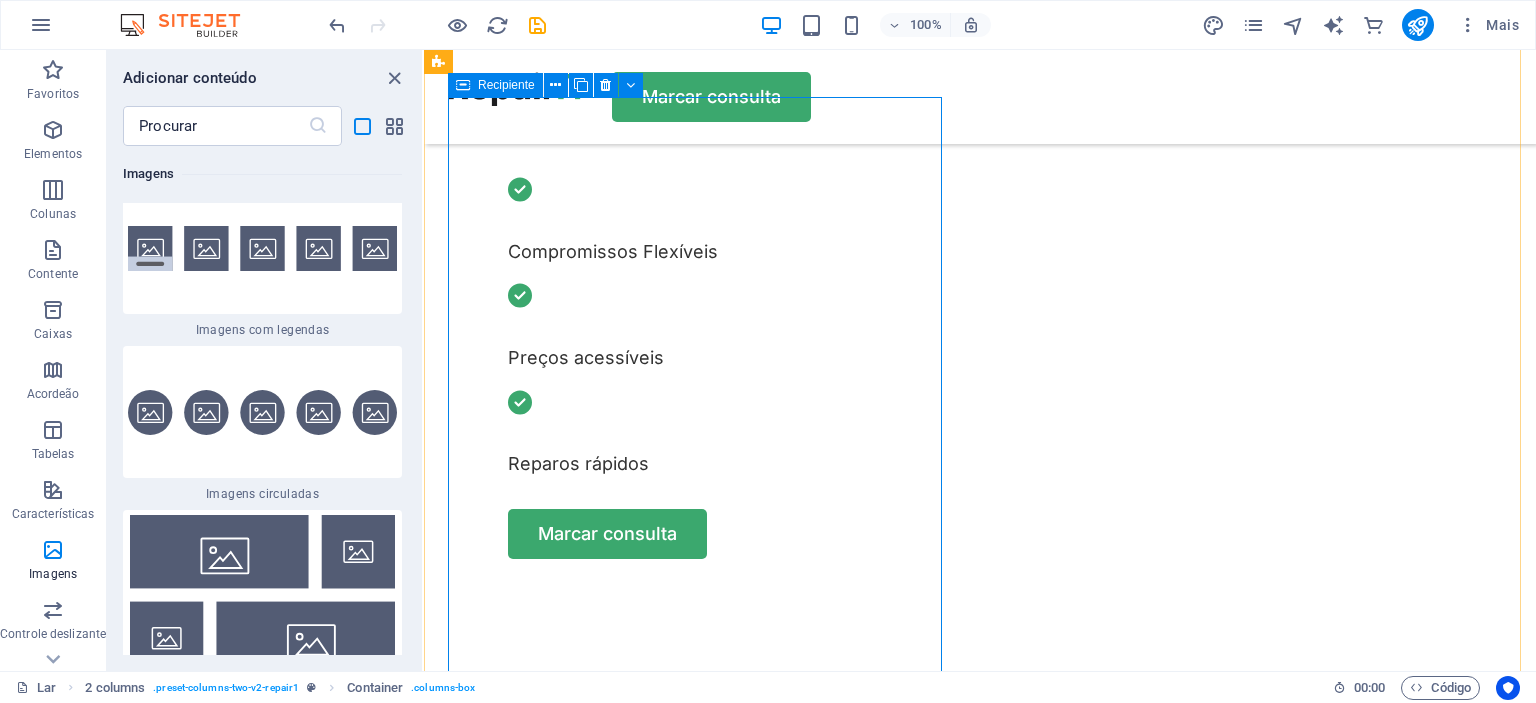 click on "Solte o conteúdo aqui ou  Adicionar elementos  Colar área de transferência" at bounding box center [699, 1187] 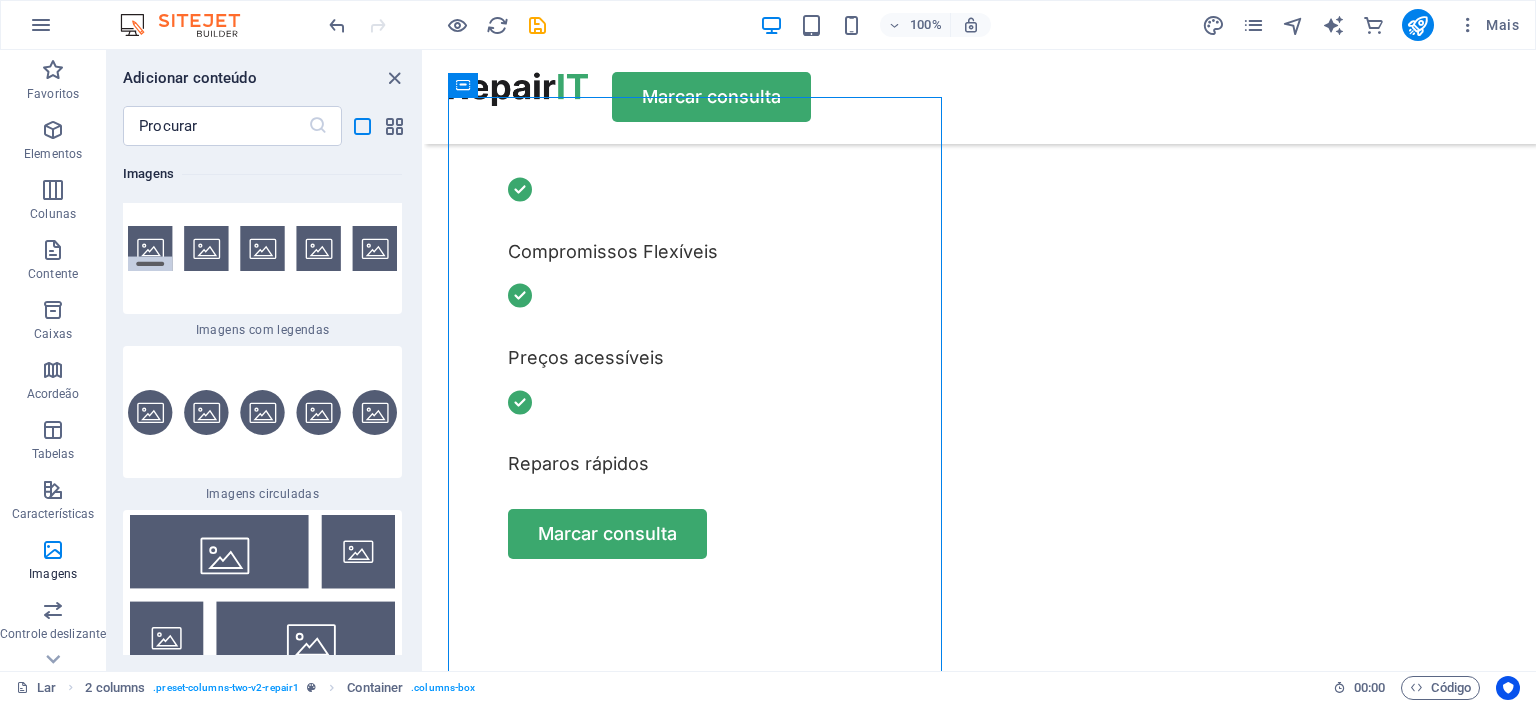 click on "Imagens" at bounding box center [148, 173] 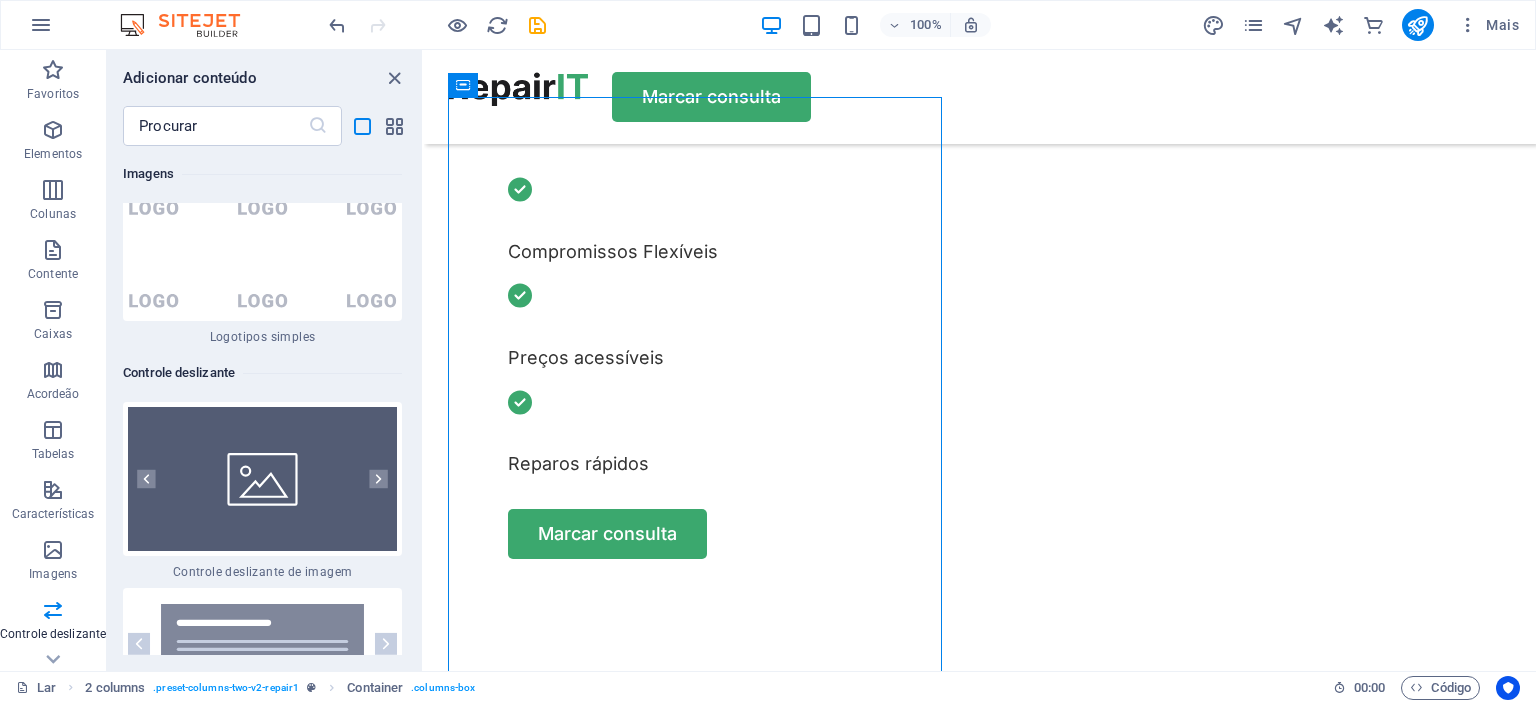 scroll, scrollTop: 24996, scrollLeft: 0, axis: vertical 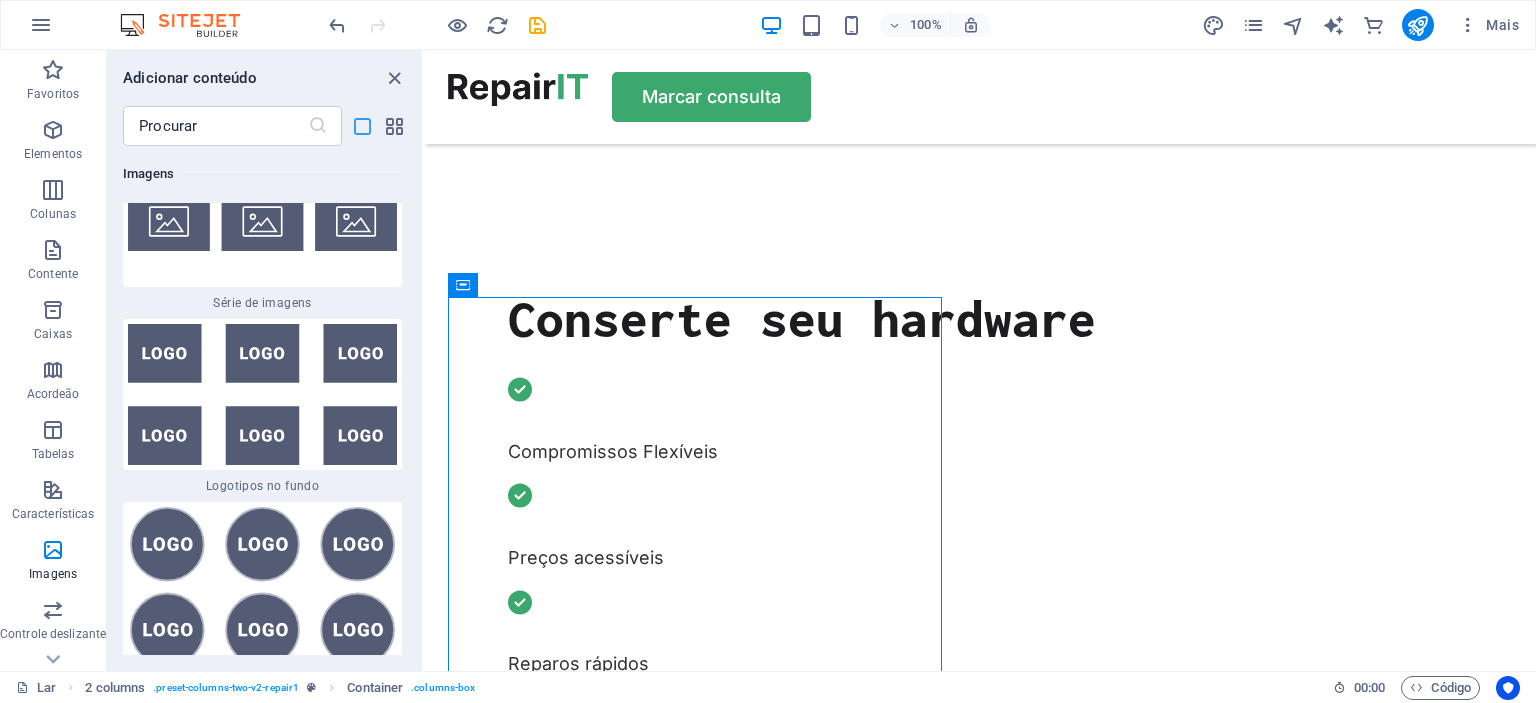 click at bounding box center [362, 126] 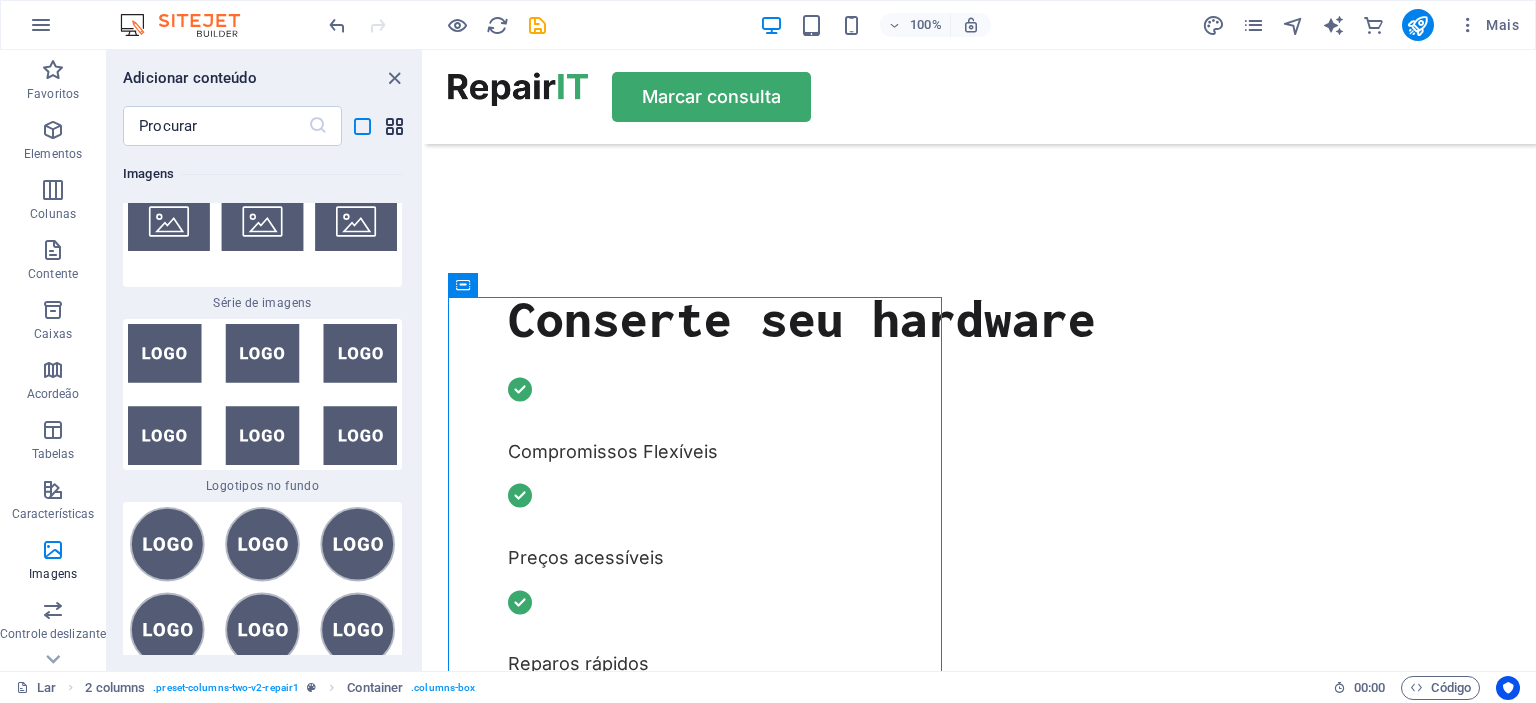 click at bounding box center (394, 126) 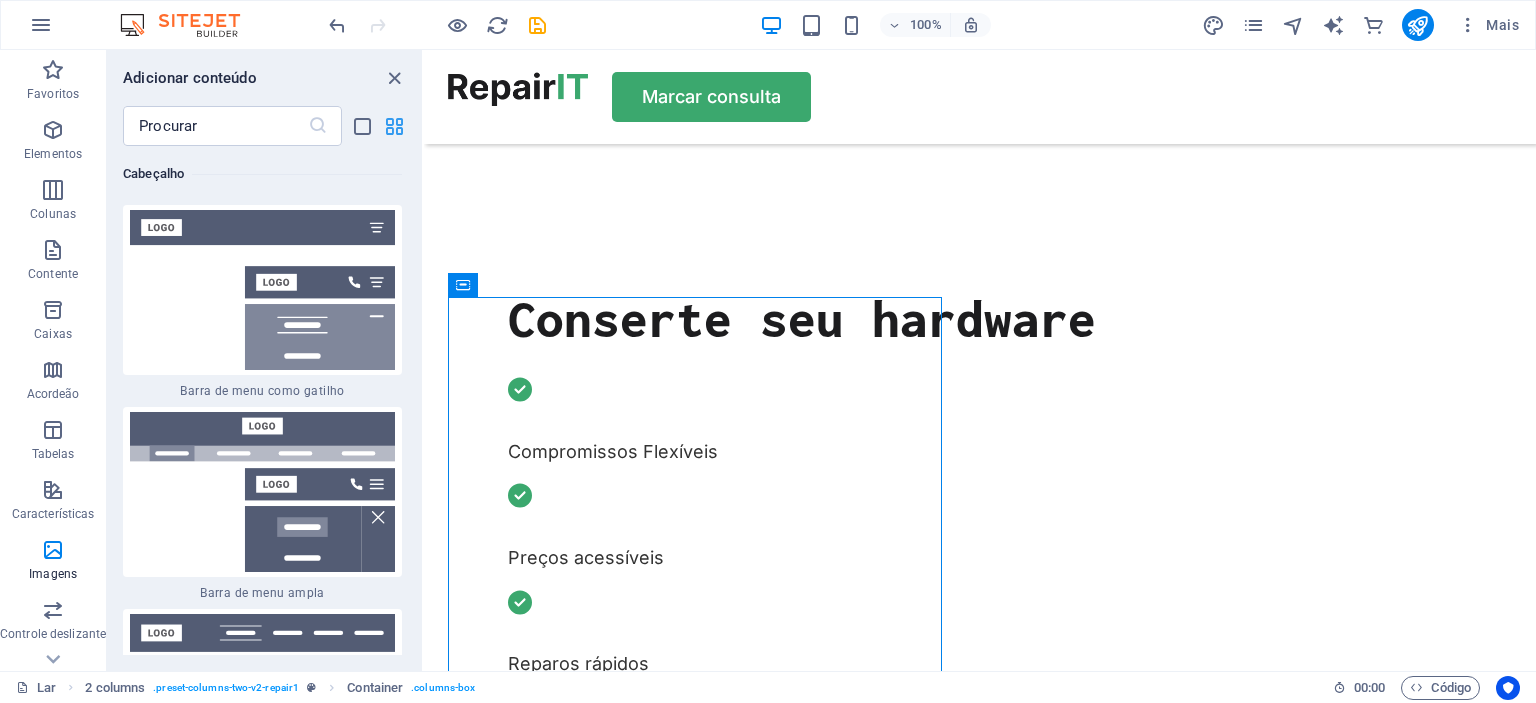 scroll, scrollTop: 21624, scrollLeft: 0, axis: vertical 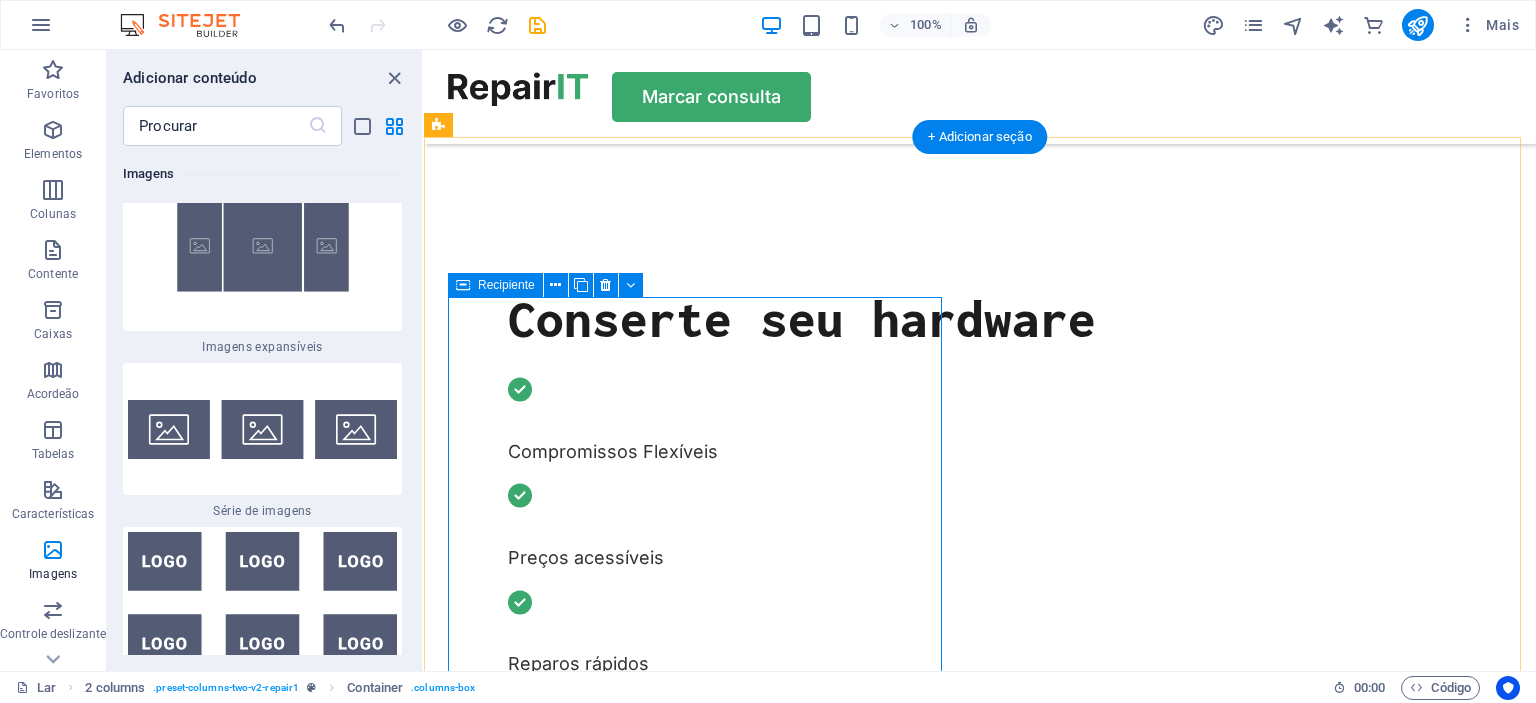click on "Solte o conteúdo aqui ou  Adicionar elementos  Colar área de transferência" at bounding box center (699, 1387) 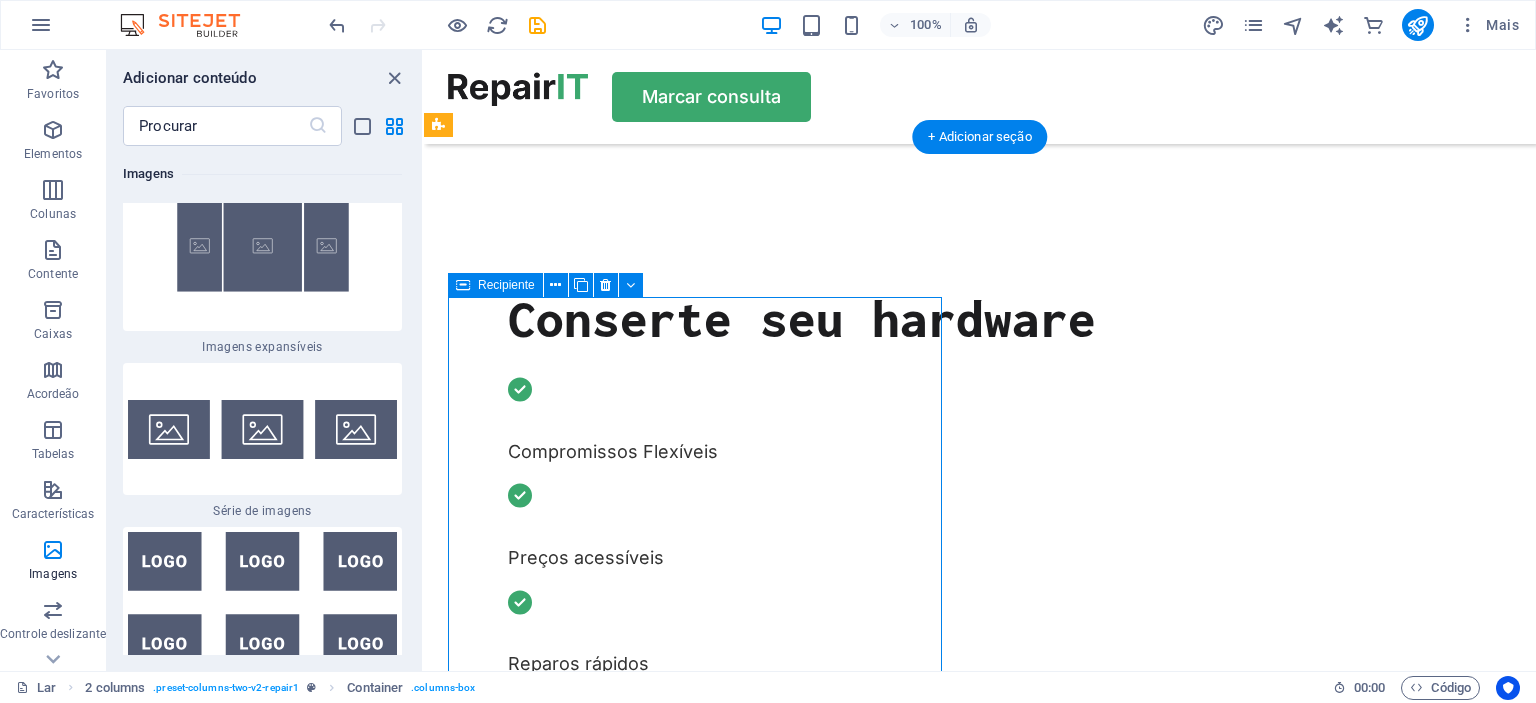 click on "Solte o conteúdo aqui ou  Adicionar elementos  Colar área de transferência" at bounding box center (699, 1387) 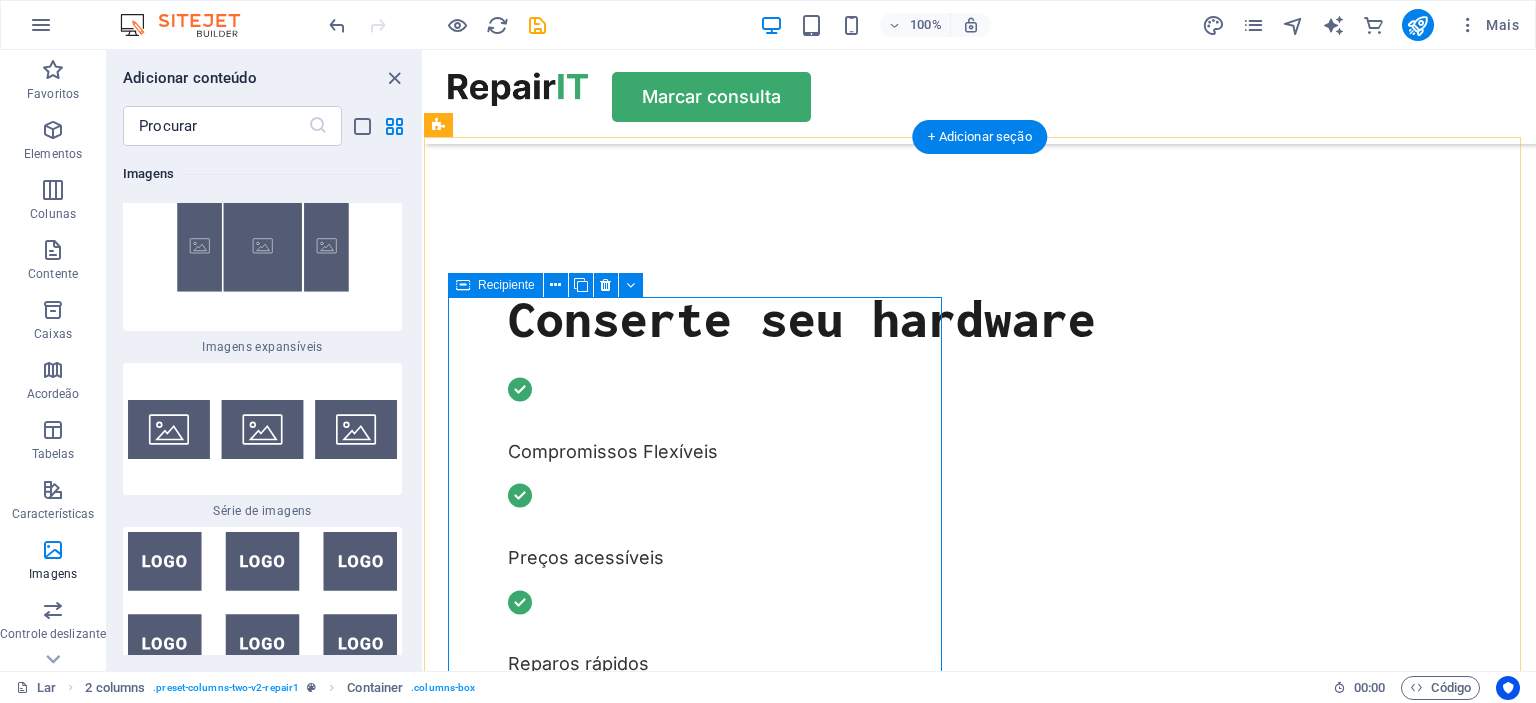 click on "Adicionar elementos" at bounding box center [604, 1754] 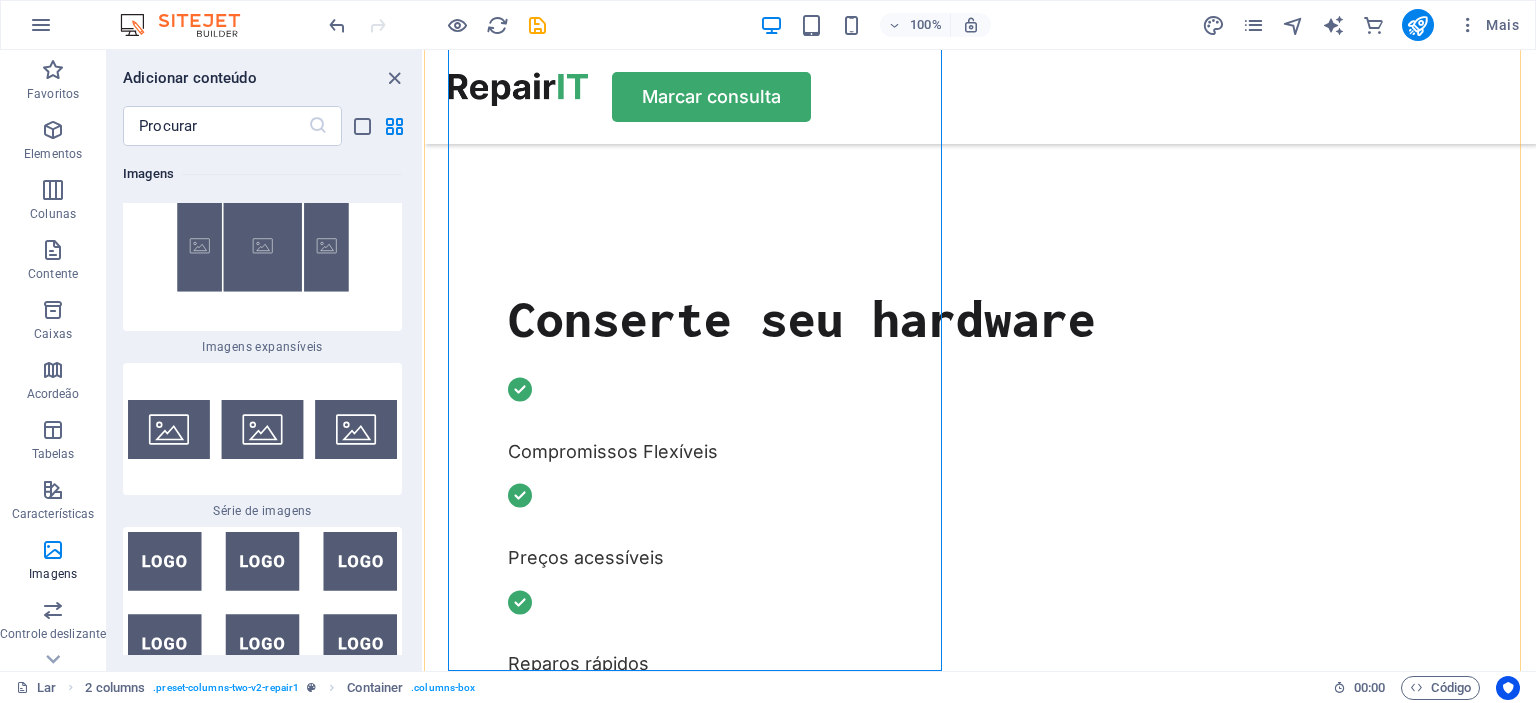 scroll, scrollTop: 800, scrollLeft: 0, axis: vertical 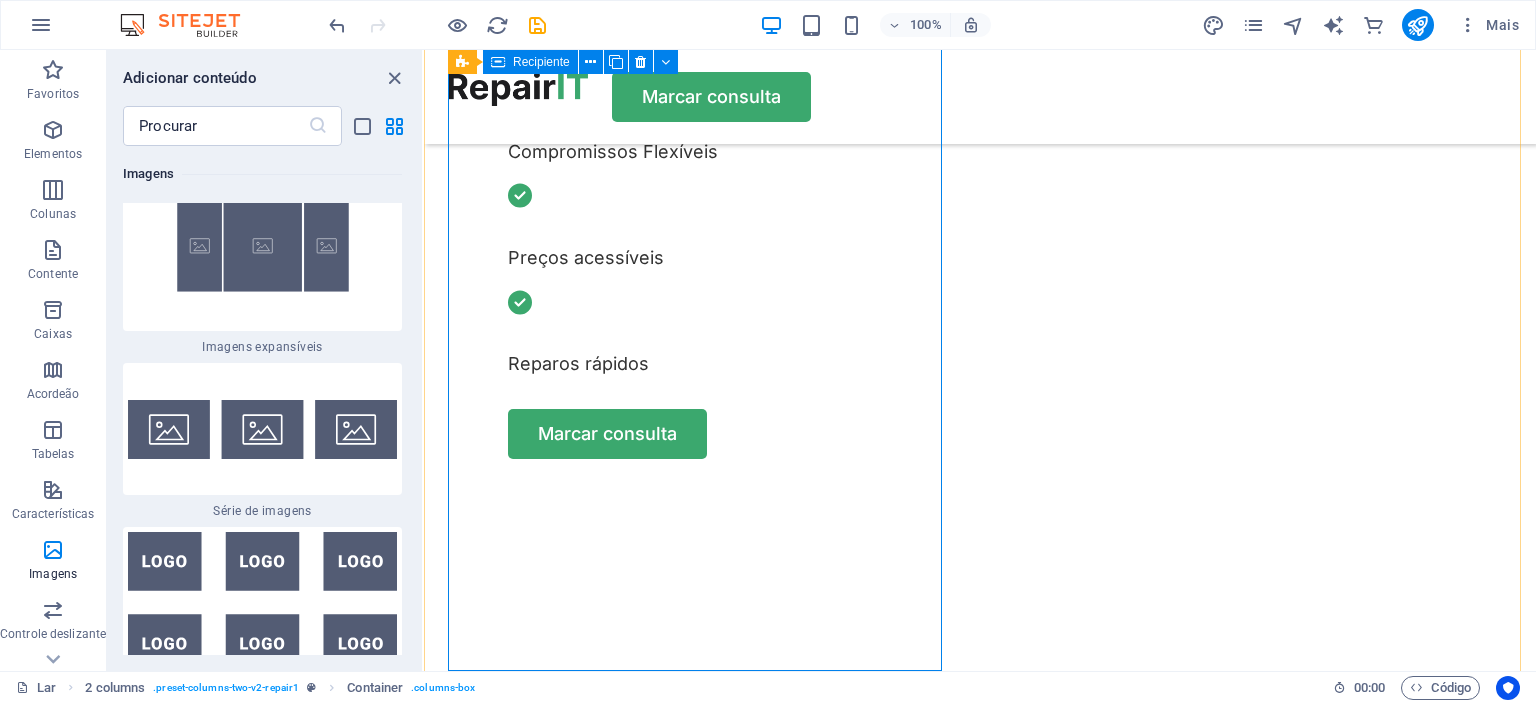 click on "Solte o conteúdo aqui ou  Adicionar elementos  Colar área de transferência" at bounding box center [699, 1087] 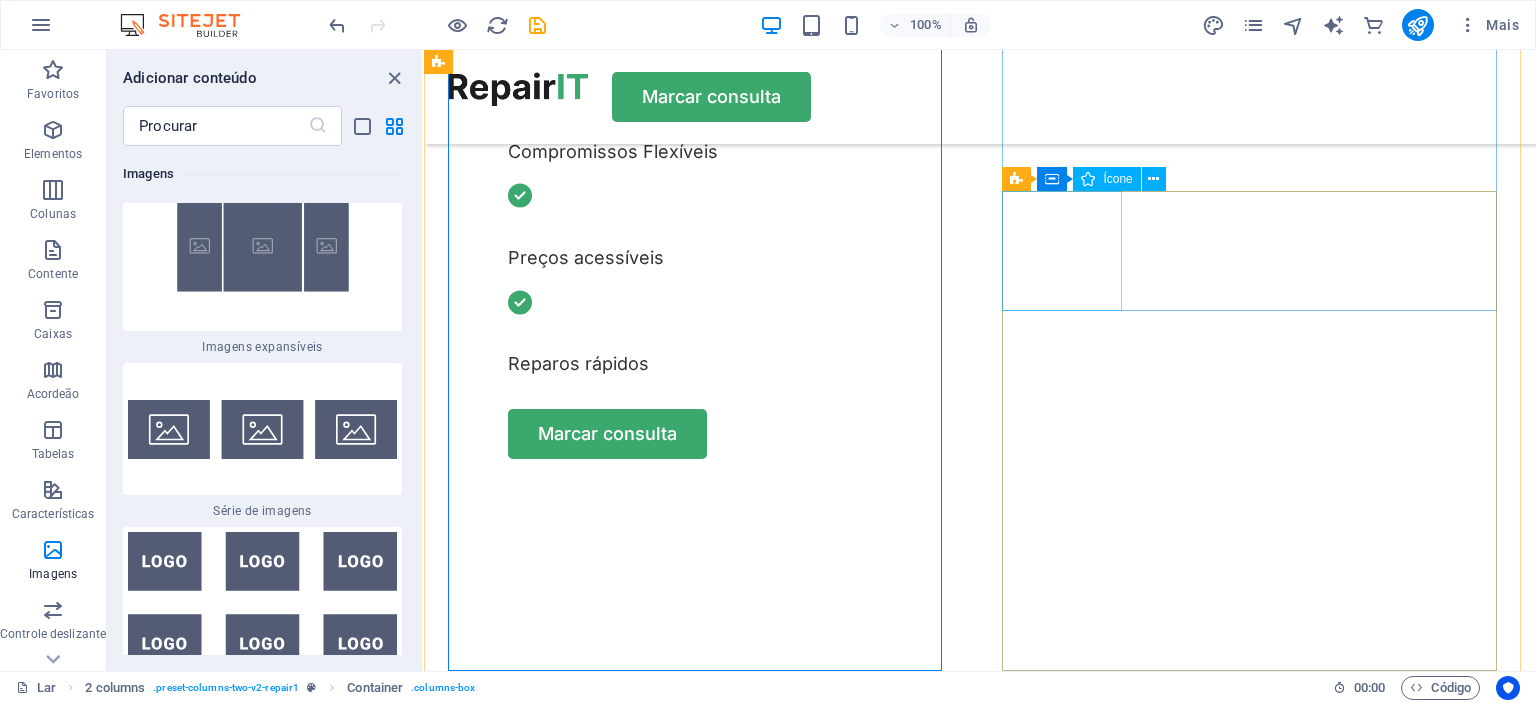 click at bounding box center [699, 1812] 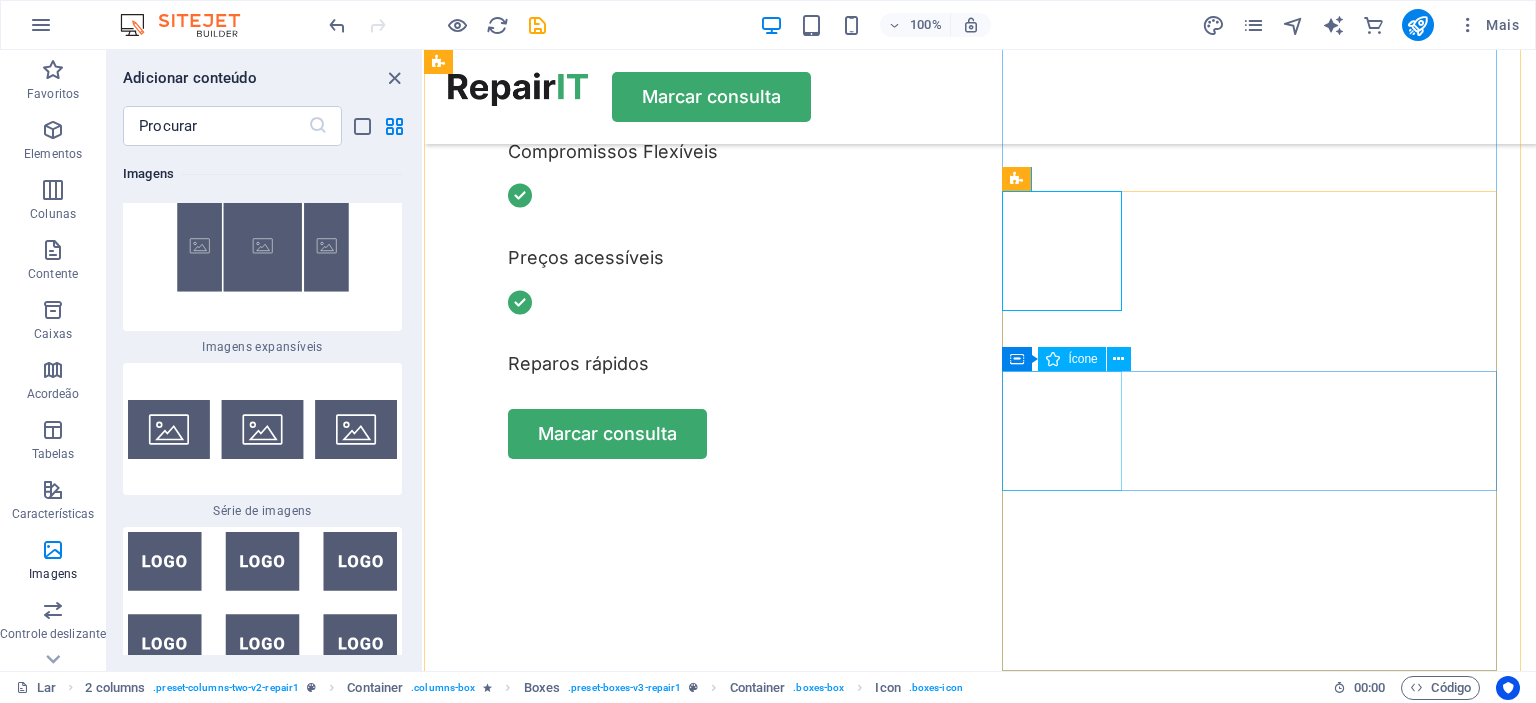 click at bounding box center (699, 2031) 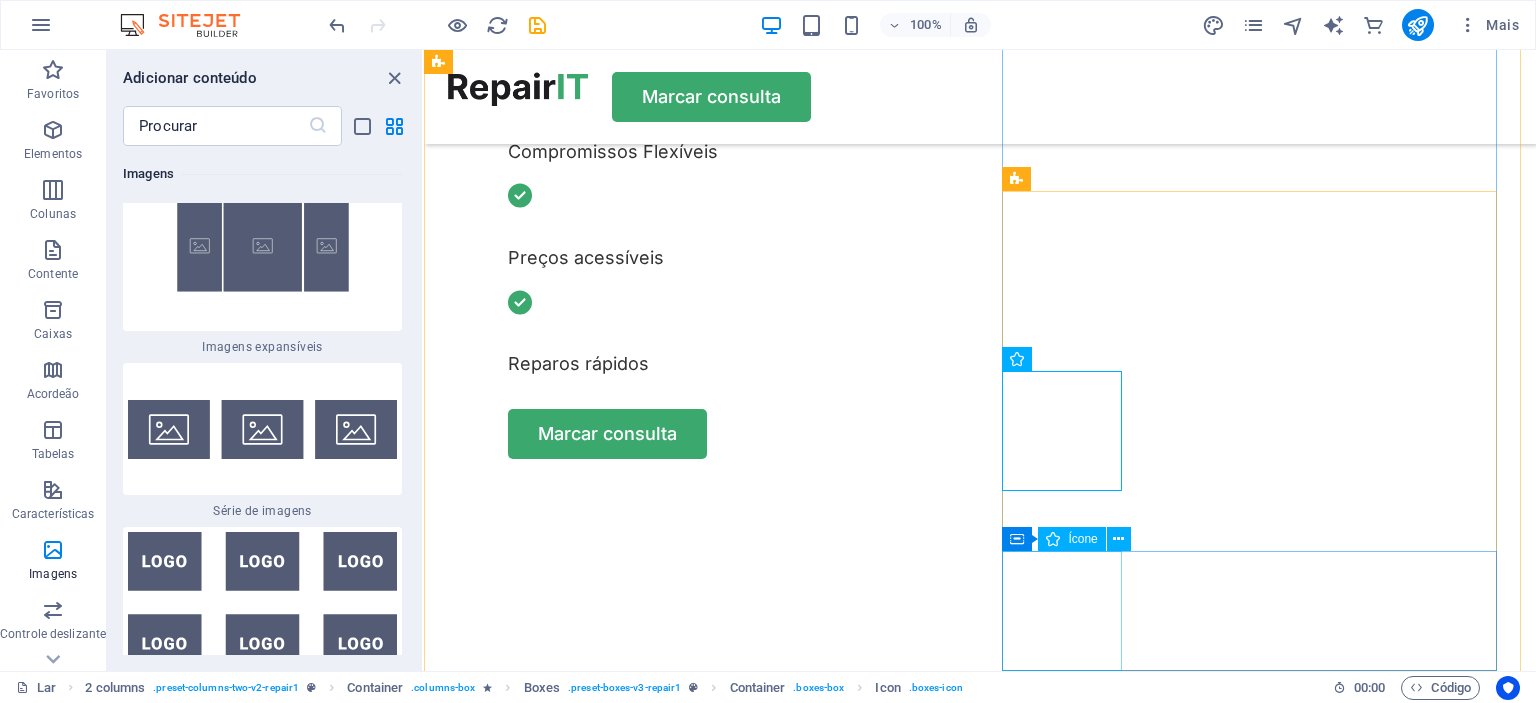 click at bounding box center [699, 2251] 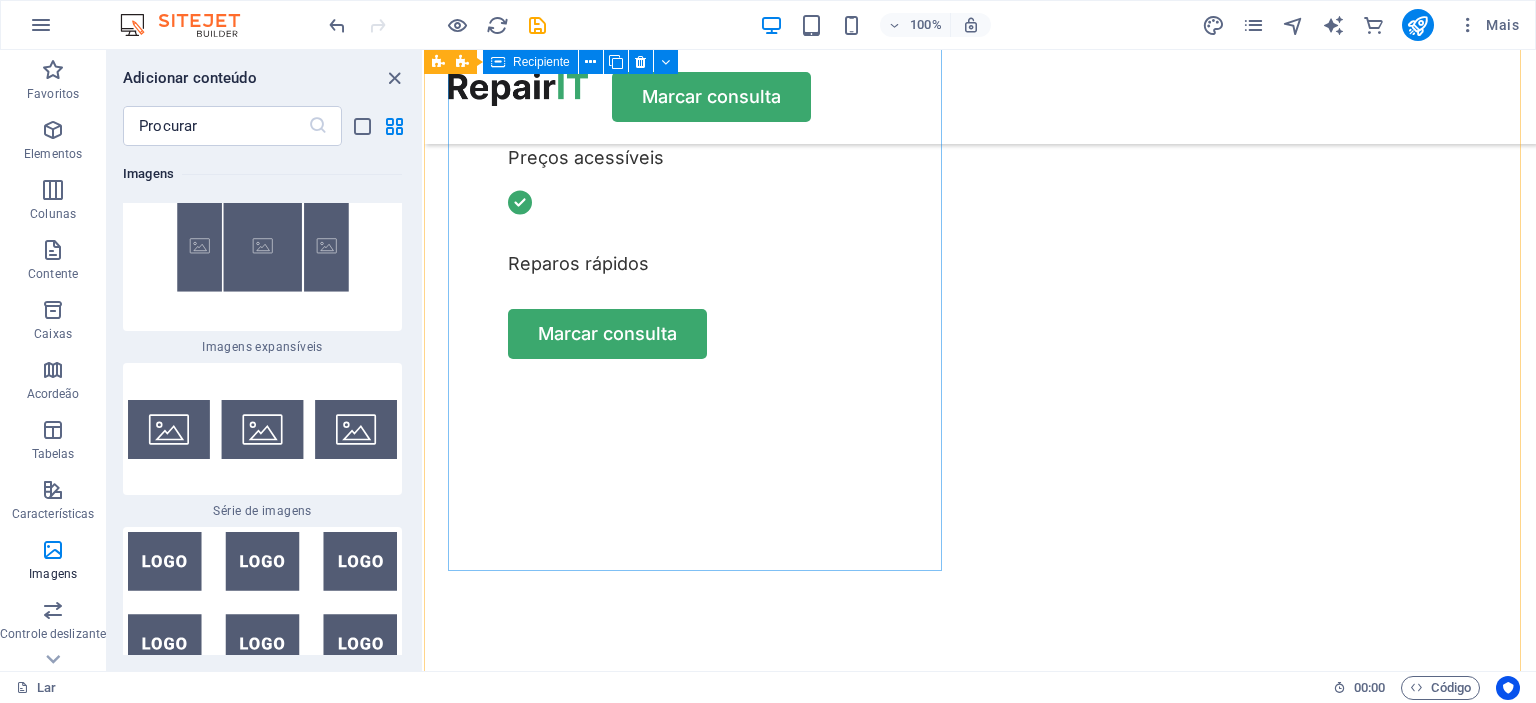 scroll, scrollTop: 300, scrollLeft: 0, axis: vertical 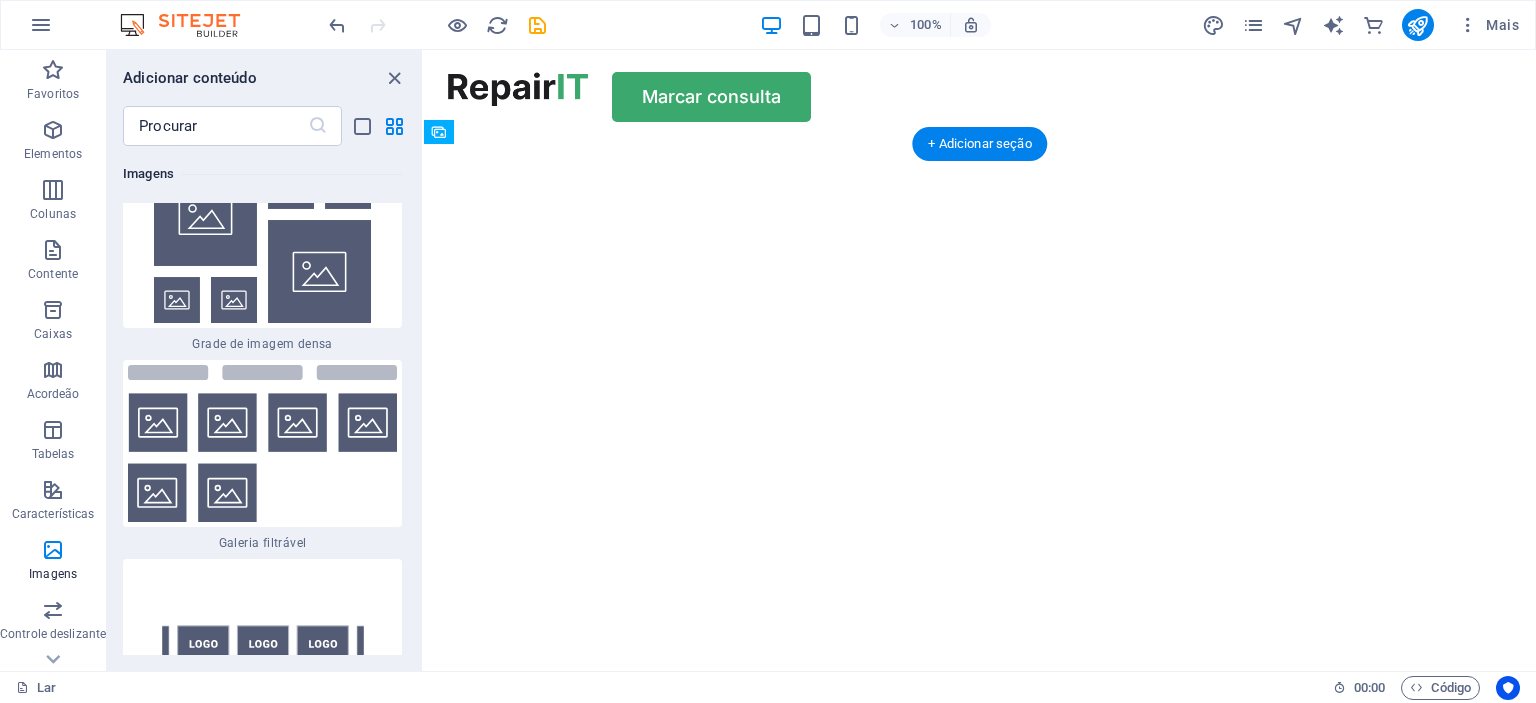click at bounding box center [-125, 144] 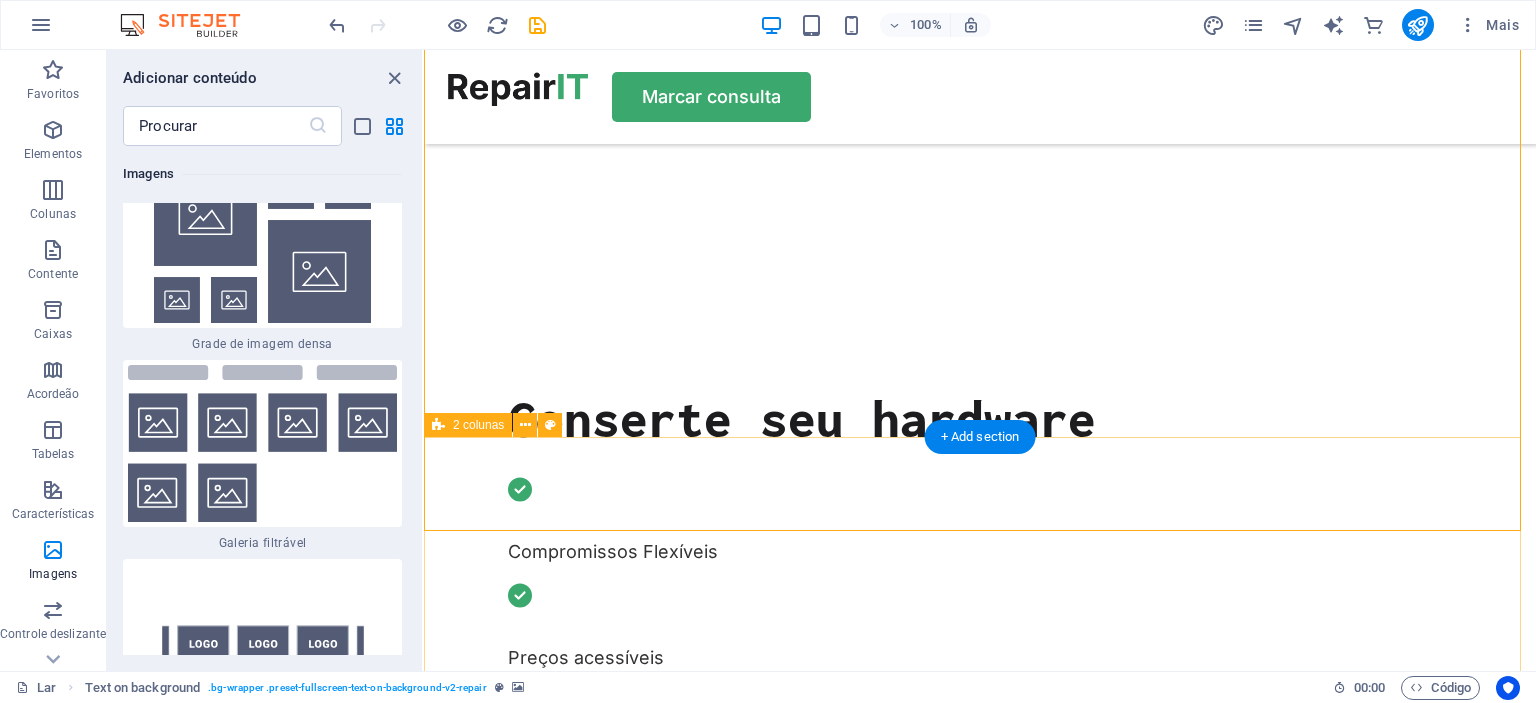 scroll, scrollTop: 500, scrollLeft: 0, axis: vertical 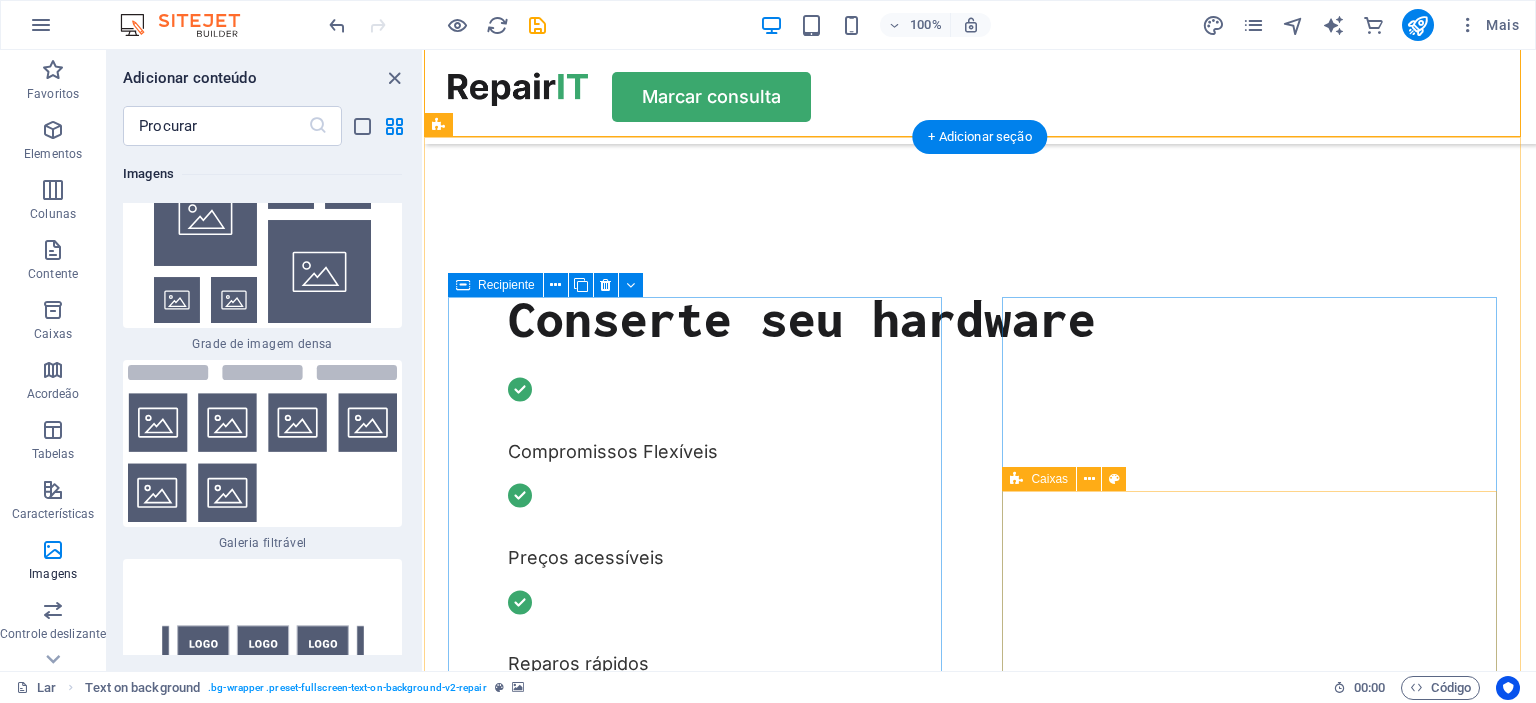 click on "Solte o conteúdo aqui ou  Adicionar elementos  Colar área de transferência" at bounding box center (699, 1724) 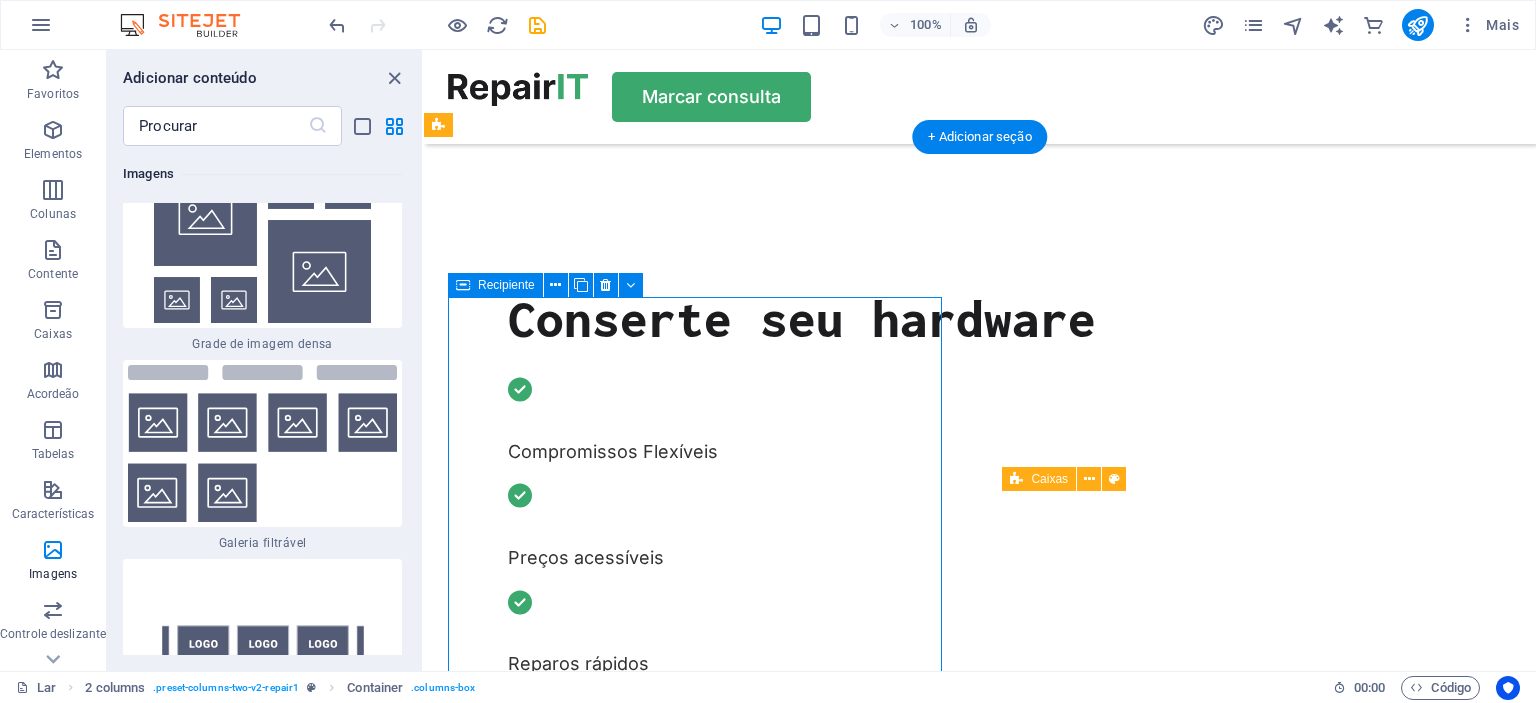 drag, startPoint x: 708, startPoint y: 327, endPoint x: 701, endPoint y: 335, distance: 10.630146 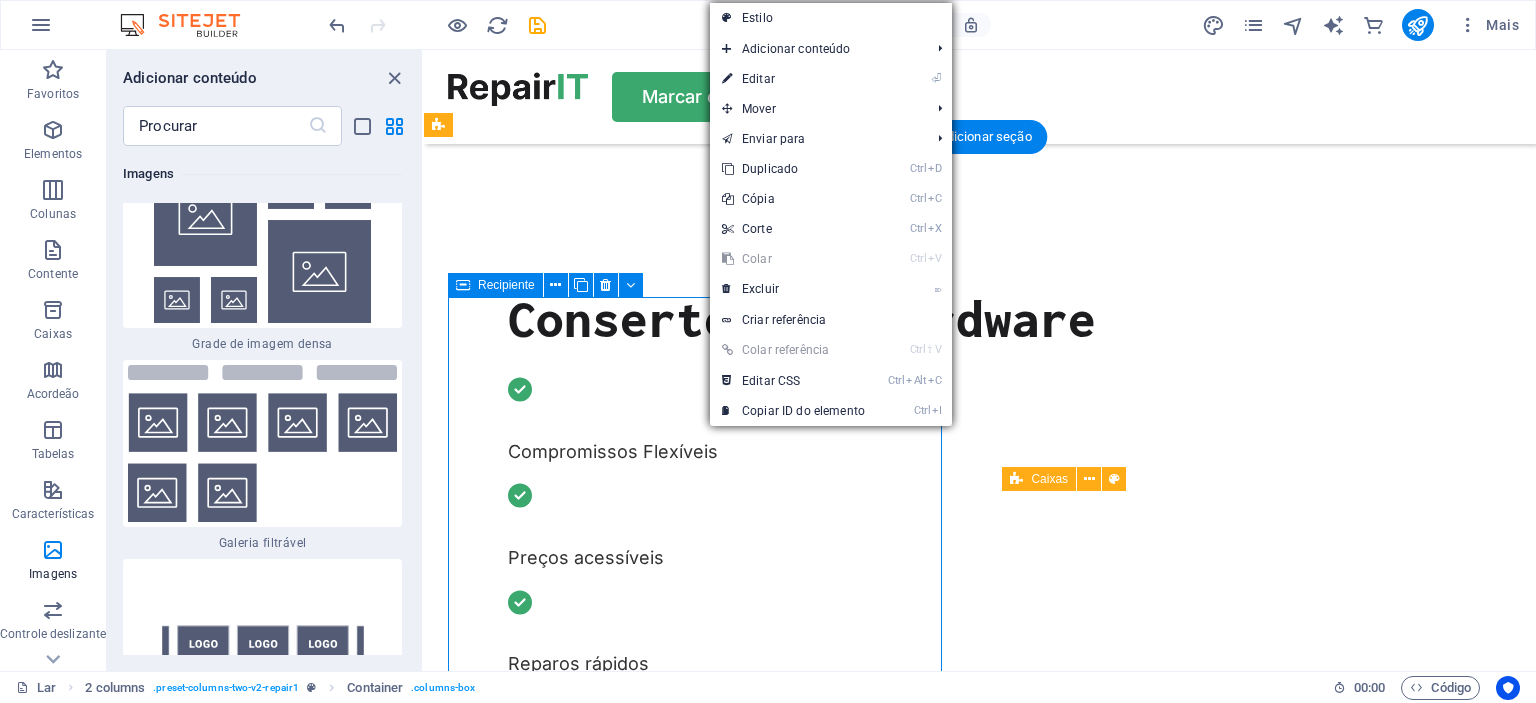 drag, startPoint x: 644, startPoint y: 439, endPoint x: 684, endPoint y: 422, distance: 43.462627 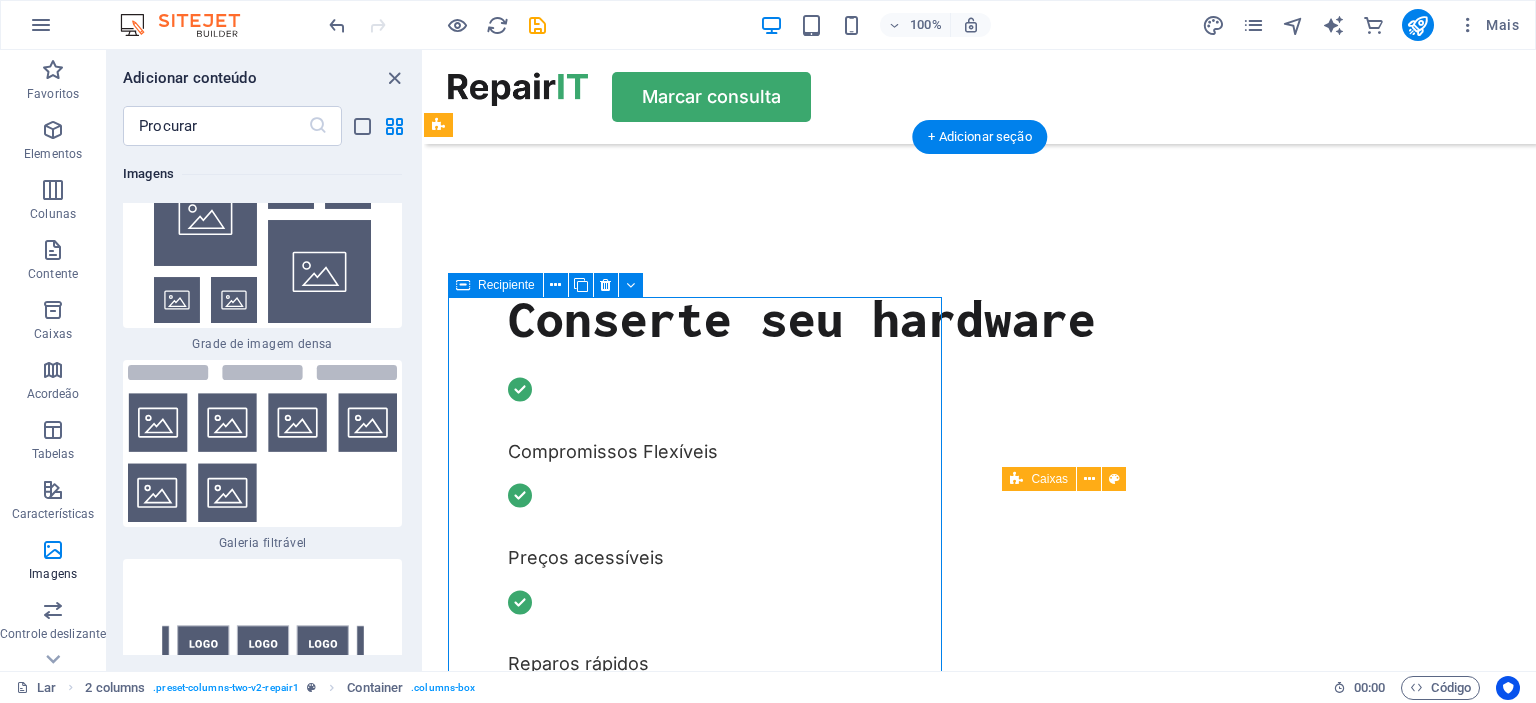 click on "Colar área de transferência" at bounding box center (772, 1753) 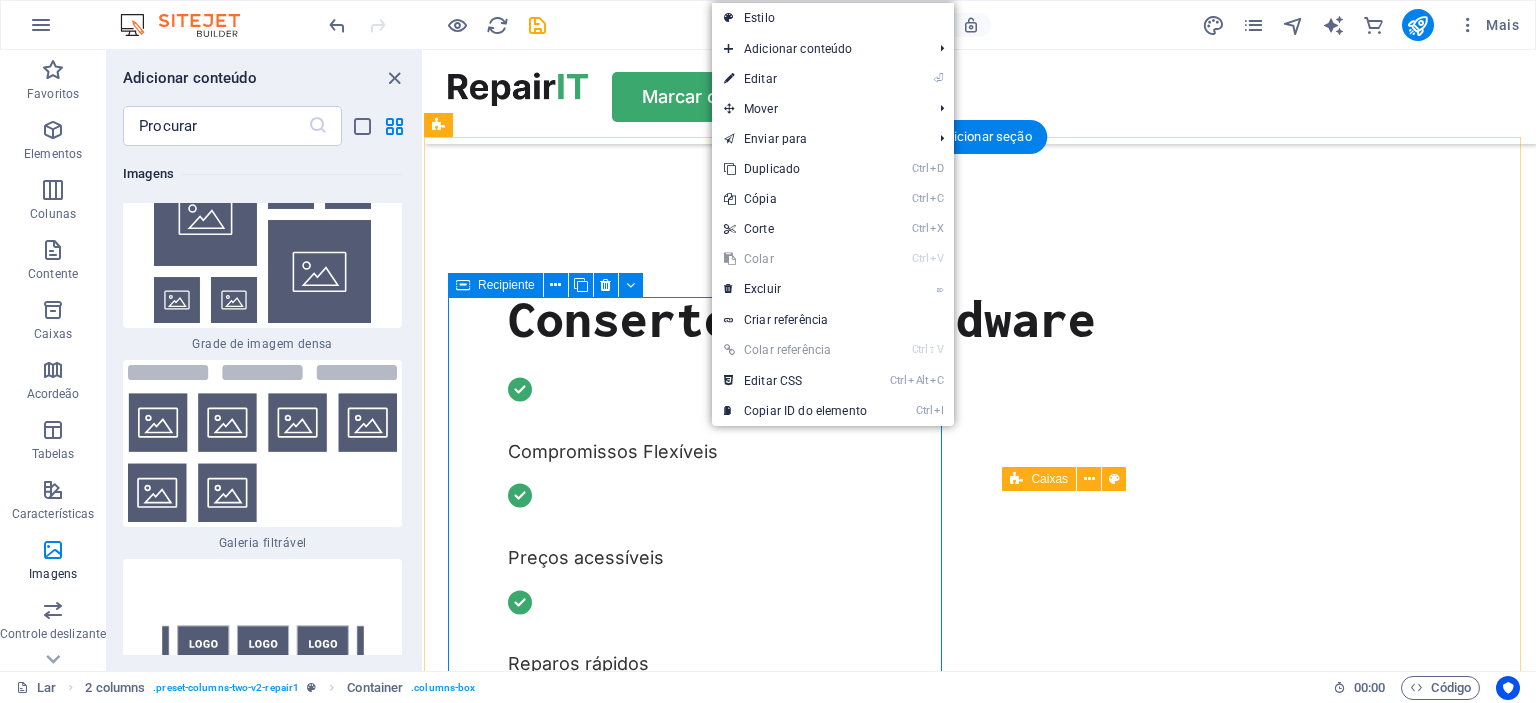 click on "Colar área de transferência" at bounding box center [772, 1753] 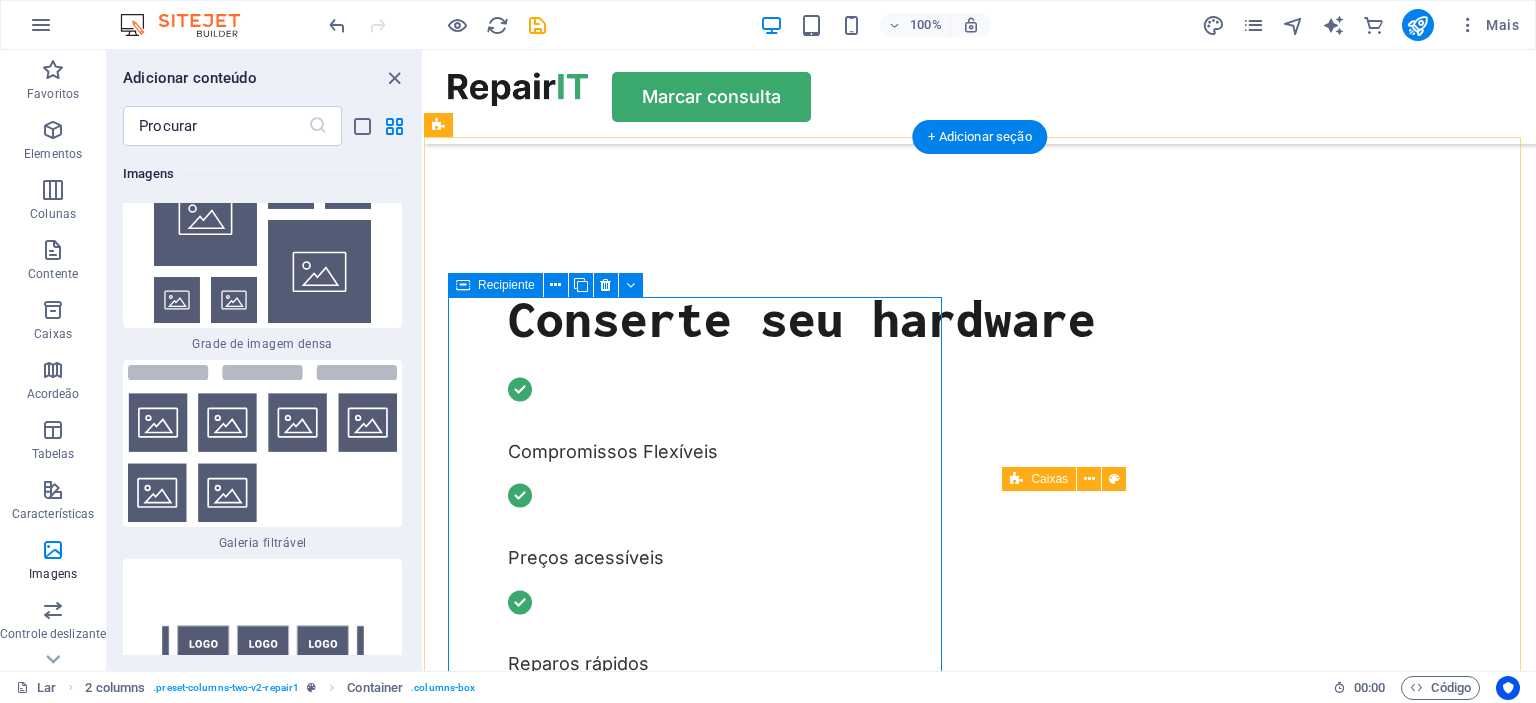 click on "Colar área de transferência" at bounding box center (772, 1753) 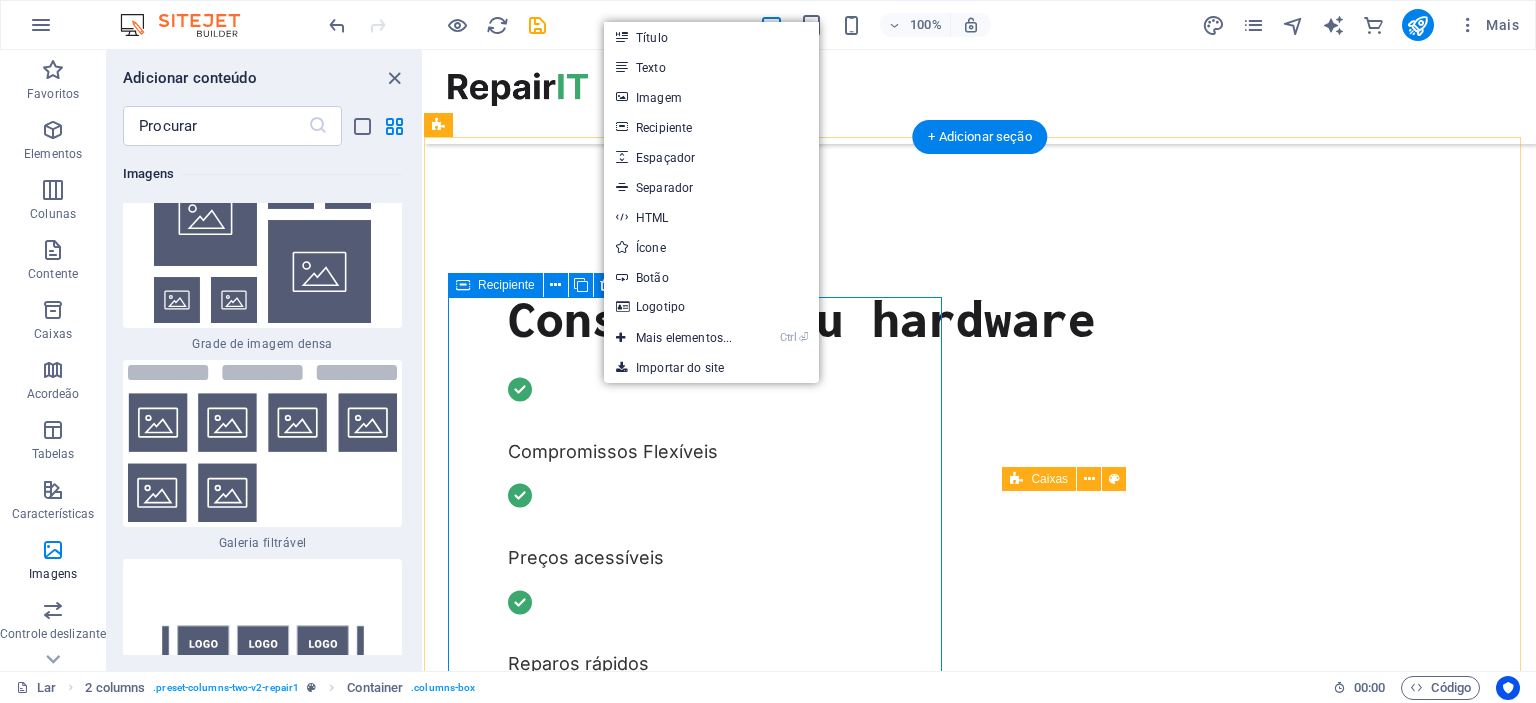 click on "Adicionar elementos" at bounding box center (604, 1753) 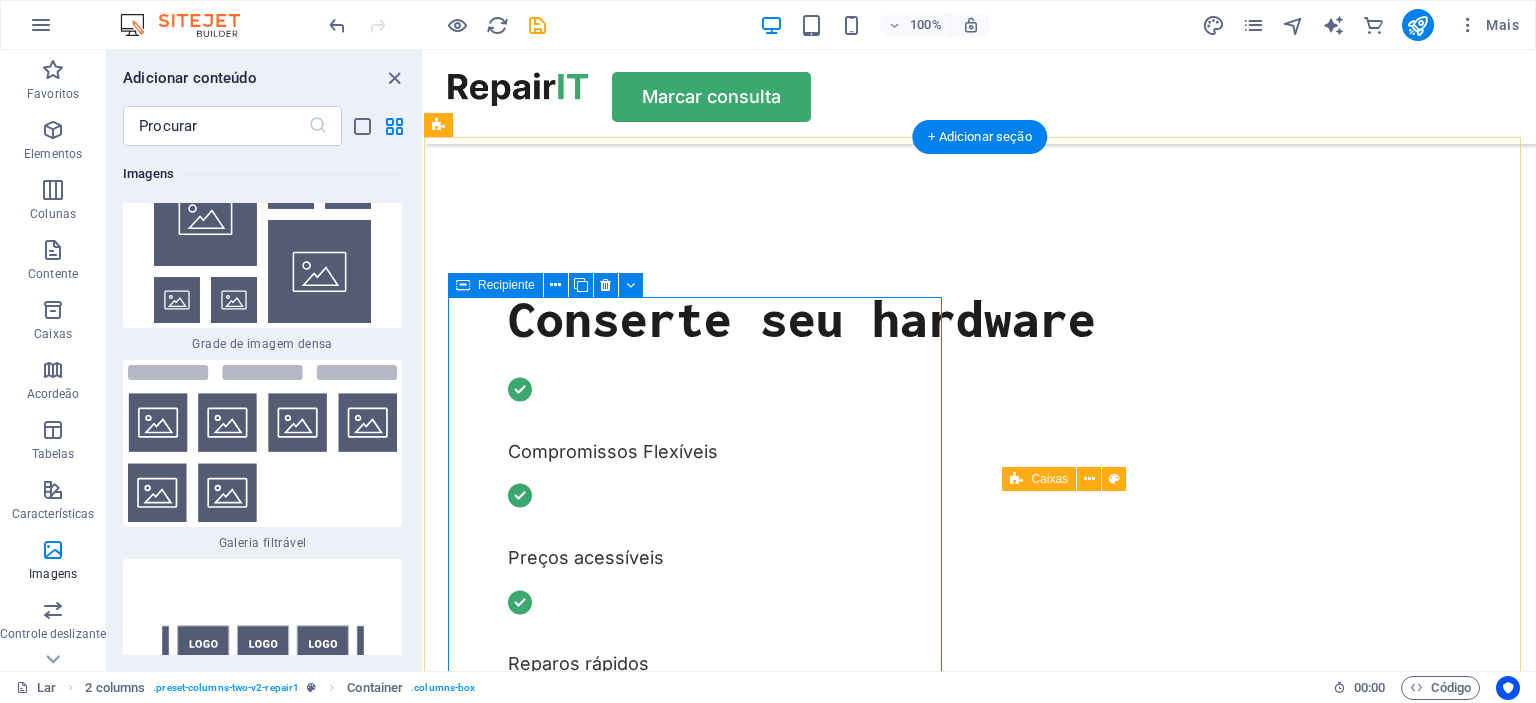 click on "Adicionar elementos" at bounding box center (604, 1753) 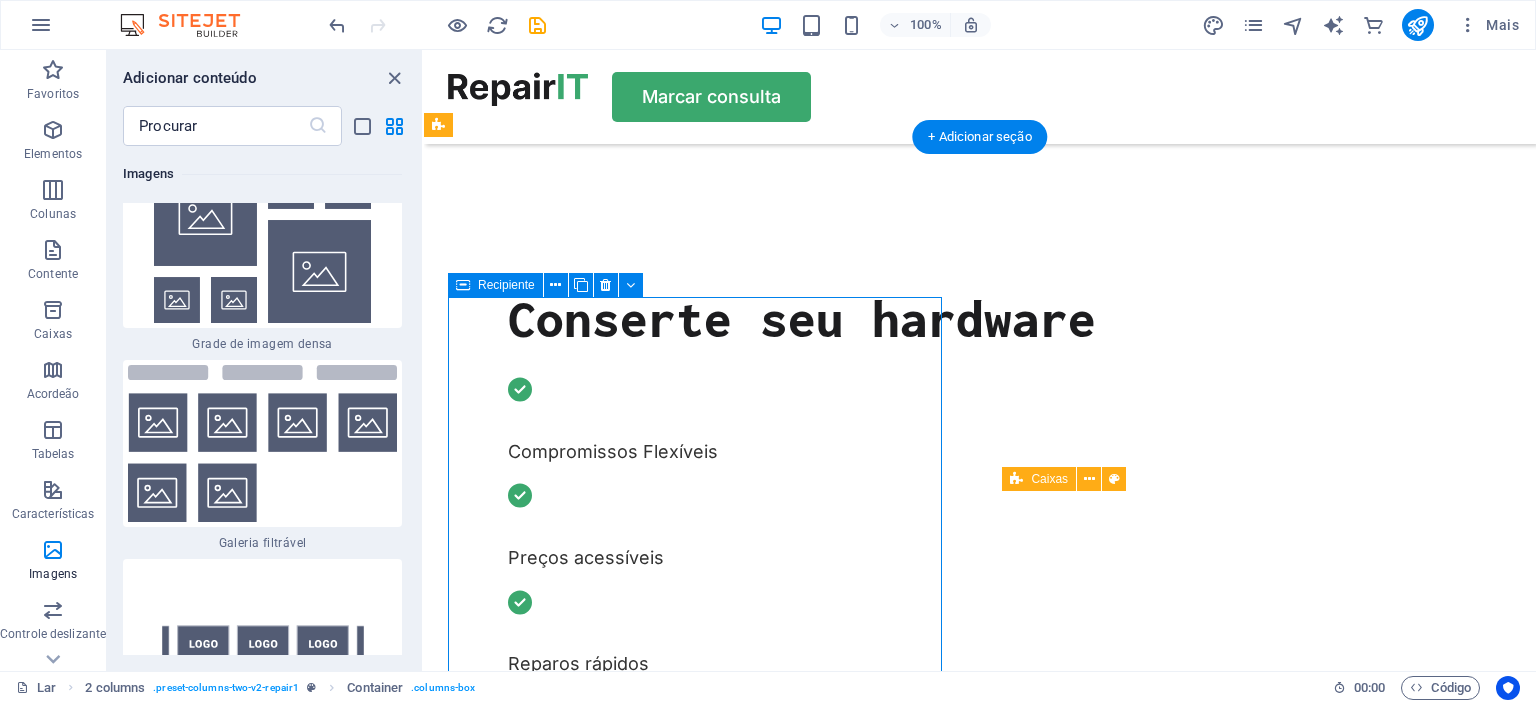 click at bounding box center [690, 1754] 